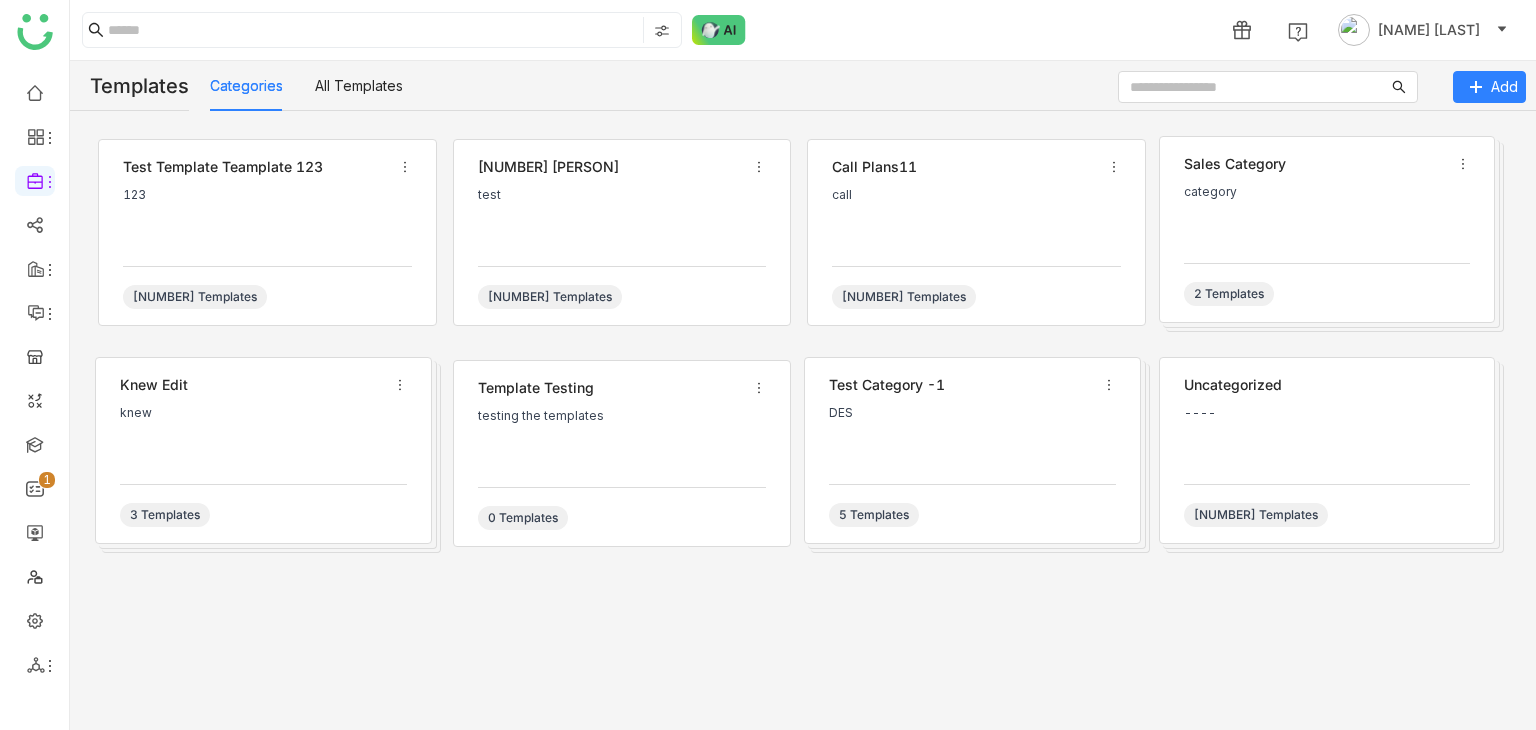 scroll, scrollTop: 0, scrollLeft: 0, axis: both 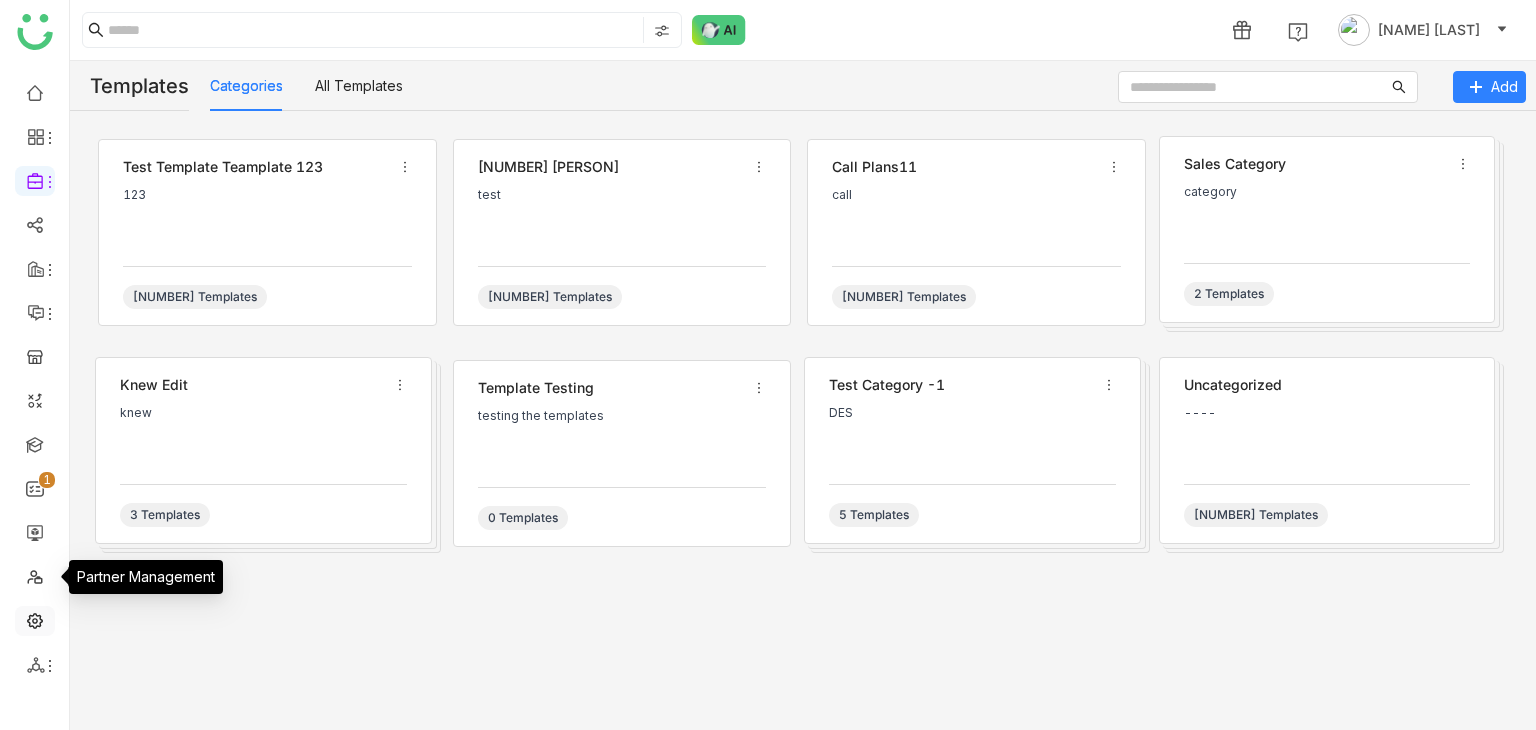 click at bounding box center [35, 619] 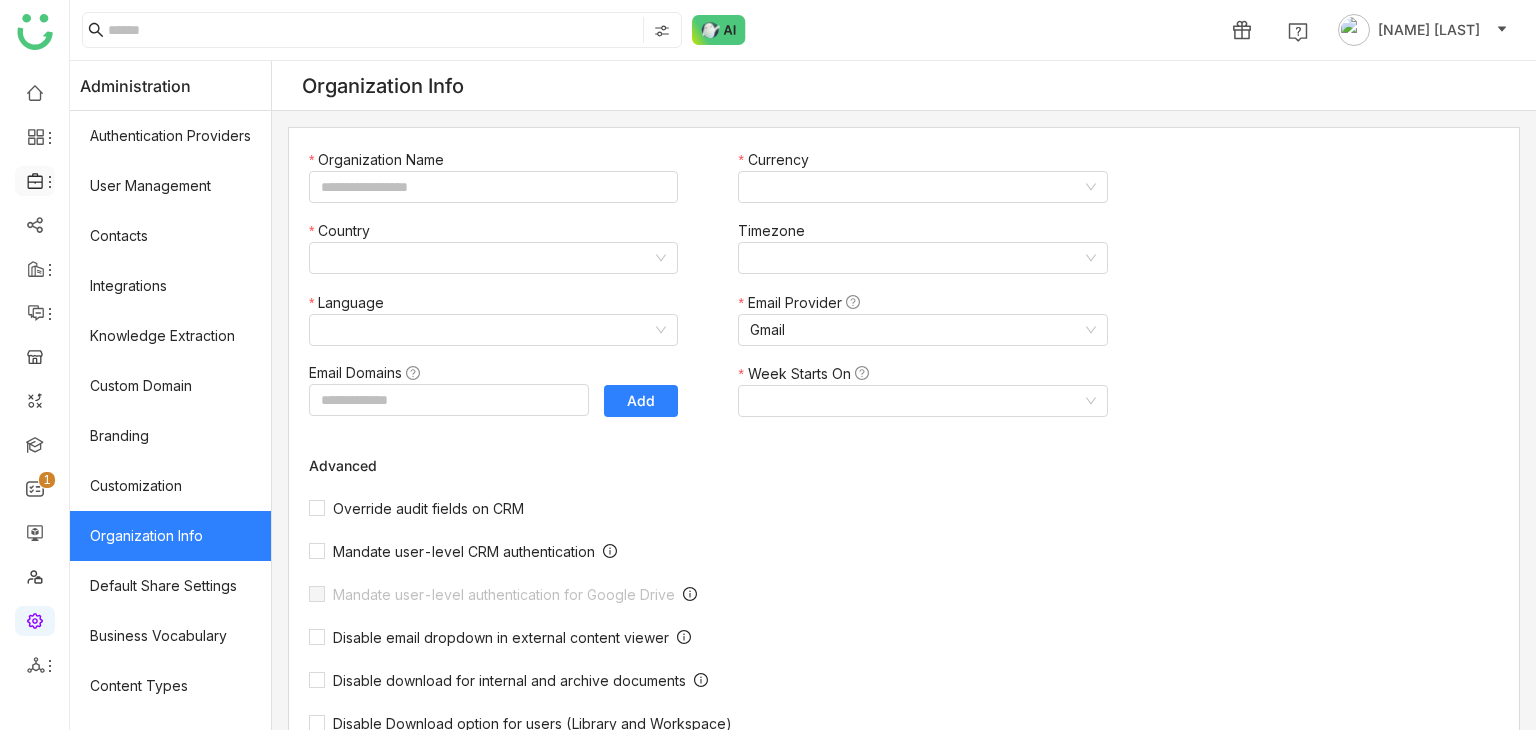 type on "*******" 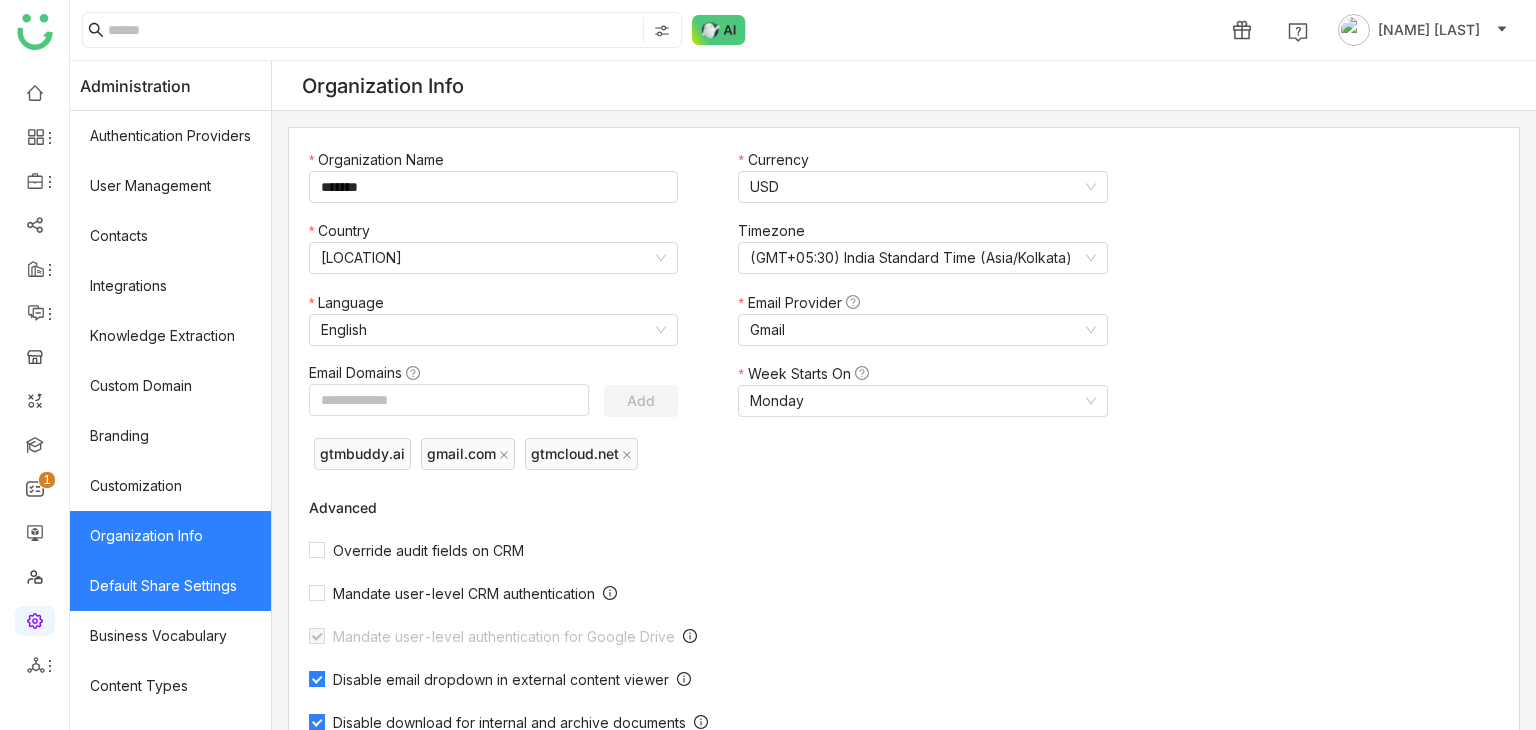 scroll, scrollTop: 331, scrollLeft: 0, axis: vertical 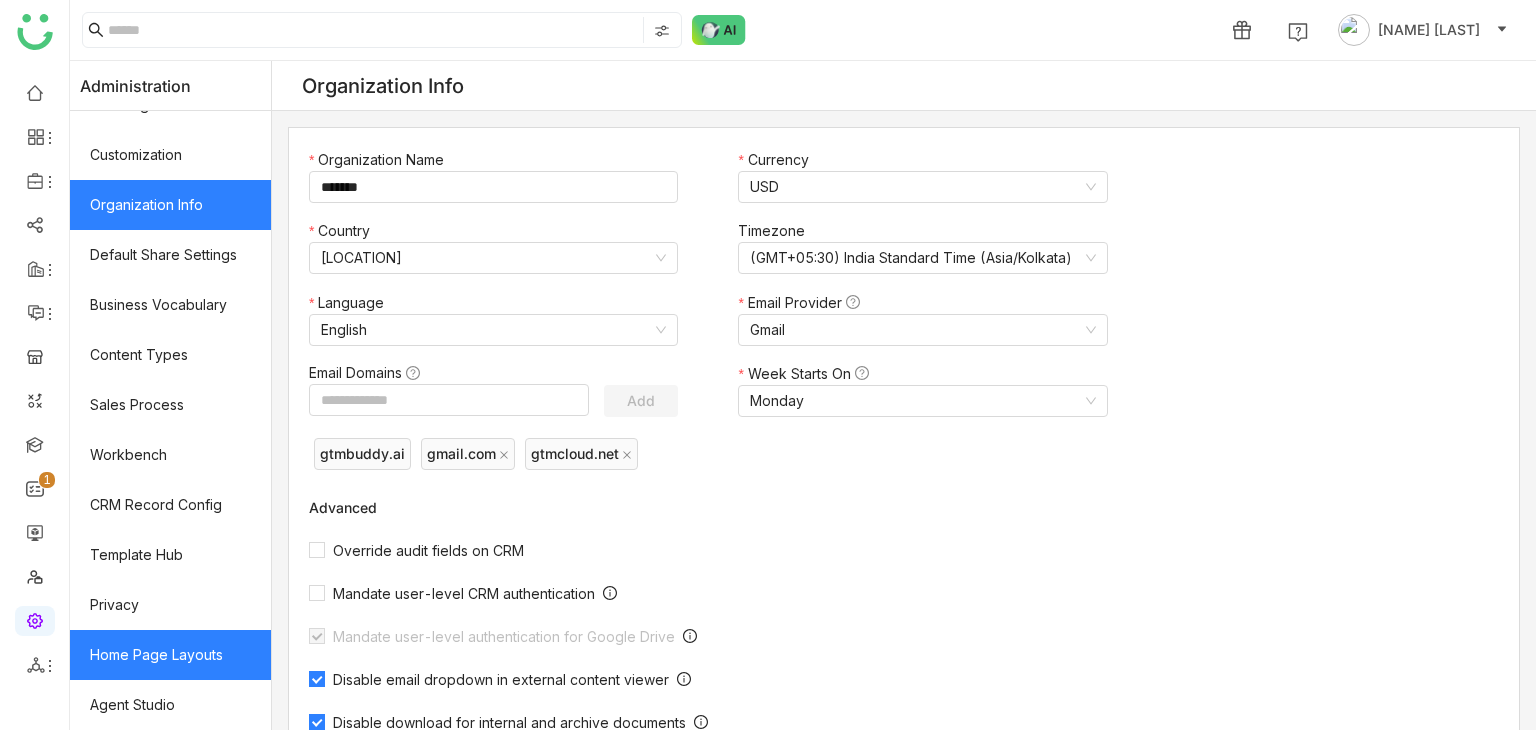 click on "Home Page Layouts" 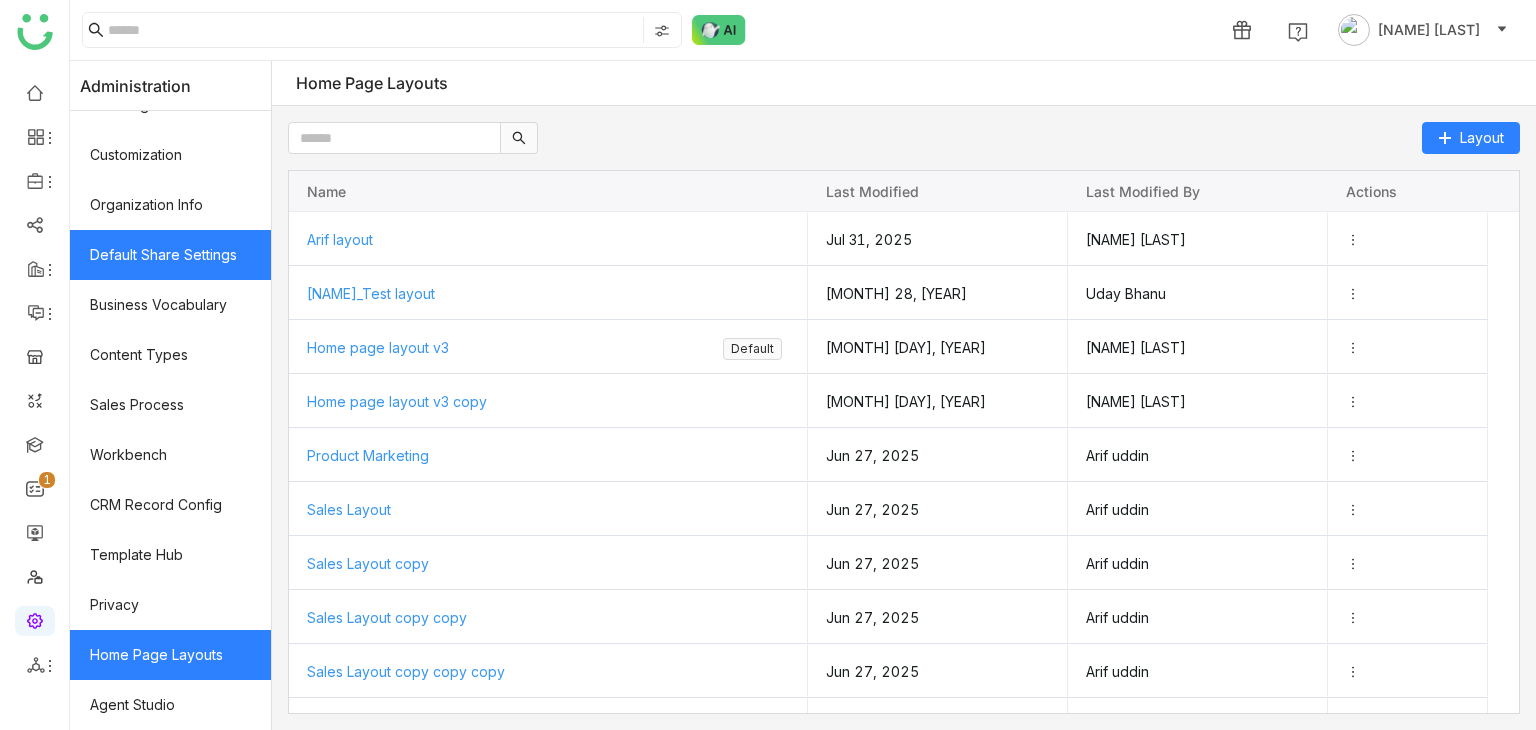 click on "Default Share Settings" 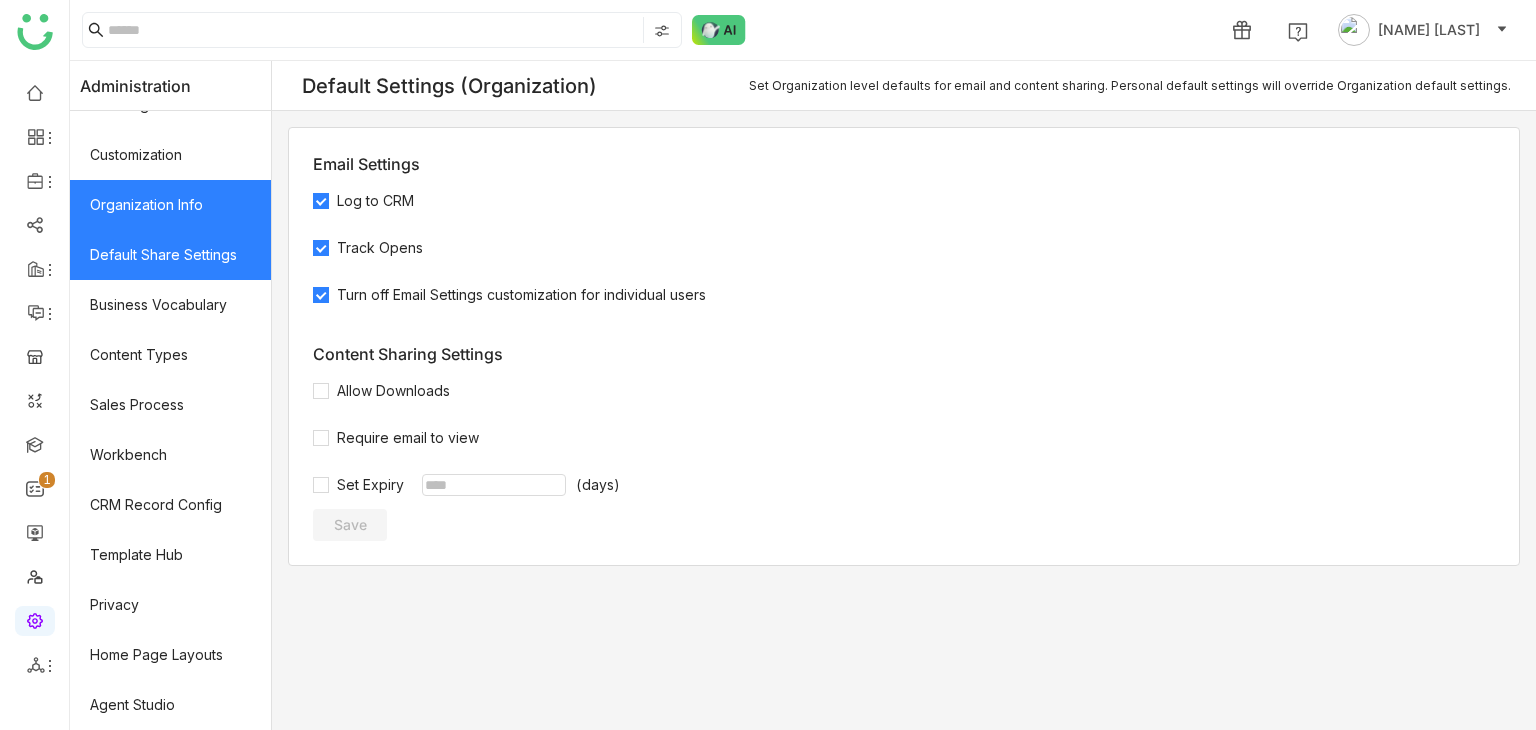 click on "Organization Info" 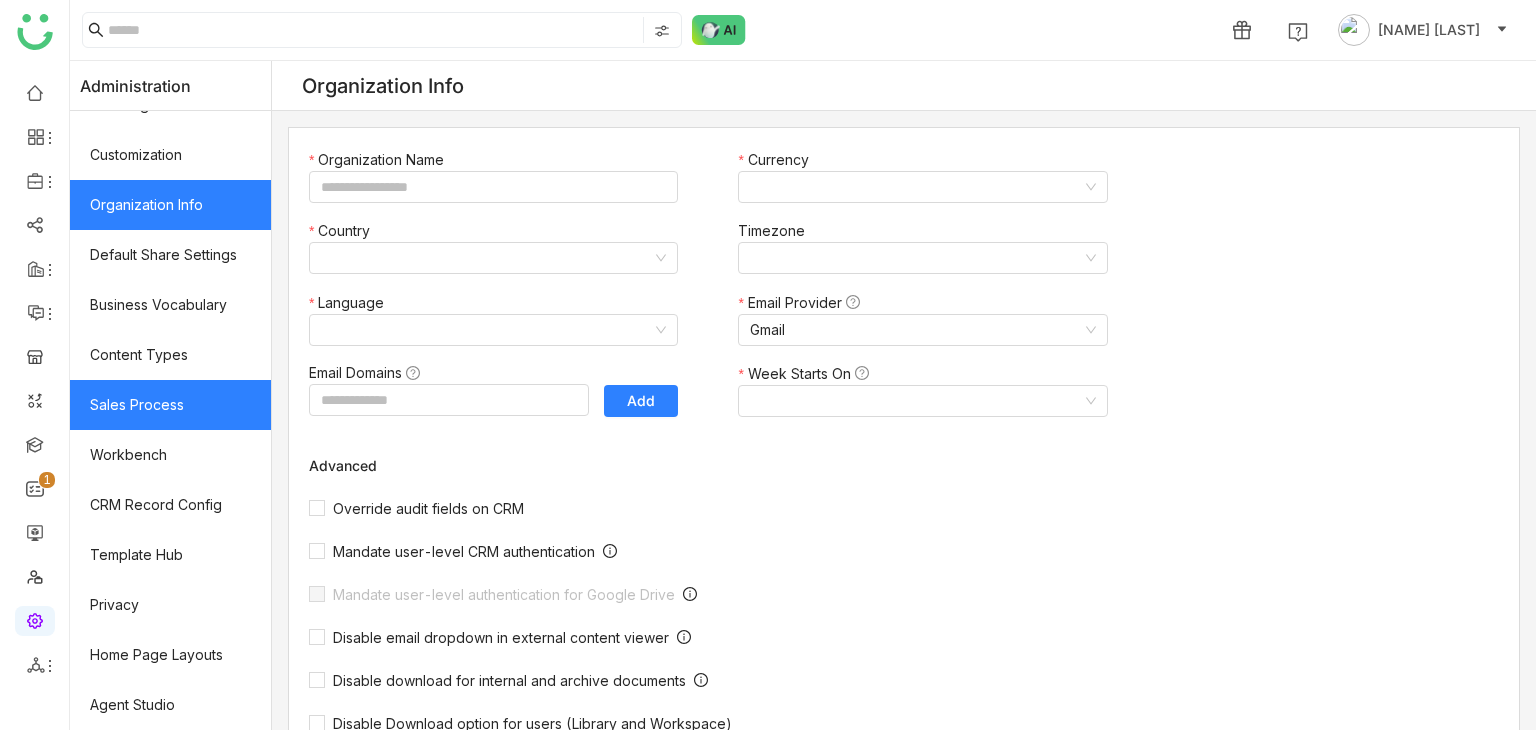 type on "*******" 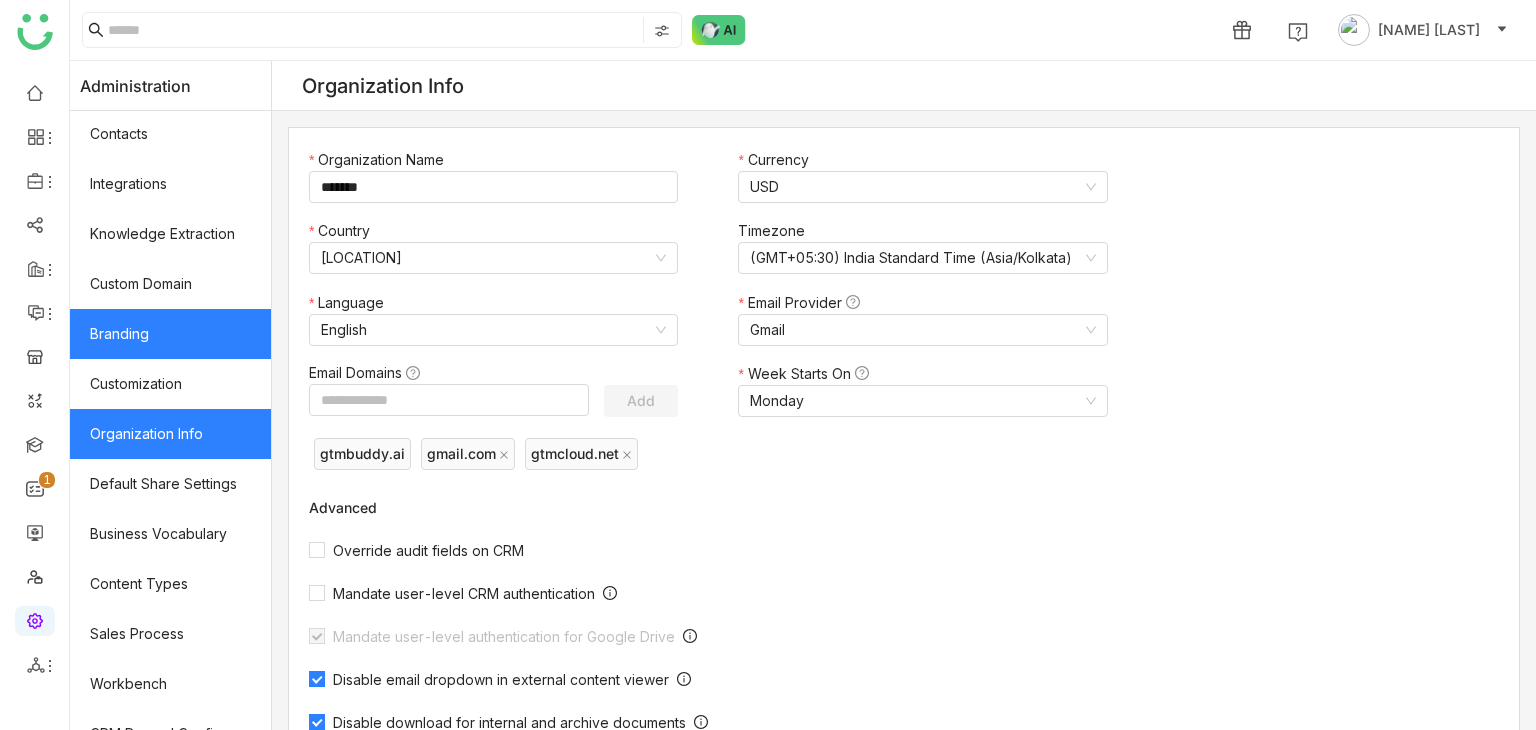 scroll, scrollTop: 0, scrollLeft: 0, axis: both 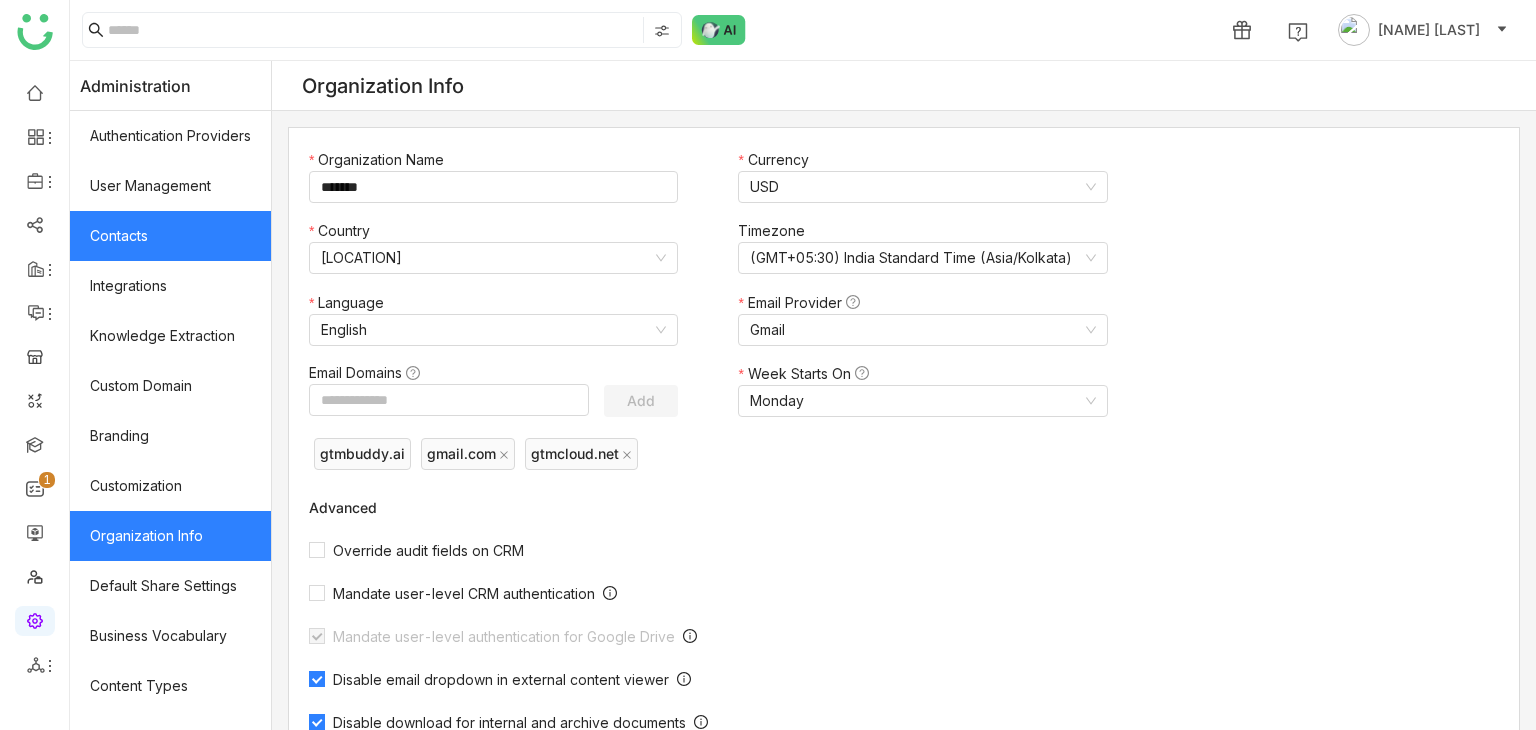 click on "Contacts" 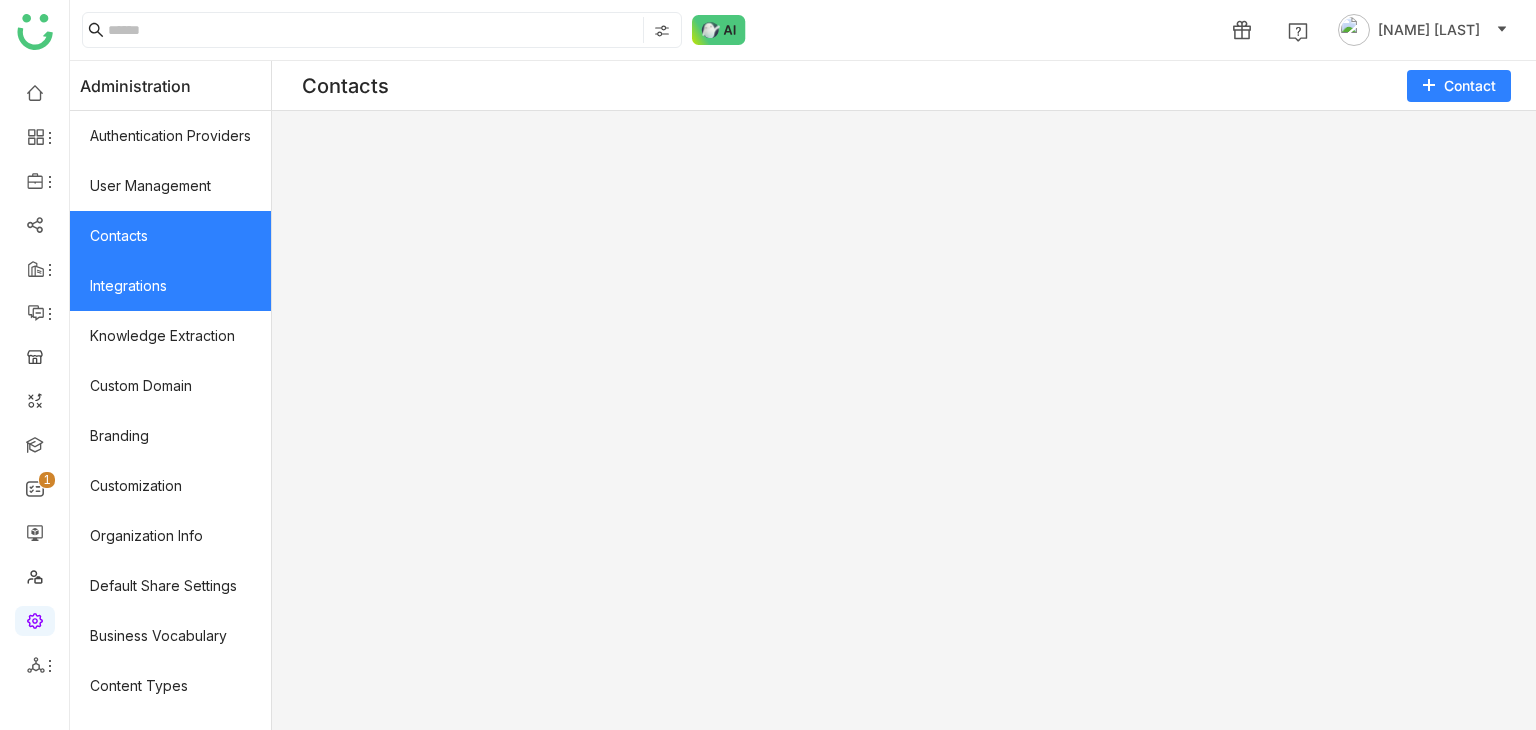 click on "Integrations" 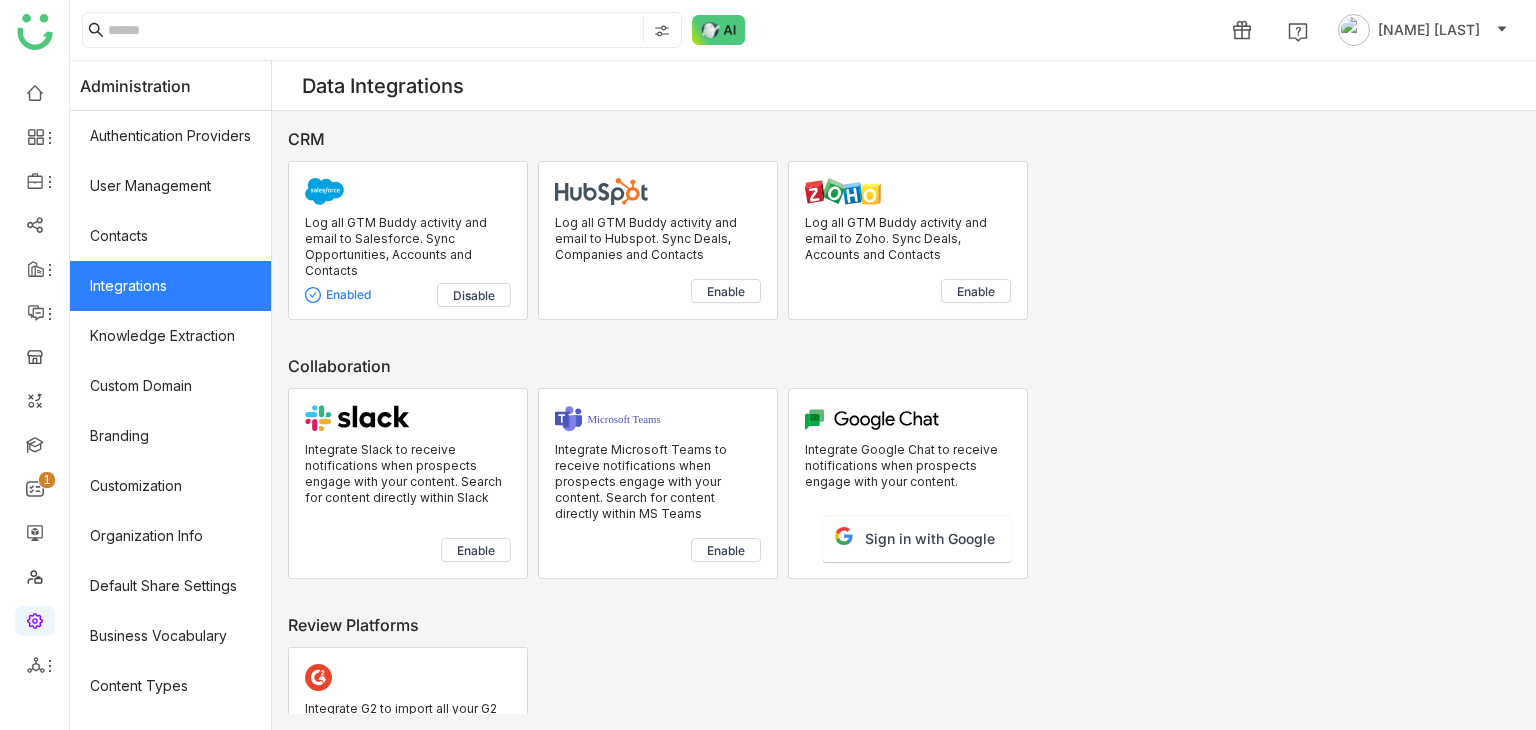 click on "Log all GTM Buddy activity and email to Salesforce. Sync Opportunities, Accounts and Contacts" 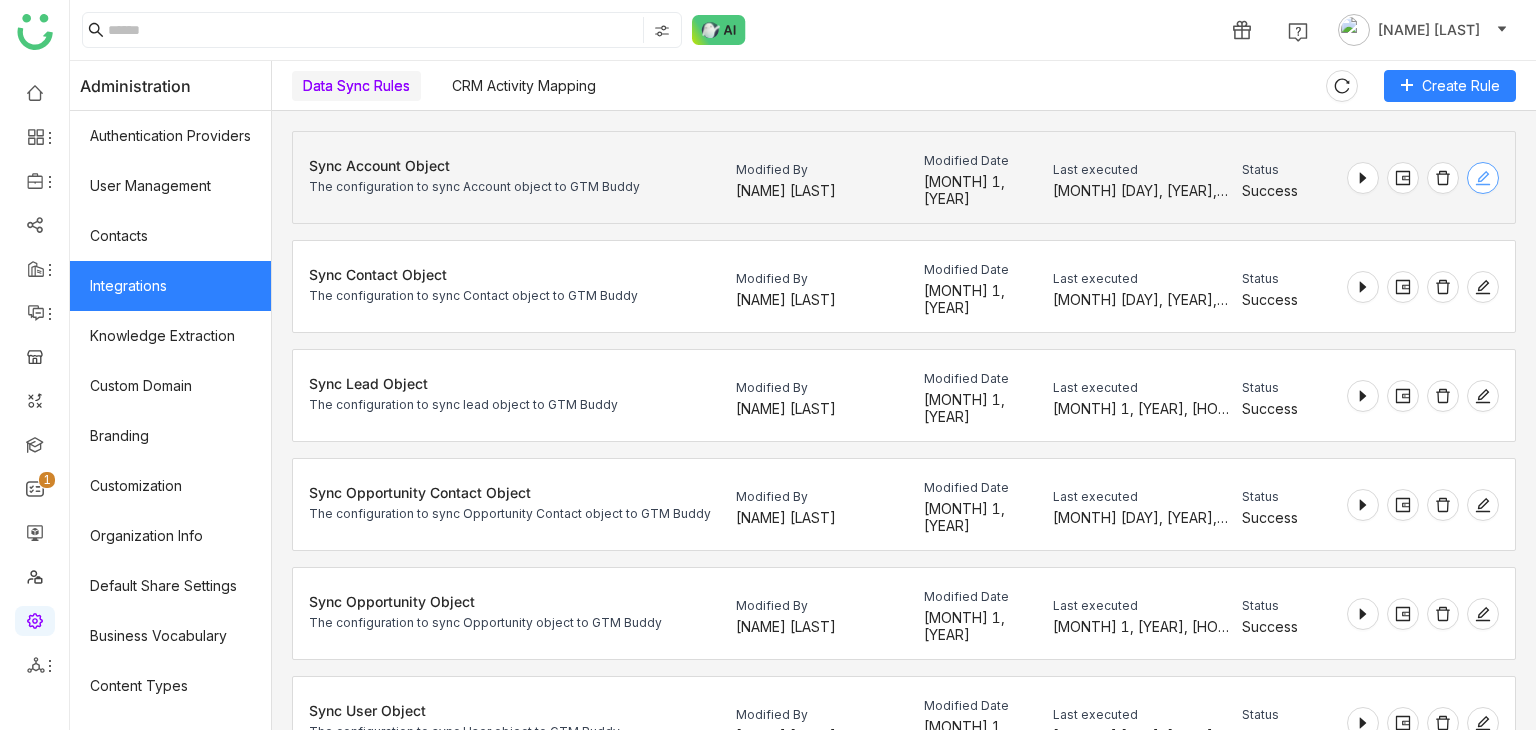 click 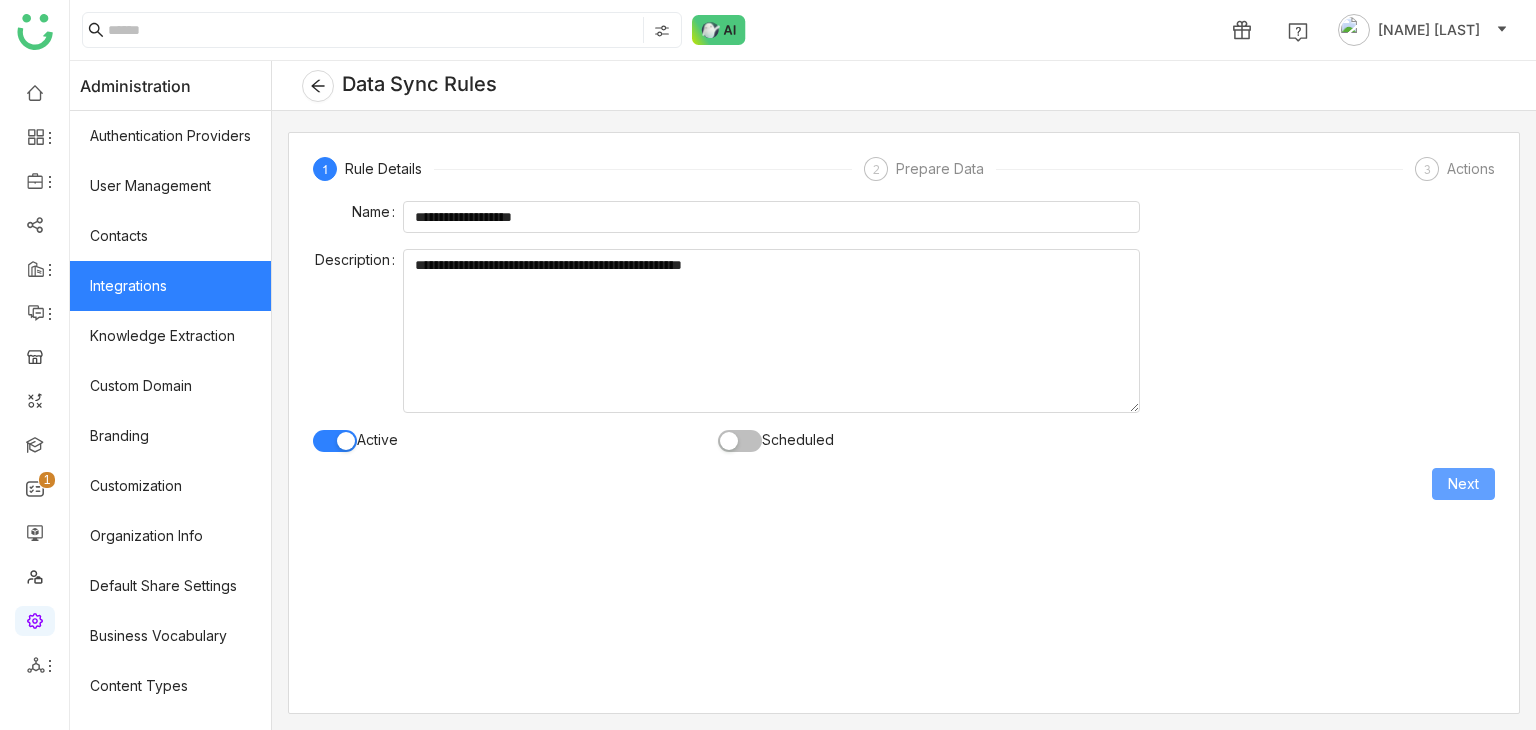 click on "Next" 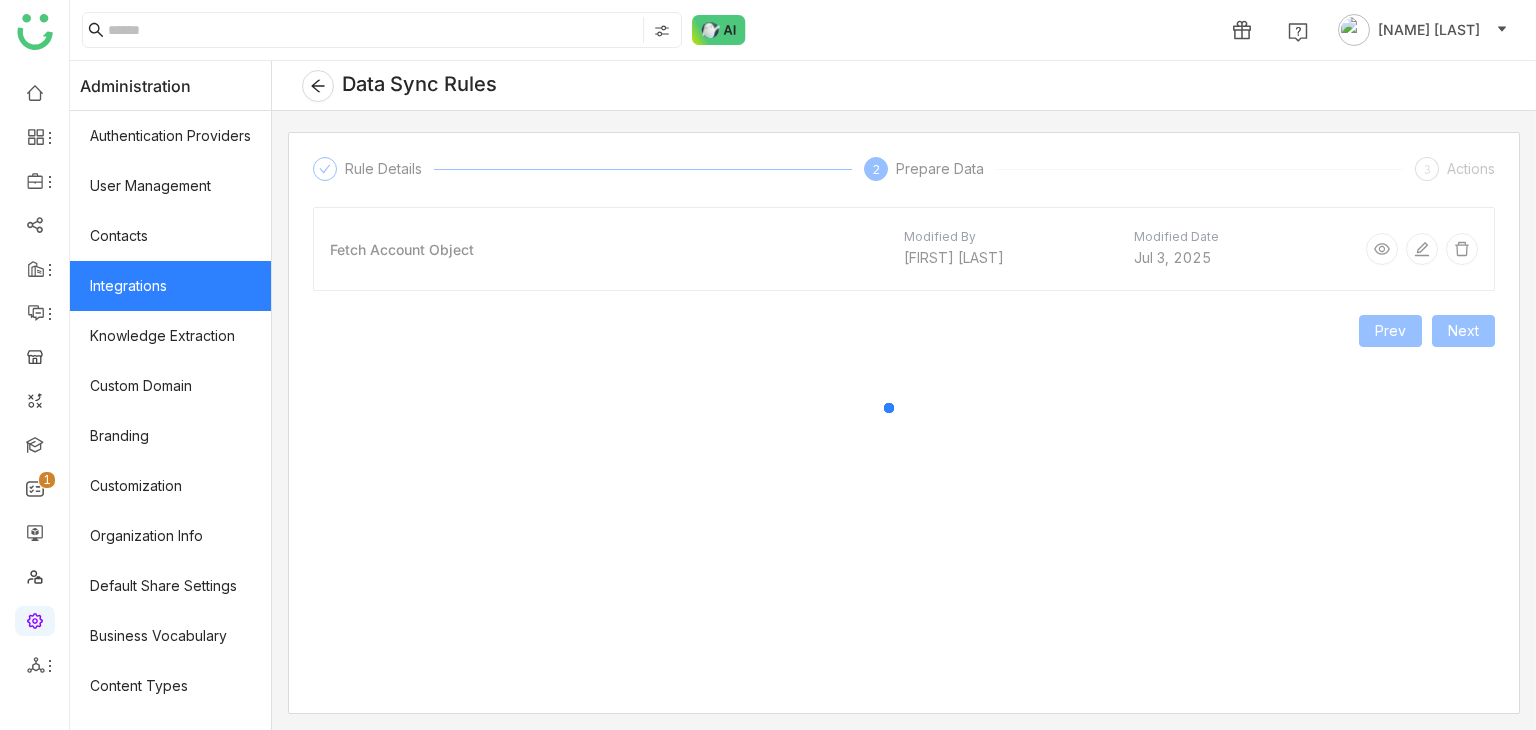 click 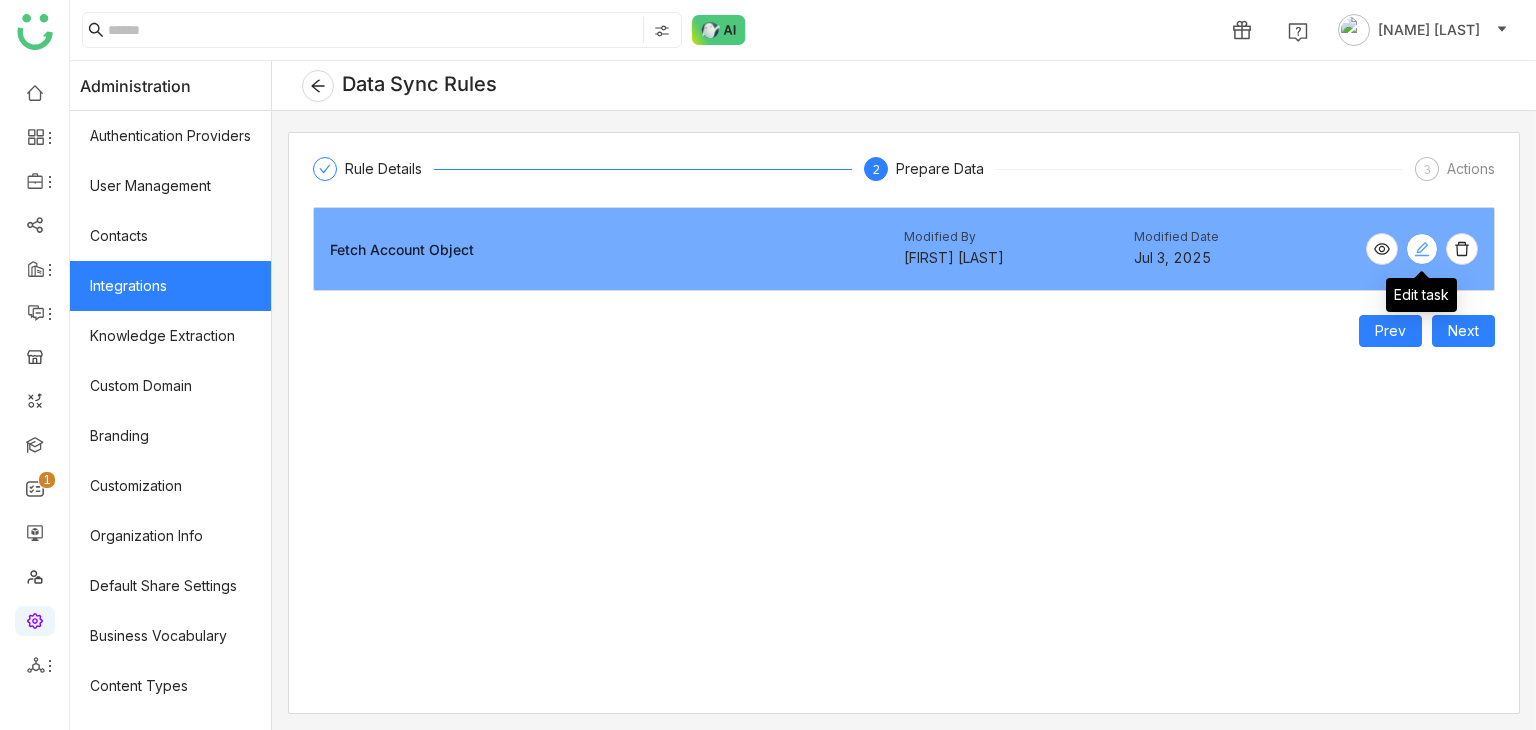 click 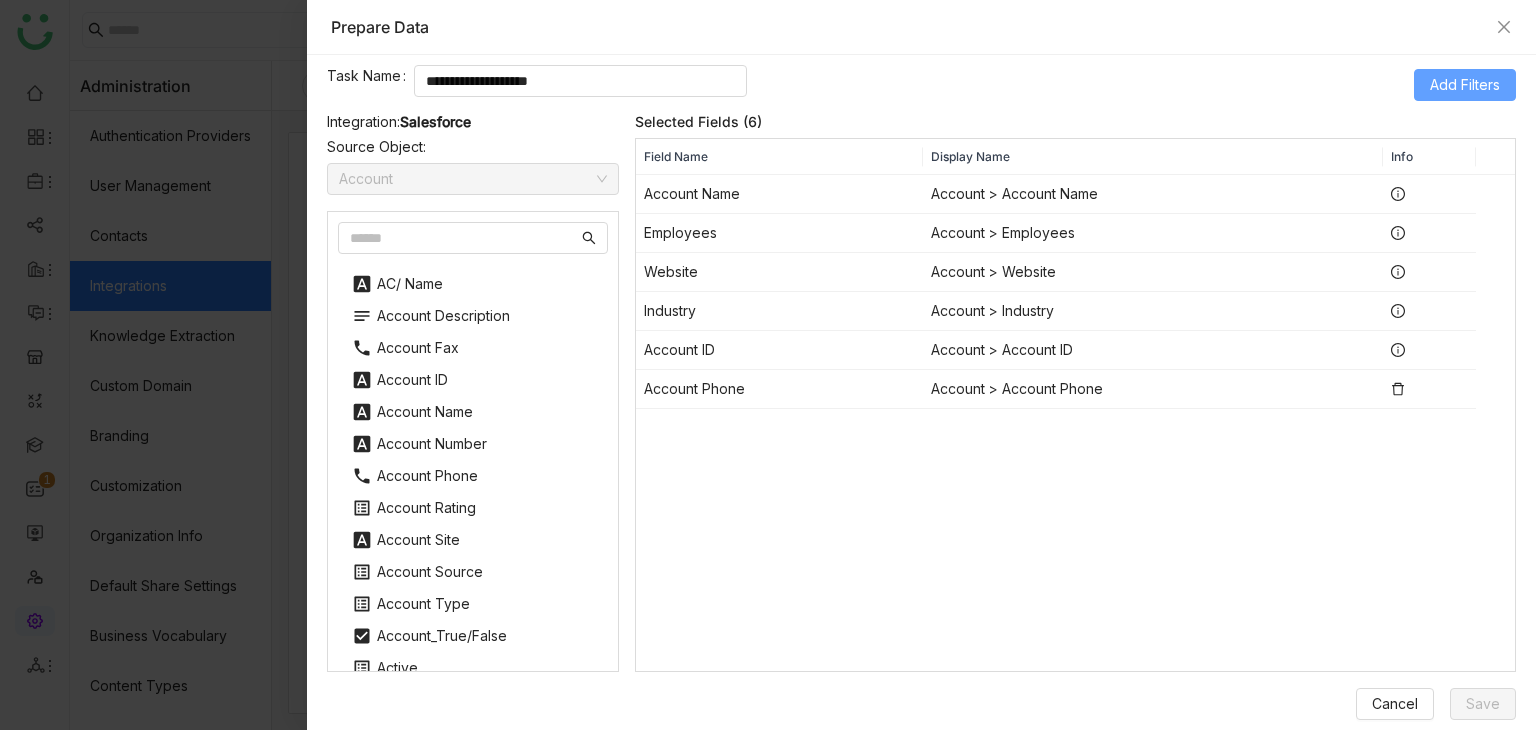 click on "Add Filters" at bounding box center (1465, 85) 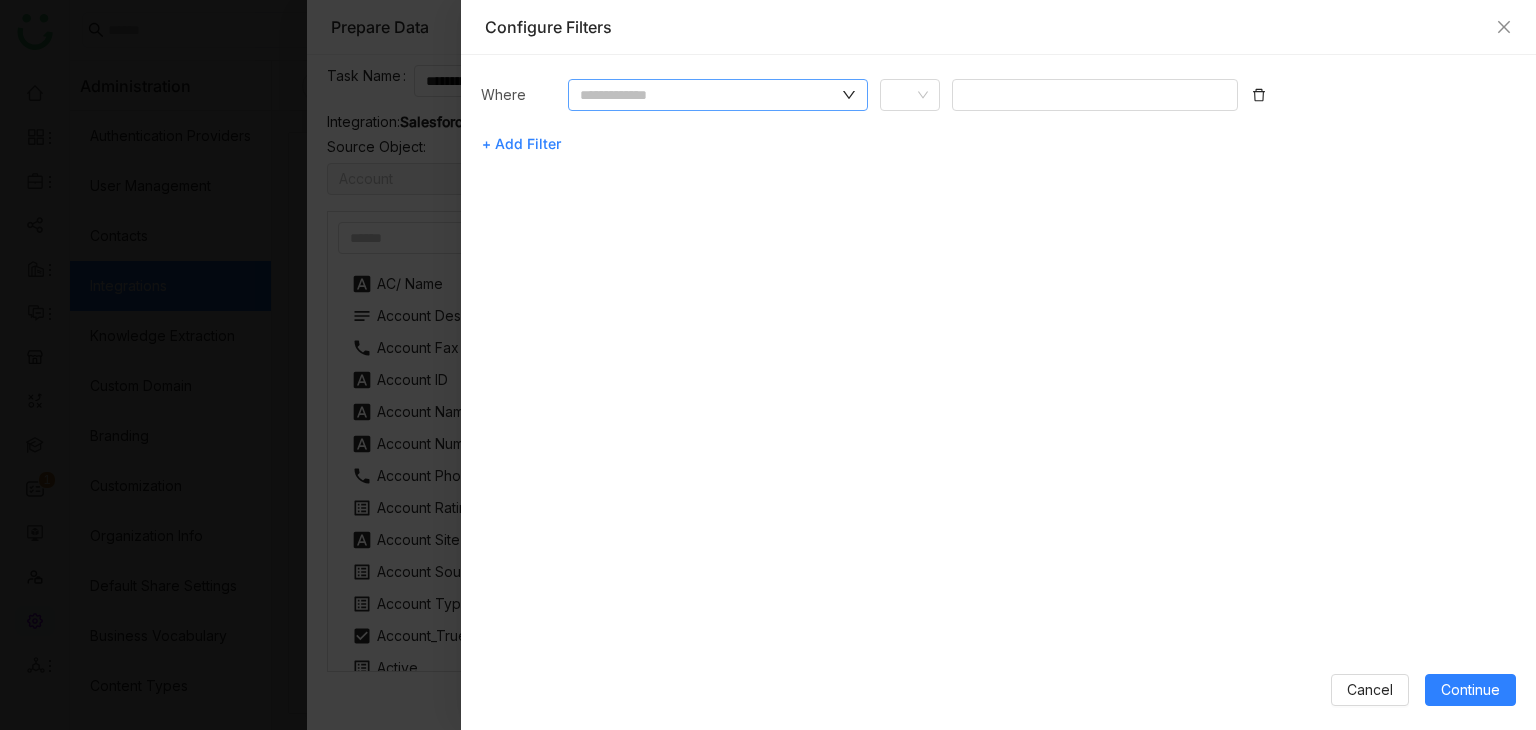 click at bounding box center (709, 95) 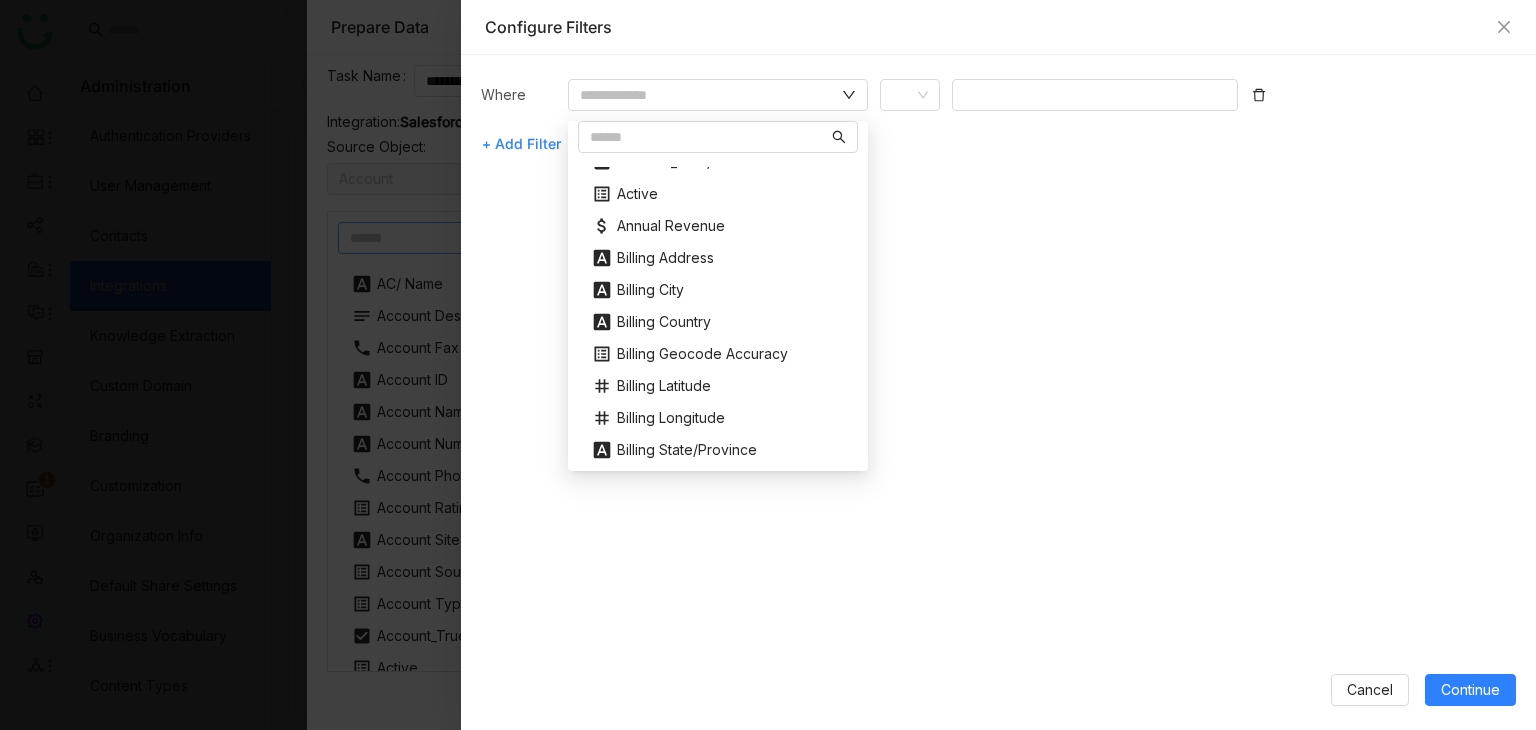 scroll, scrollTop: 1000, scrollLeft: 0, axis: vertical 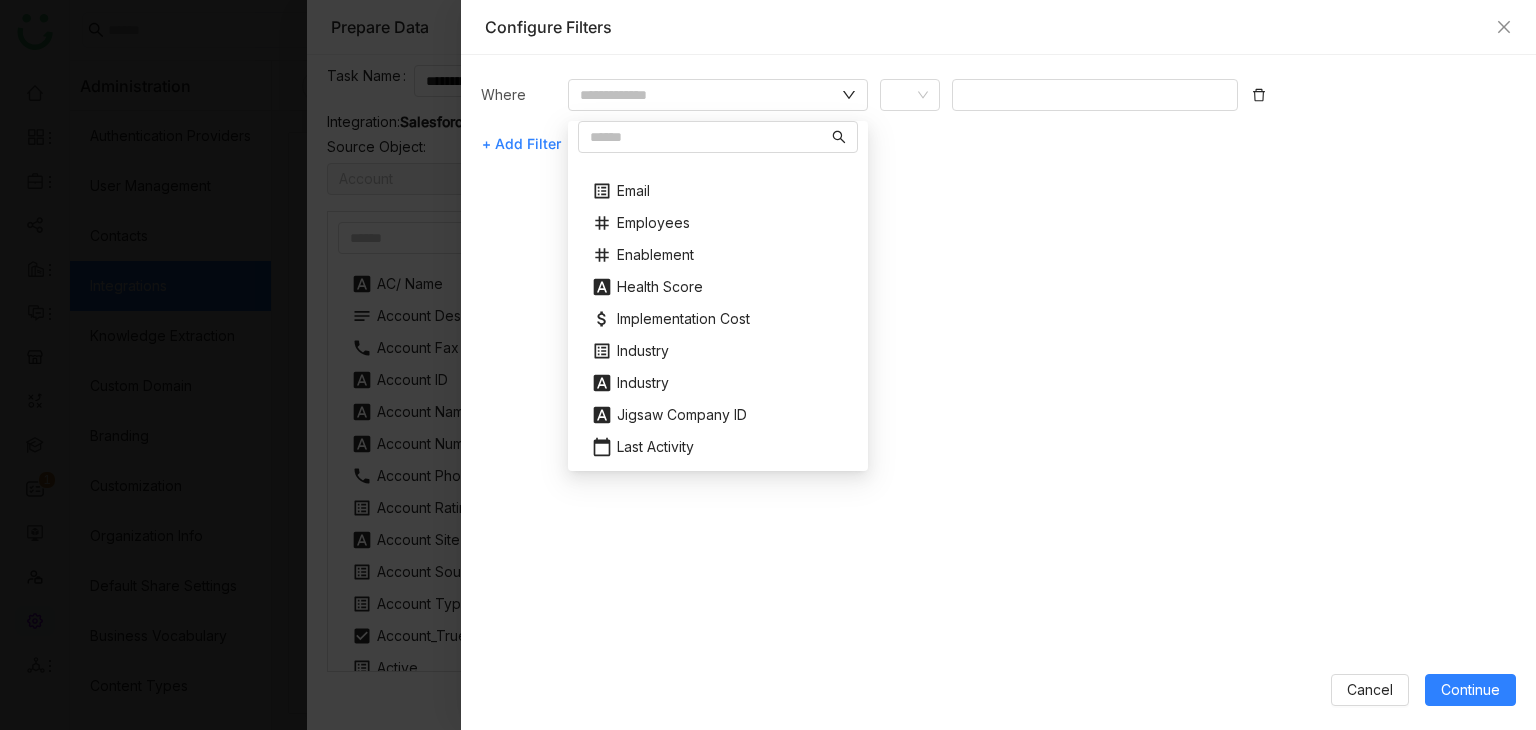 click on "Where + Add Filter" at bounding box center (998, 372) 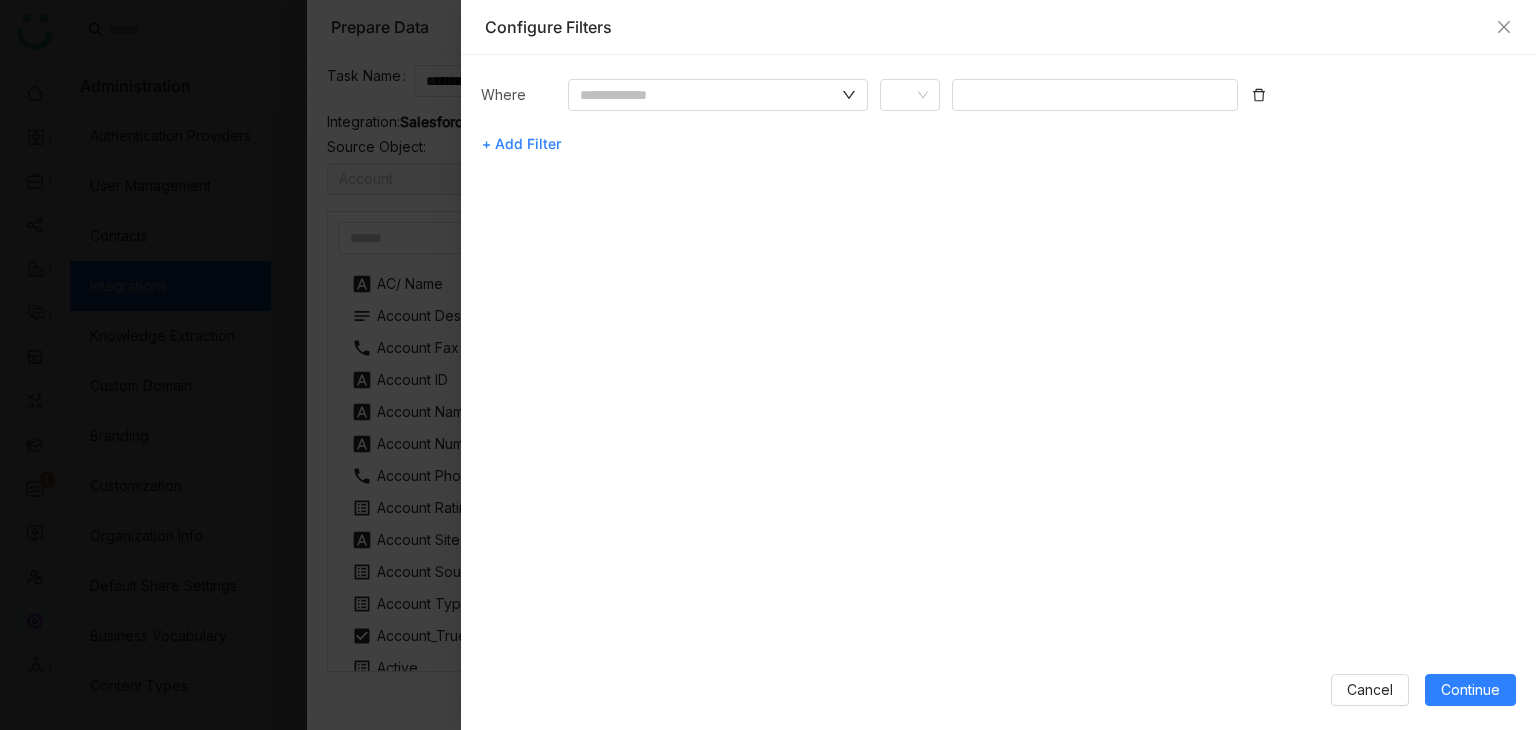 click on "Configure Filters" at bounding box center [998, 27] 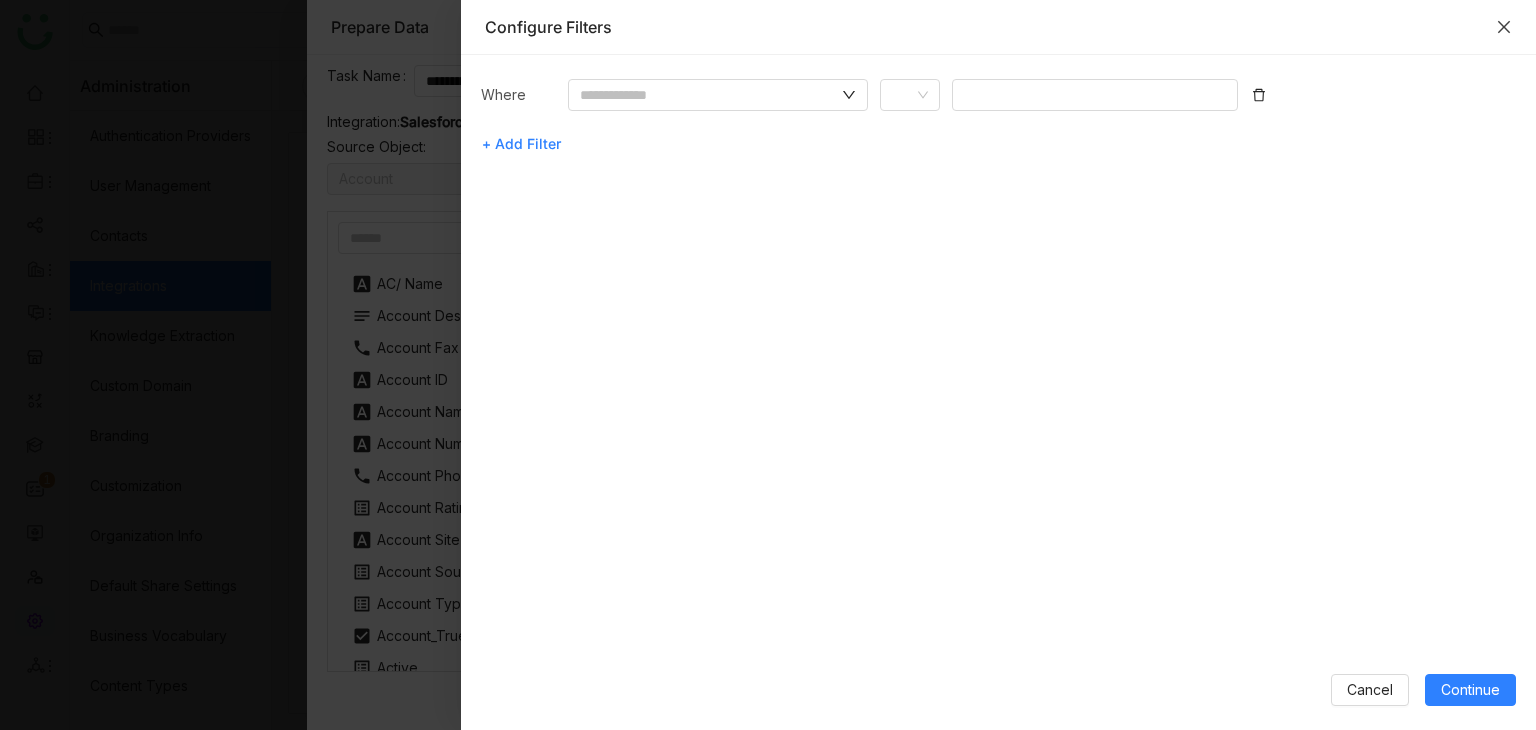 click 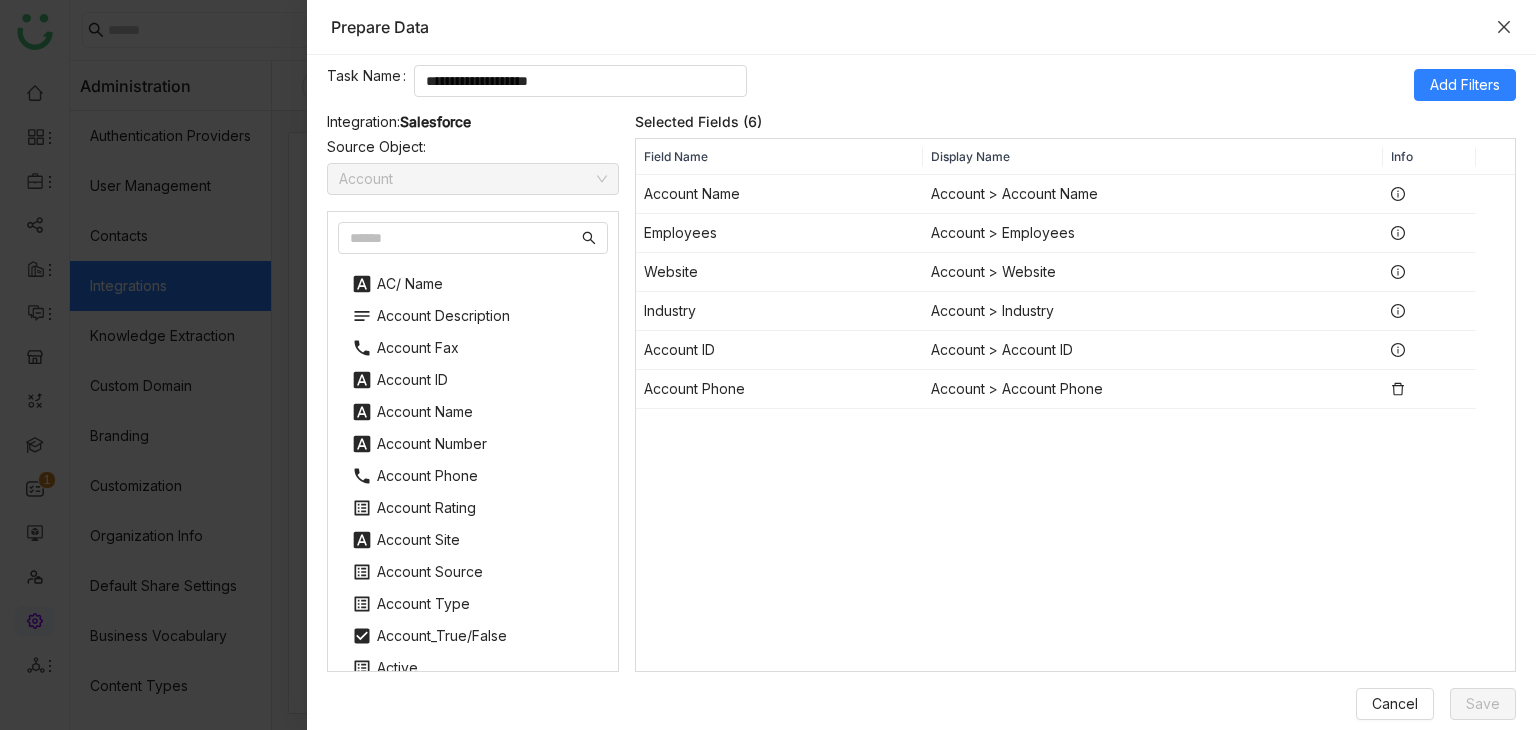 click 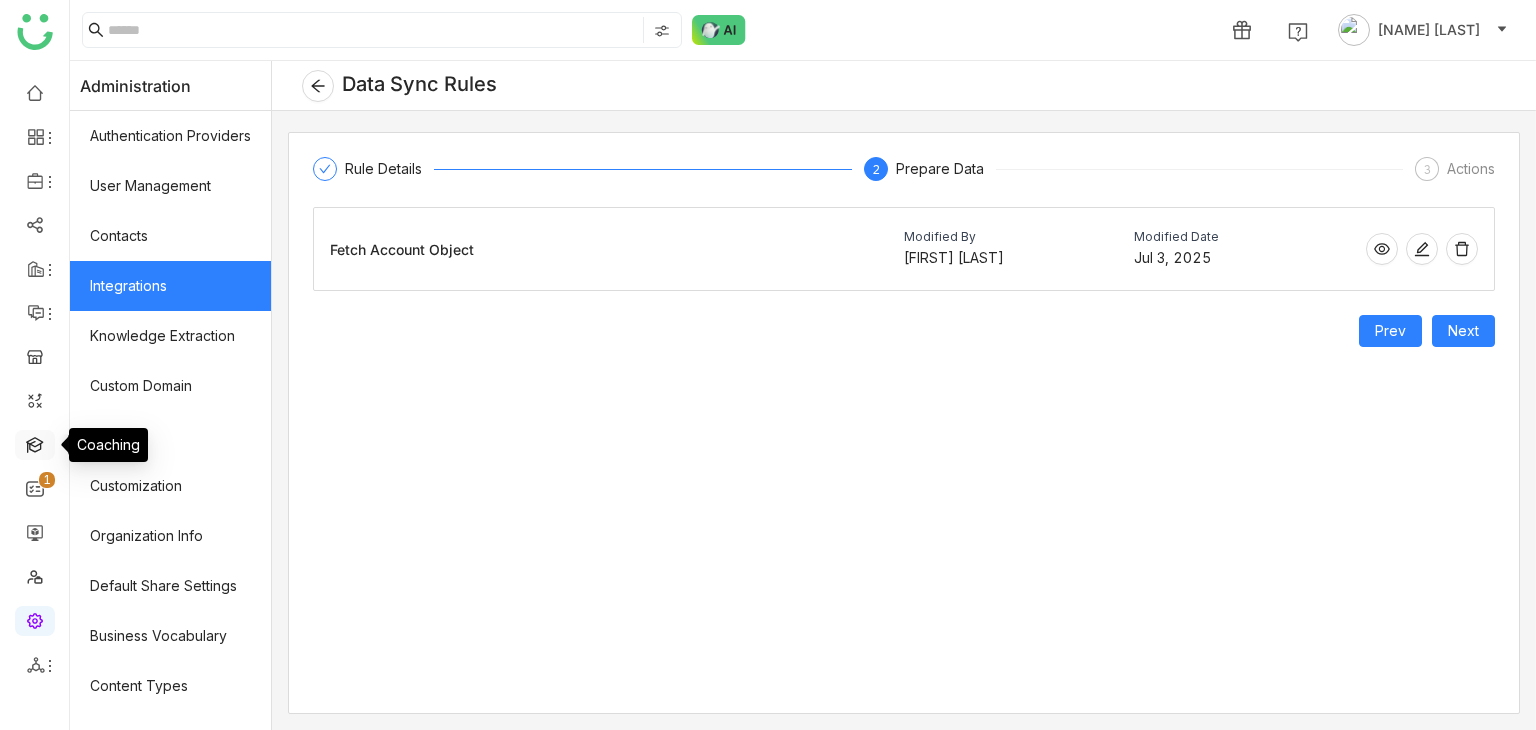 click at bounding box center [35, 443] 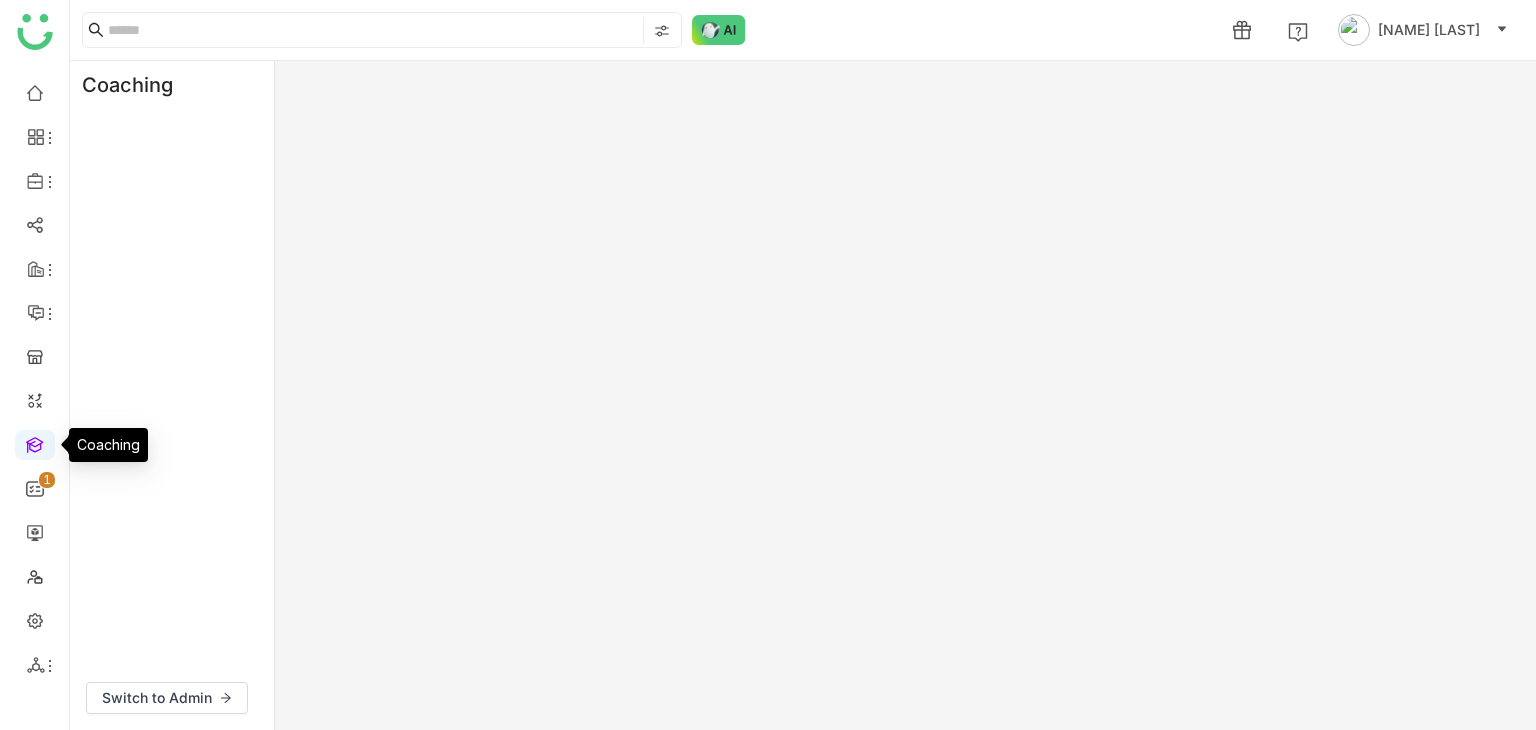 click at bounding box center [35, 443] 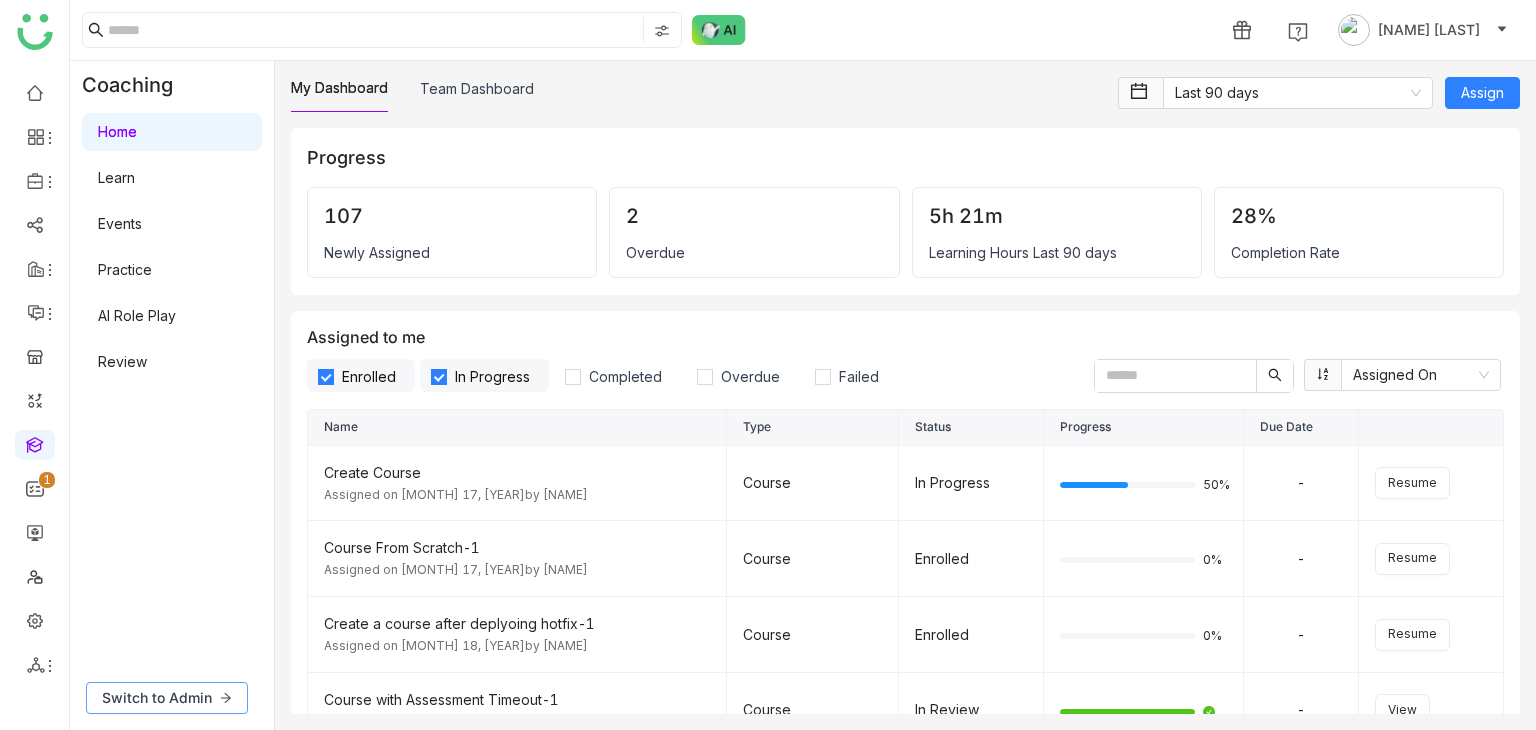 click on "Switch to Admin" 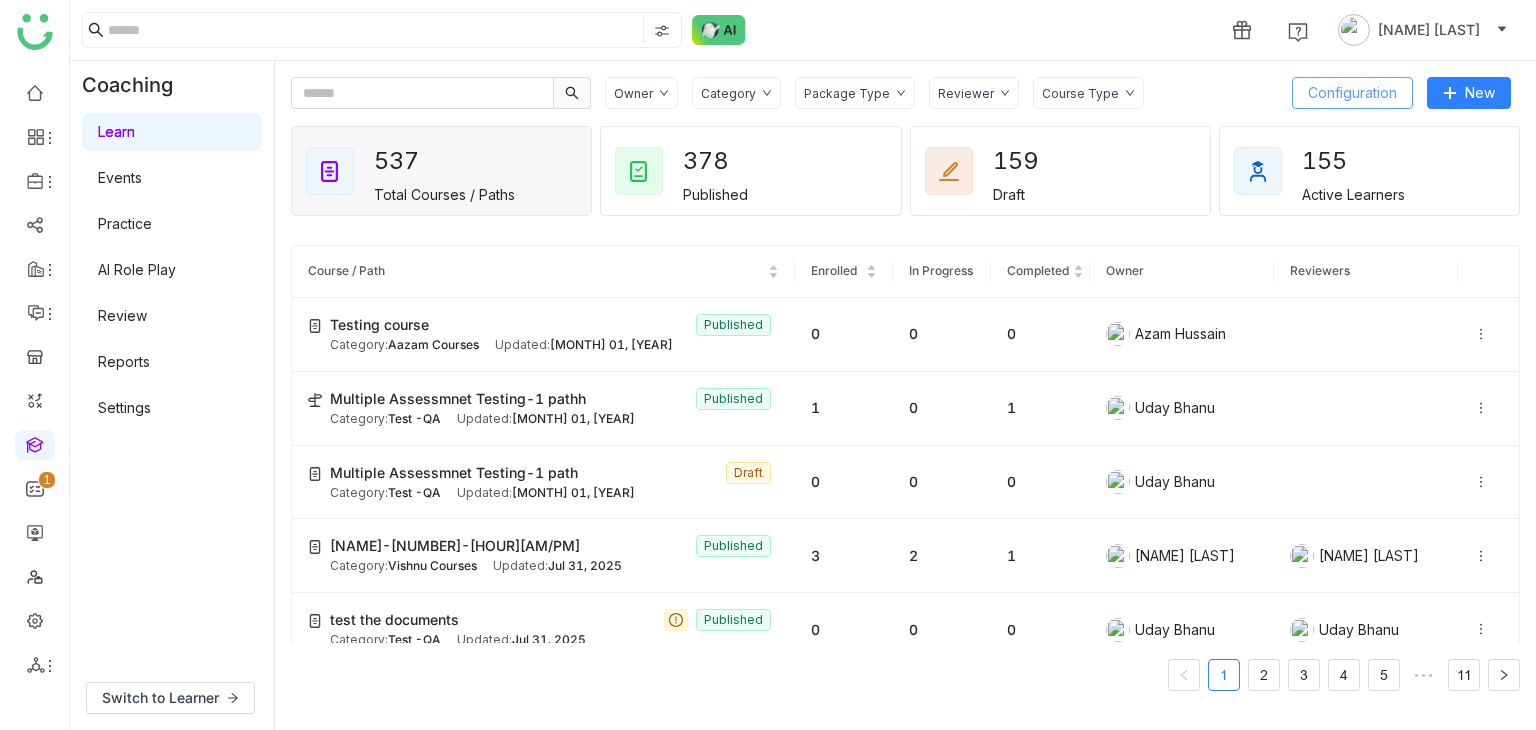 click on "Configuration" 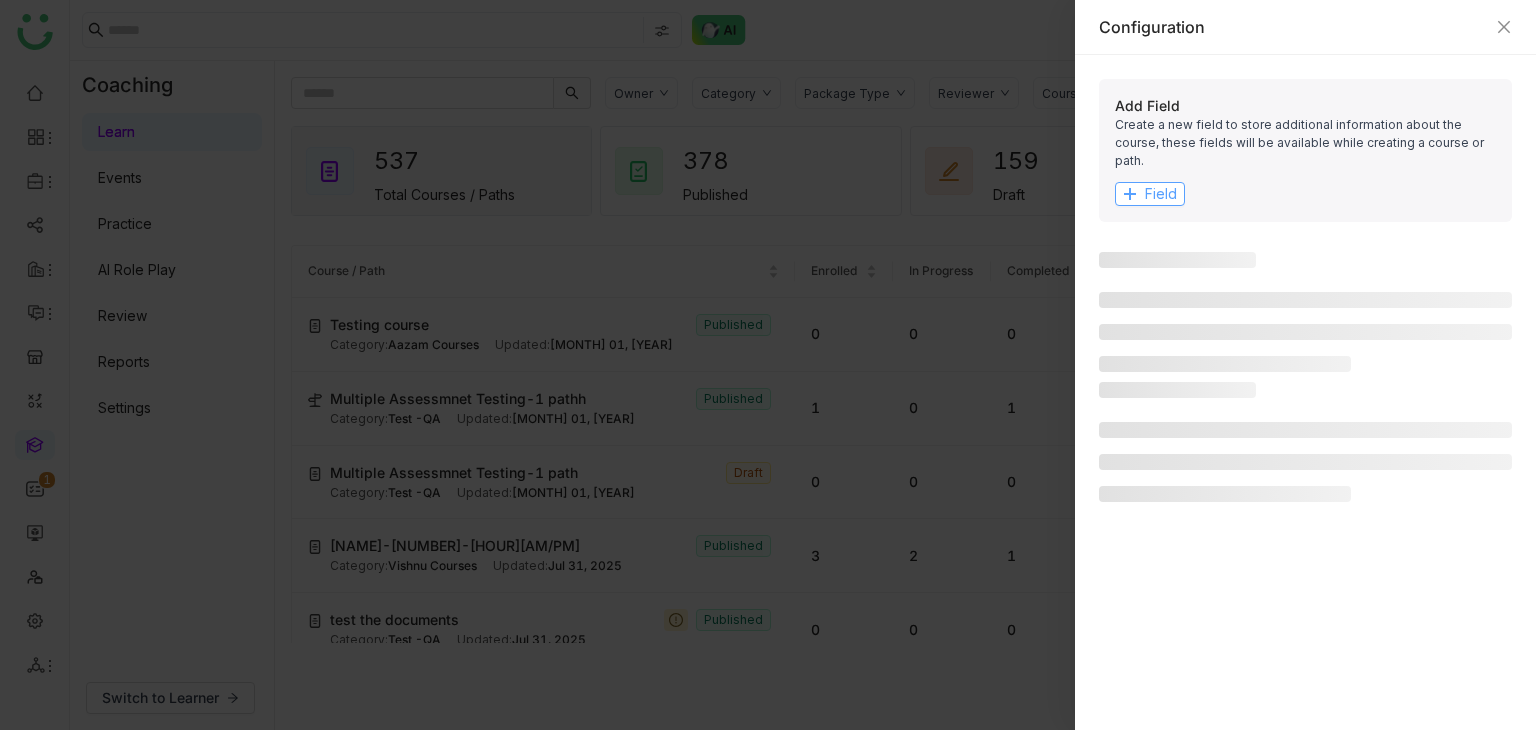 click on "Field" at bounding box center [1150, 194] 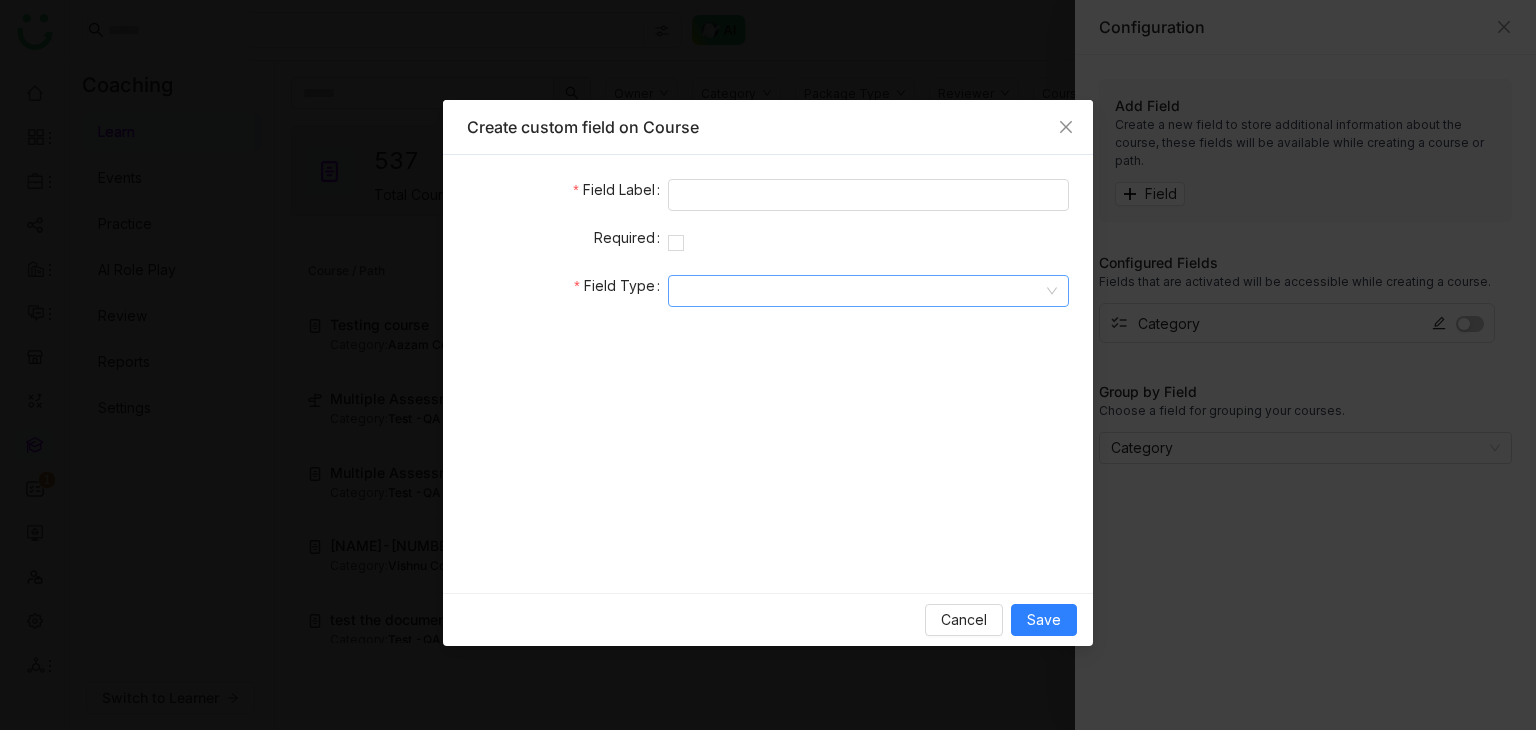 click 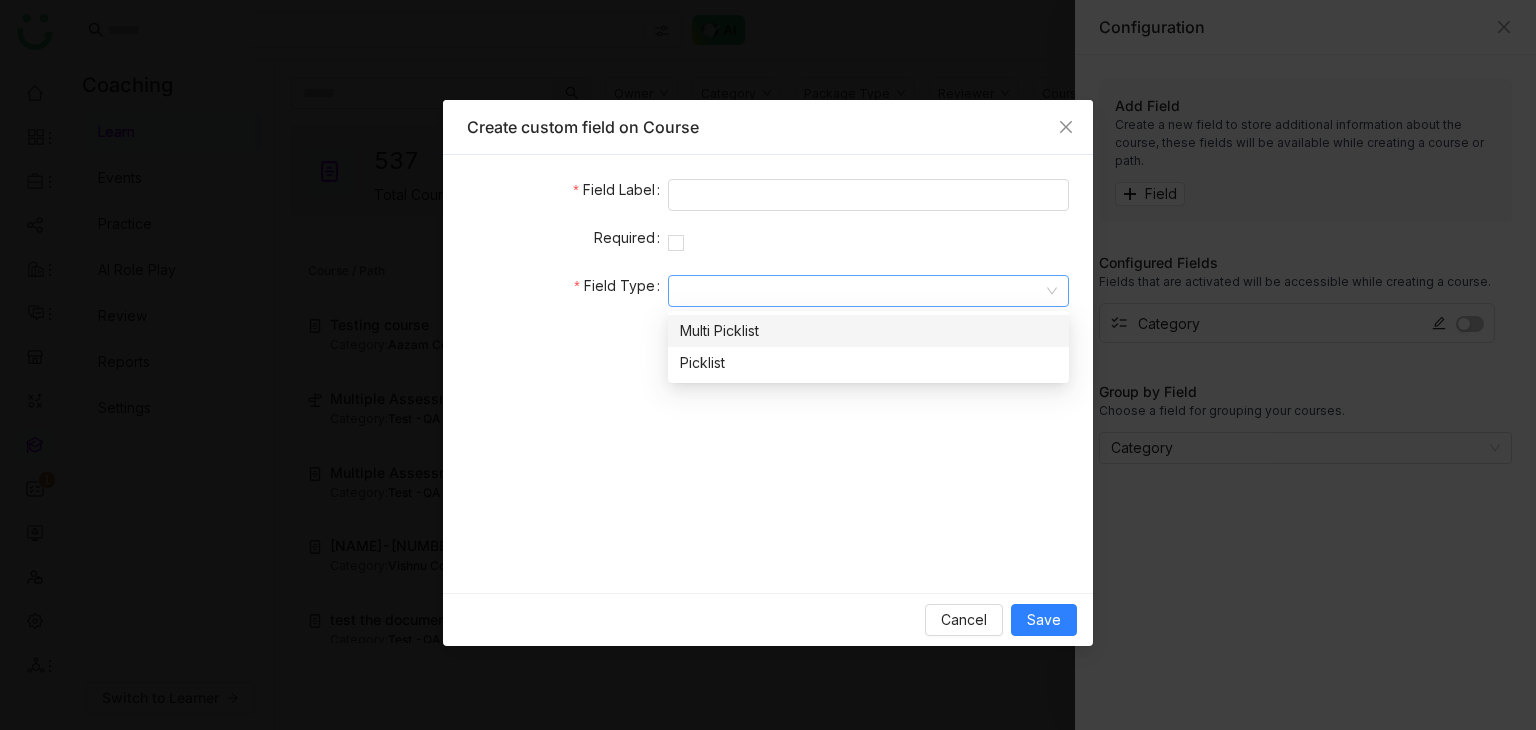 click on "Multi Picklist" at bounding box center [868, 331] 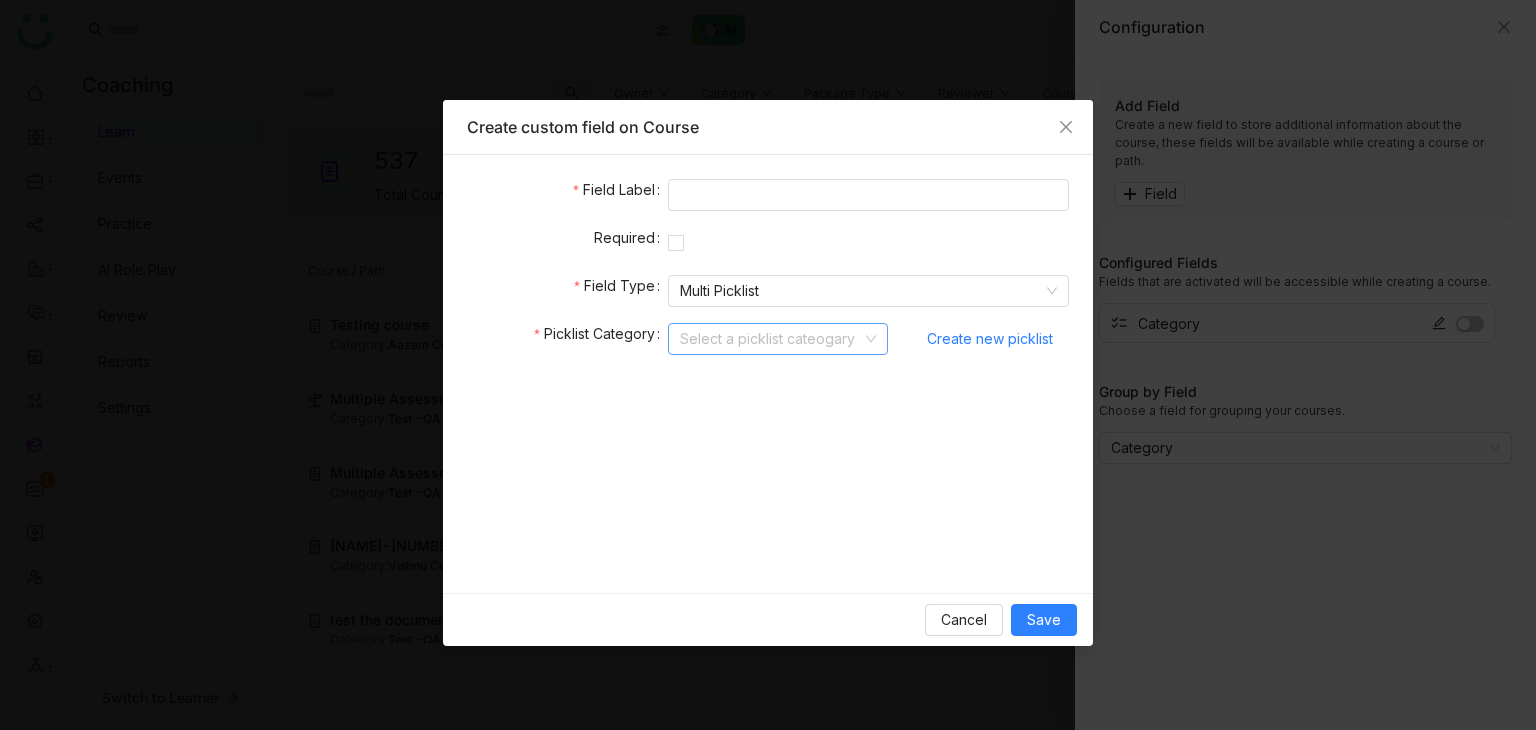 drag, startPoint x: 739, startPoint y: 363, endPoint x: 745, endPoint y: 340, distance: 23.769728 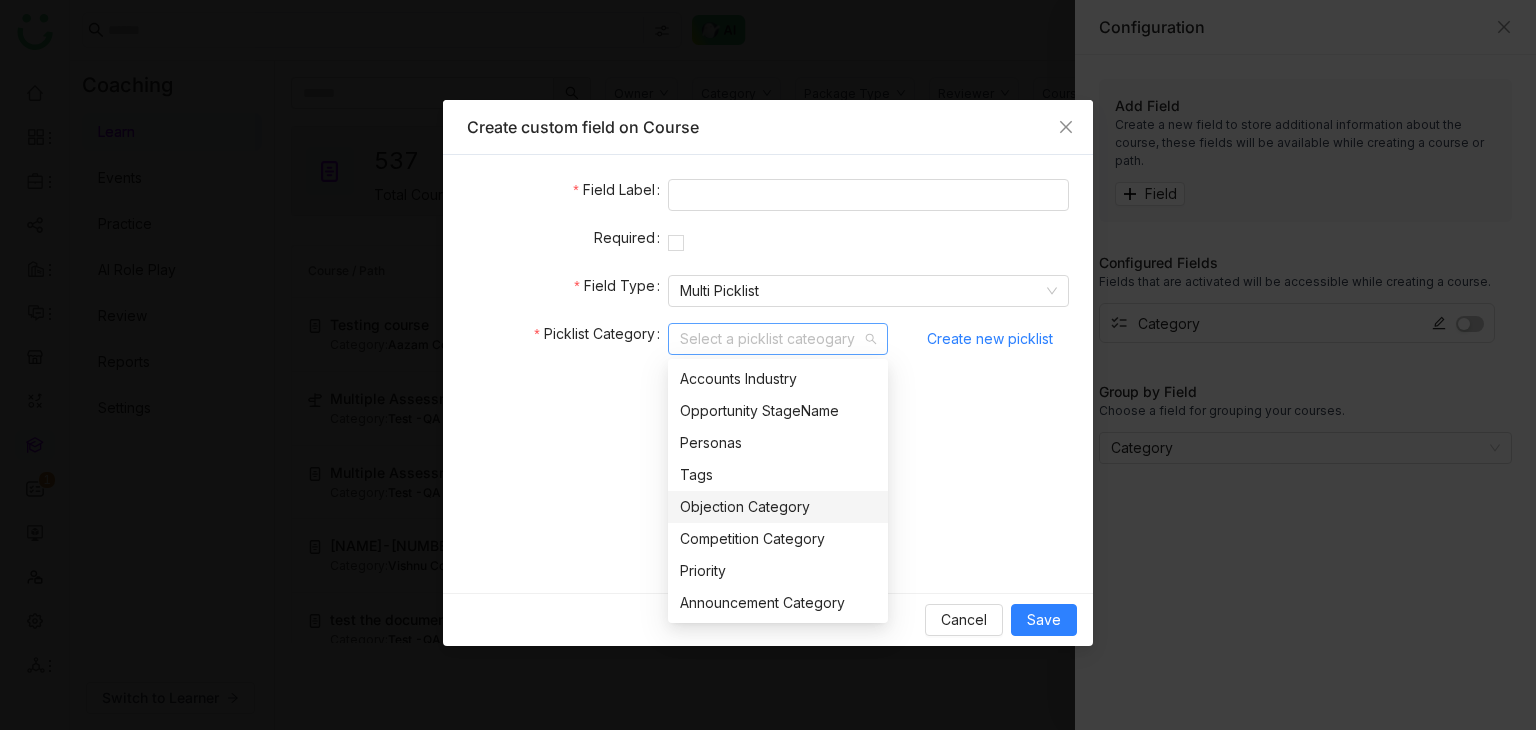 scroll, scrollTop: 700, scrollLeft: 0, axis: vertical 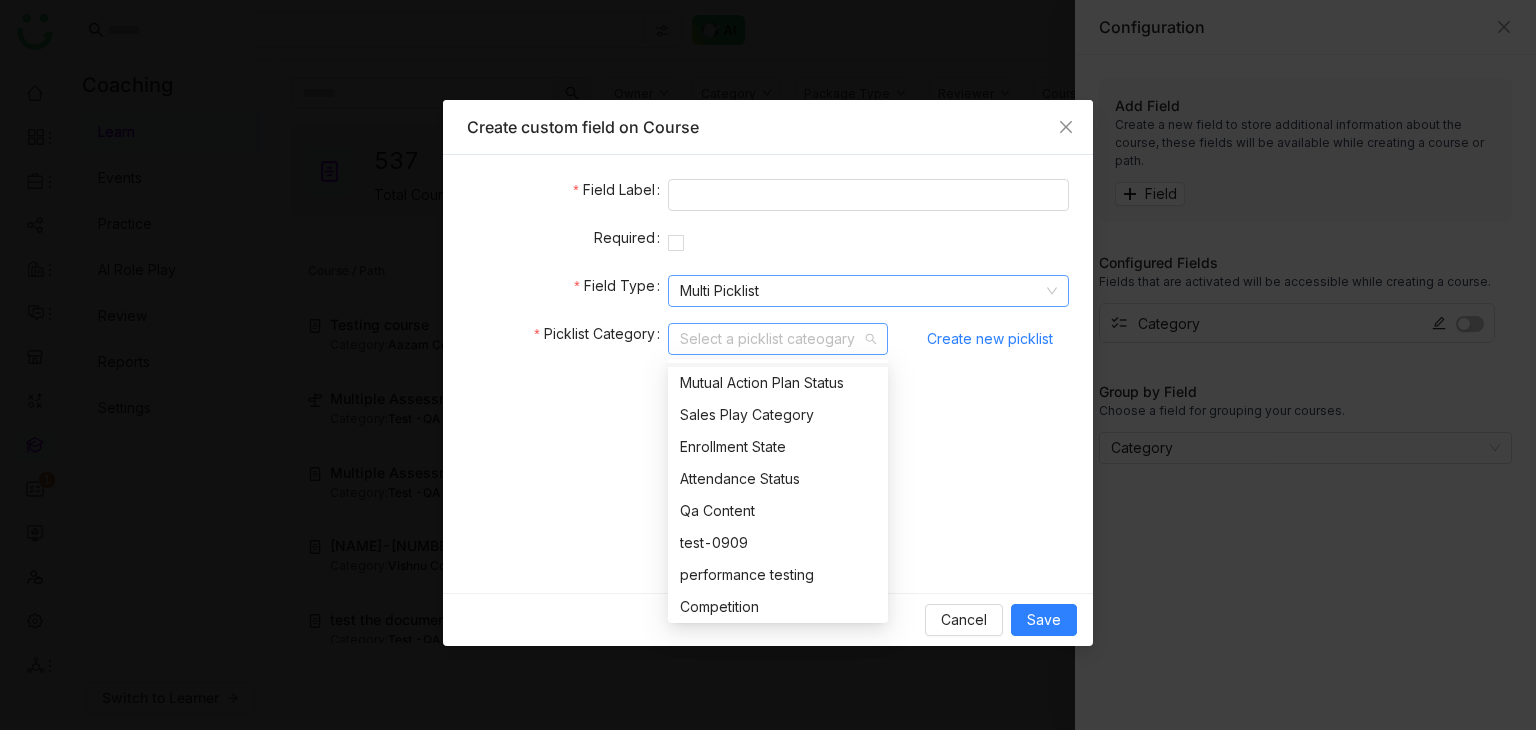click on "Multi Picklist" 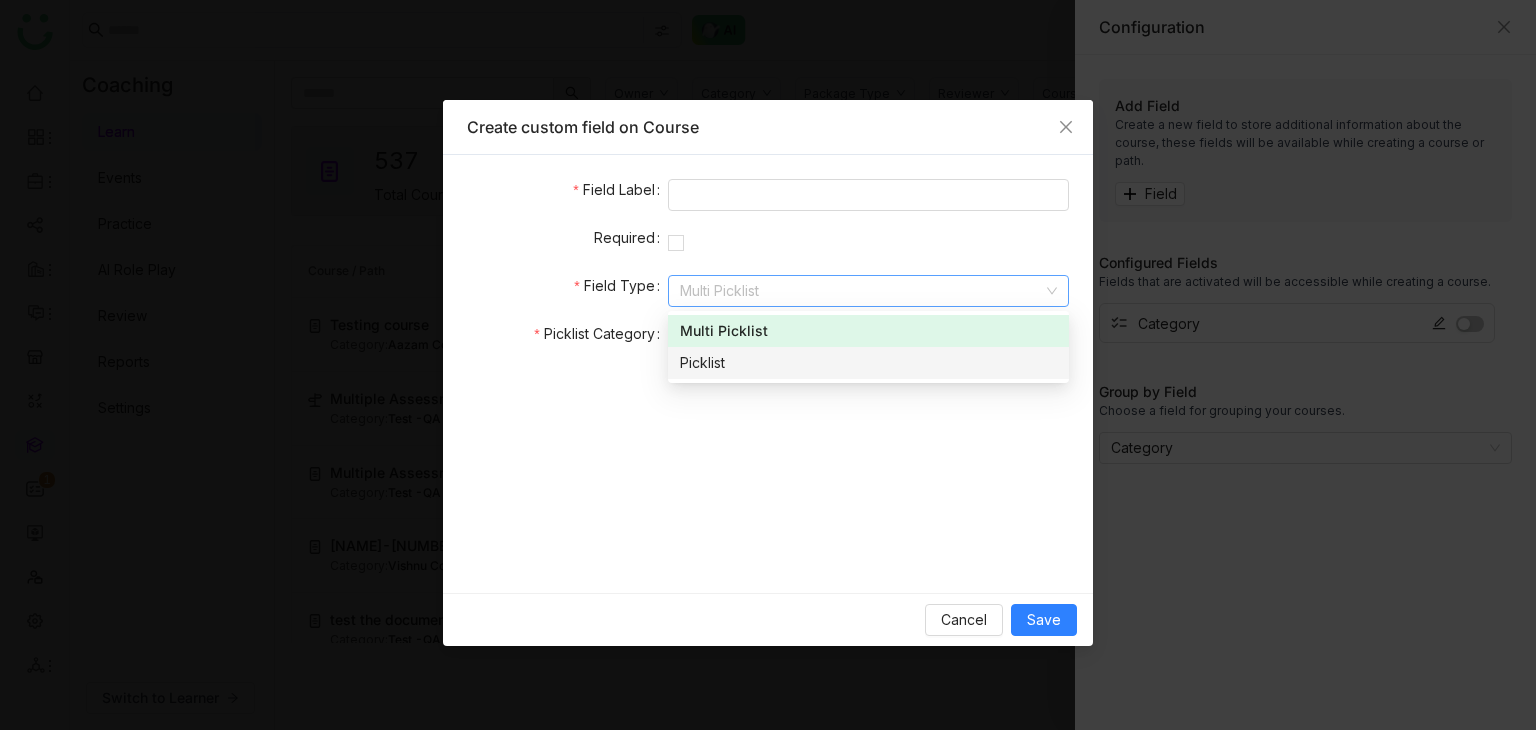 click on "Picklist" at bounding box center [868, 363] 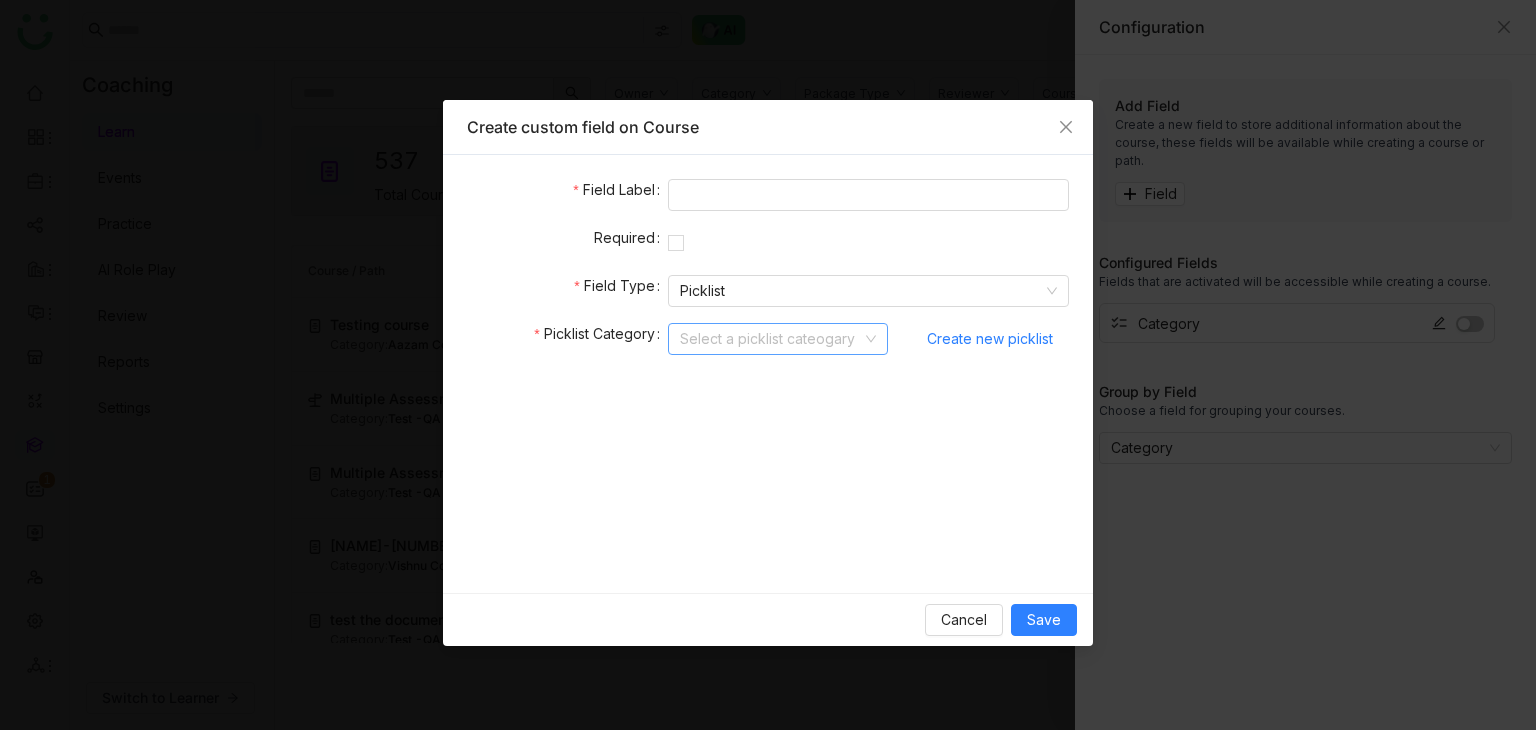 click 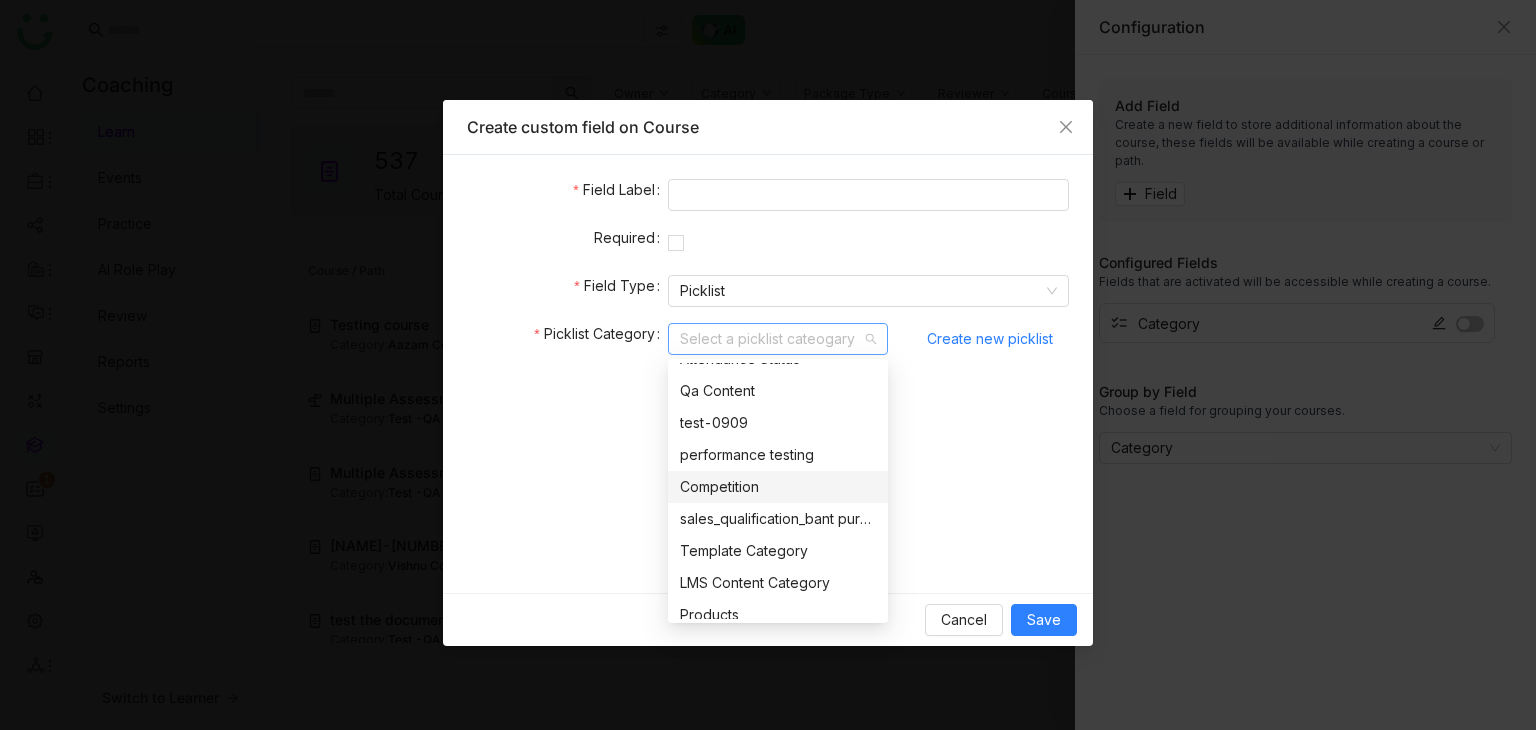 scroll, scrollTop: 832, scrollLeft: 0, axis: vertical 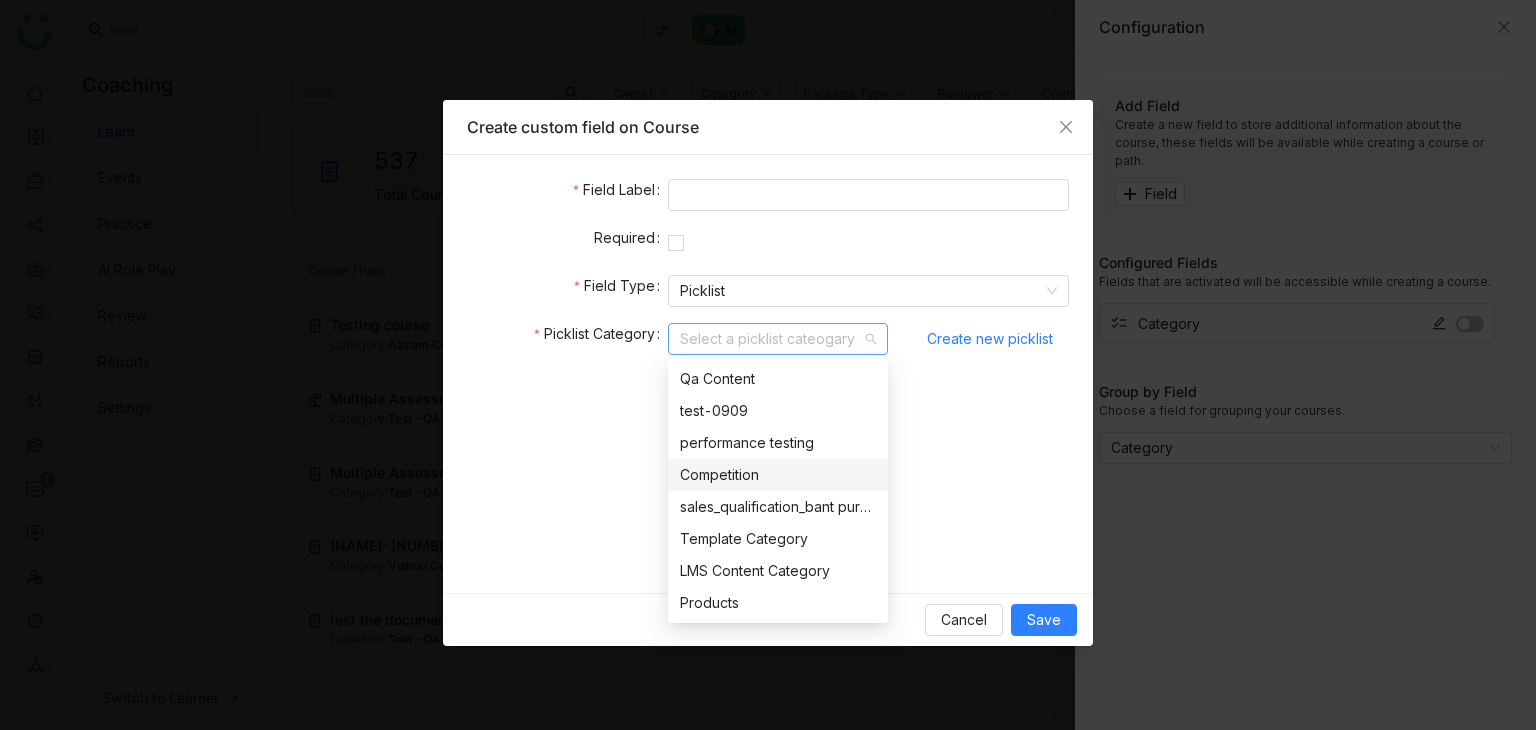 click on "Competition" at bounding box center [778, 475] 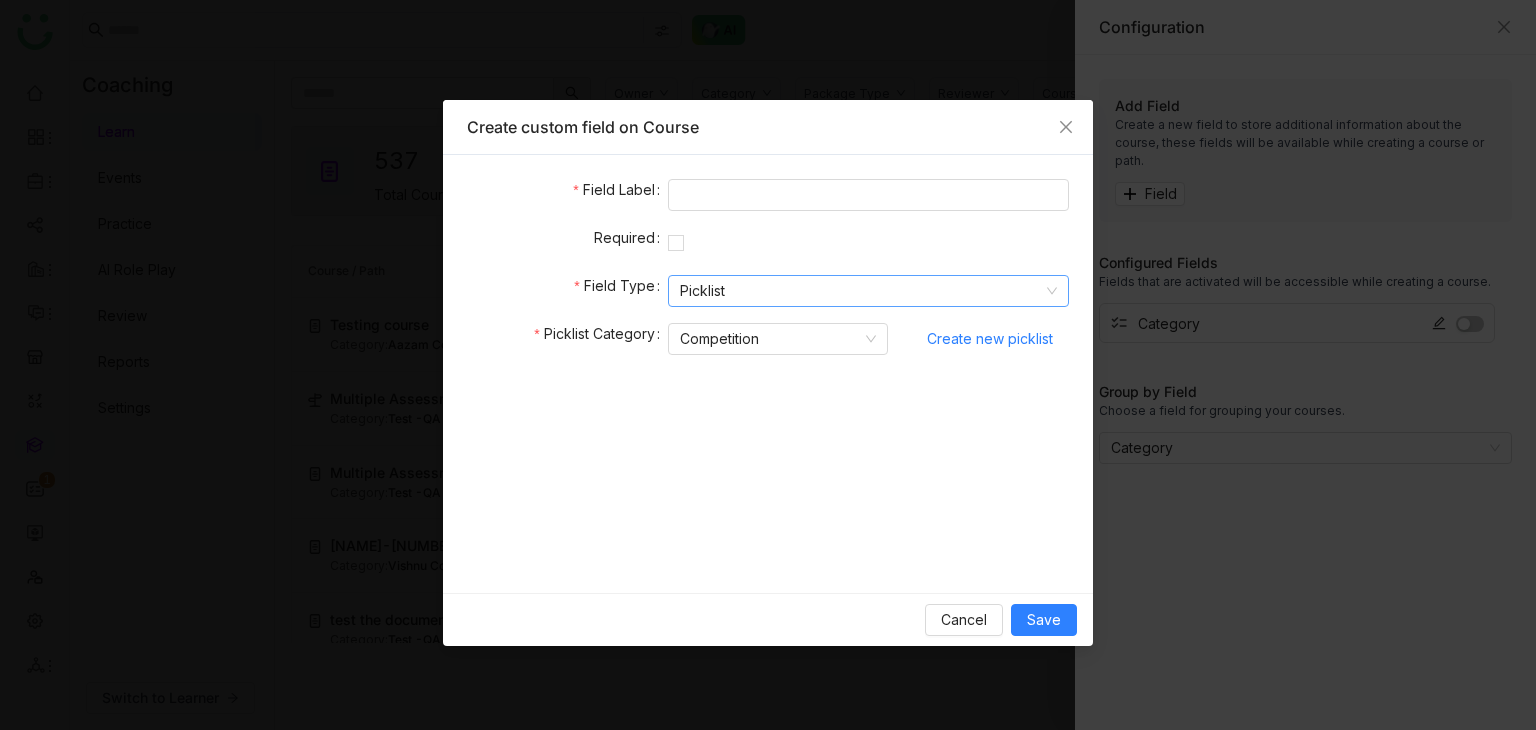 click on "Picklist" 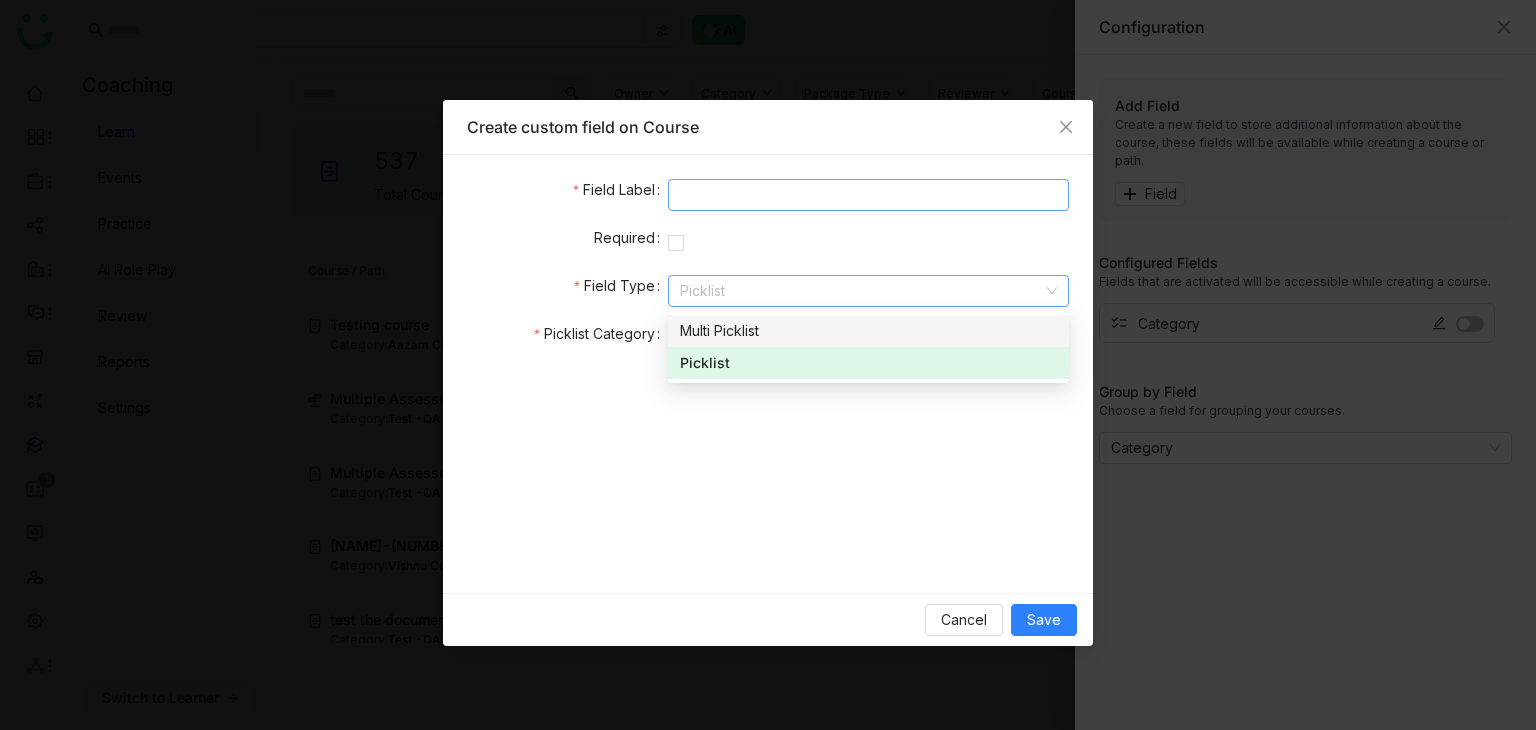 click 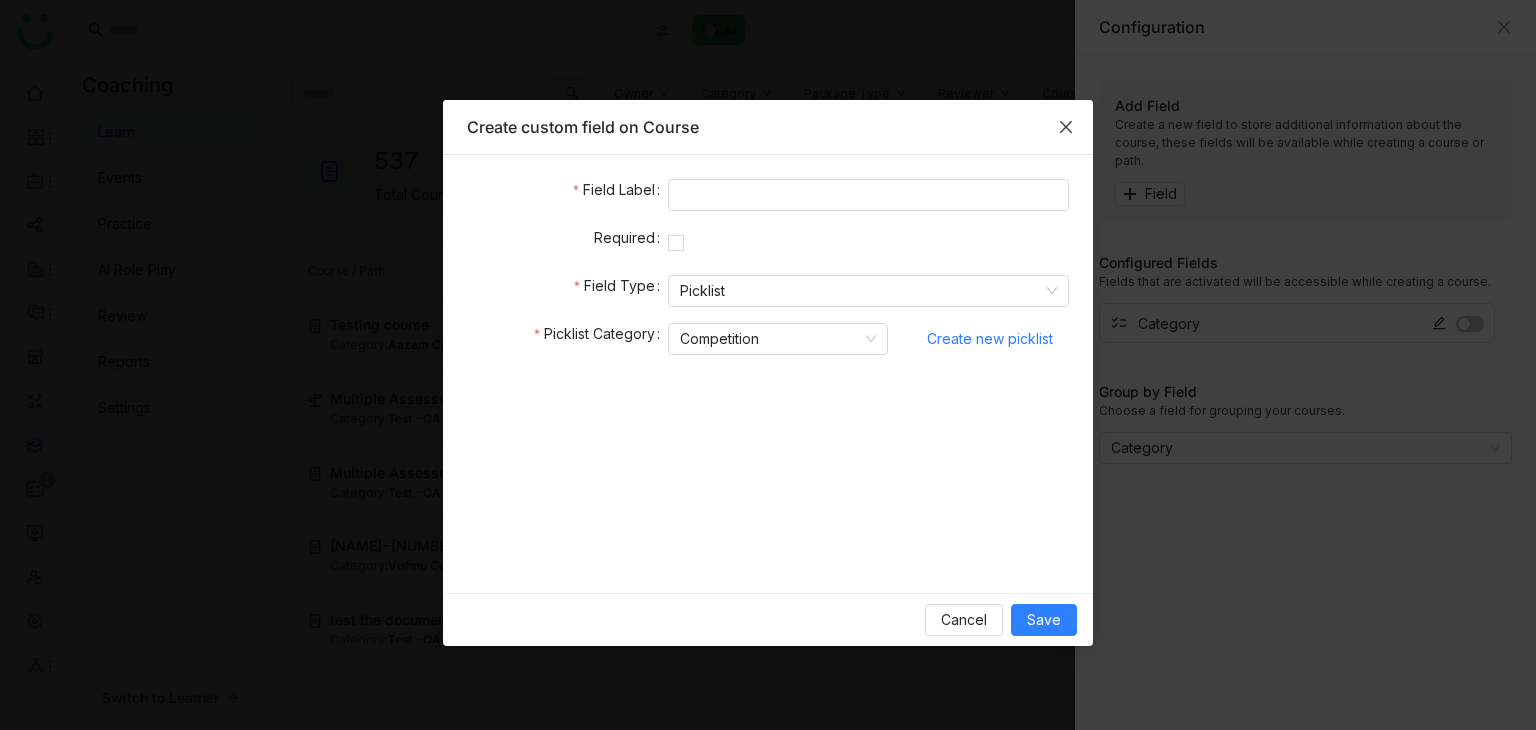 drag, startPoint x: 1059, startPoint y: 133, endPoint x: 1108, endPoint y: 113, distance: 52.924473 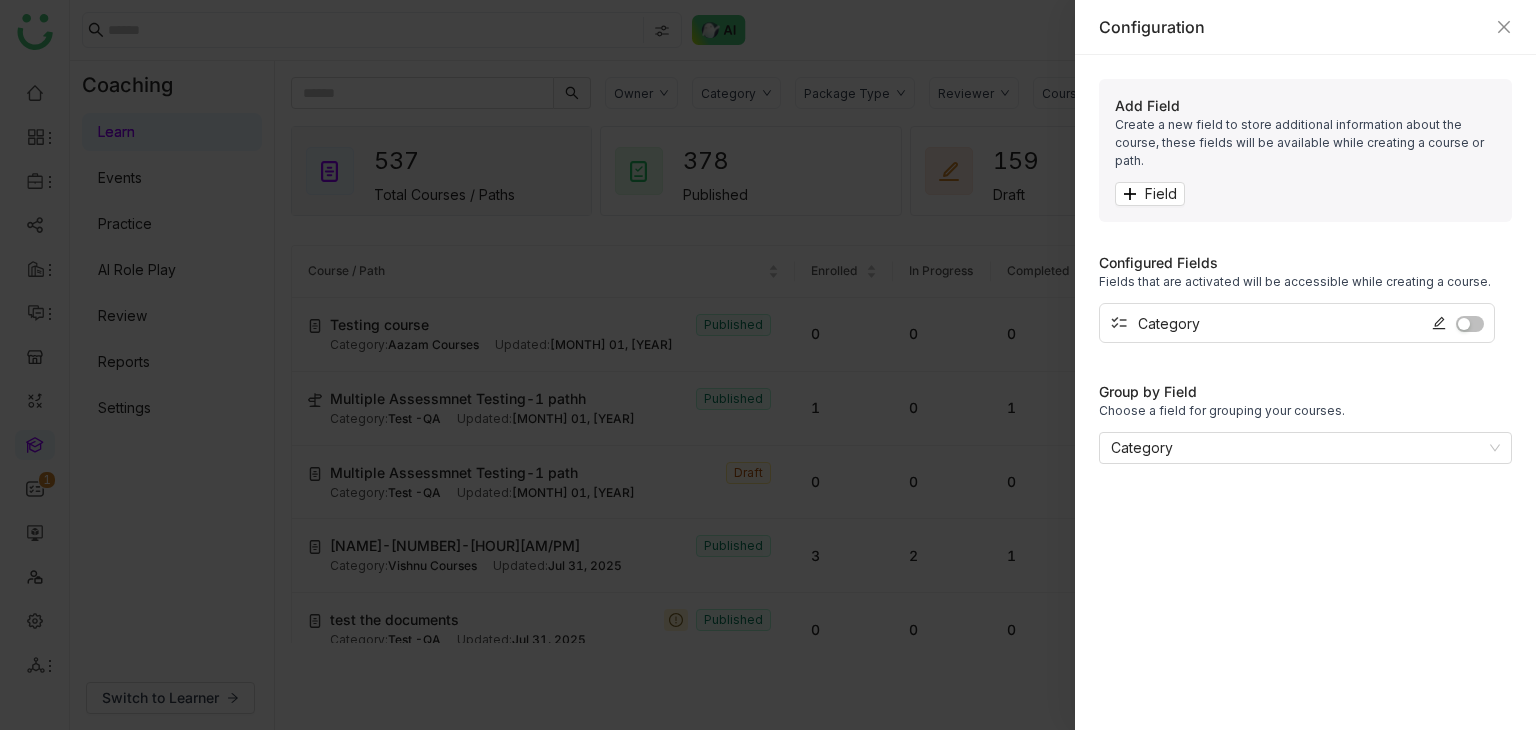 click on "Configuration" at bounding box center [1305, 27] 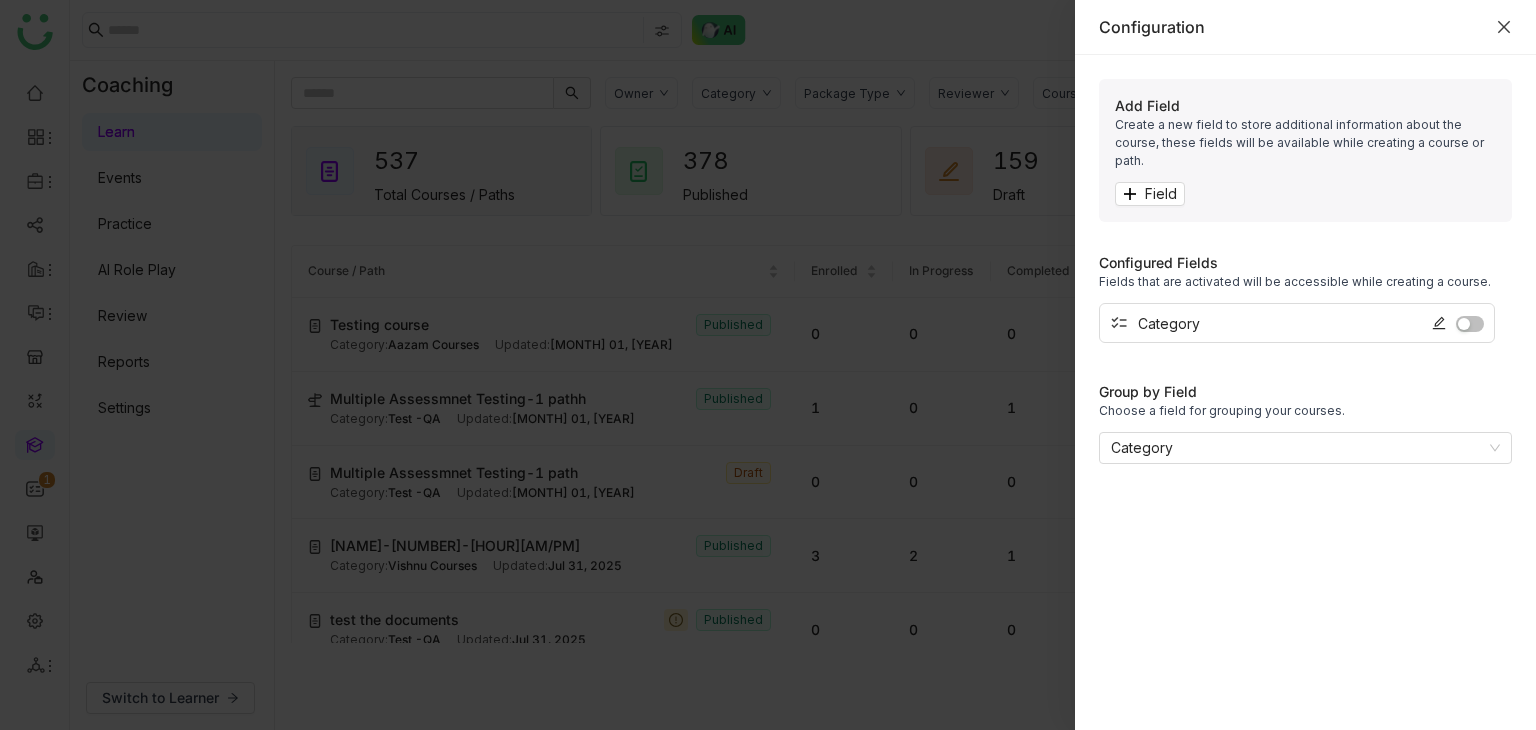 click 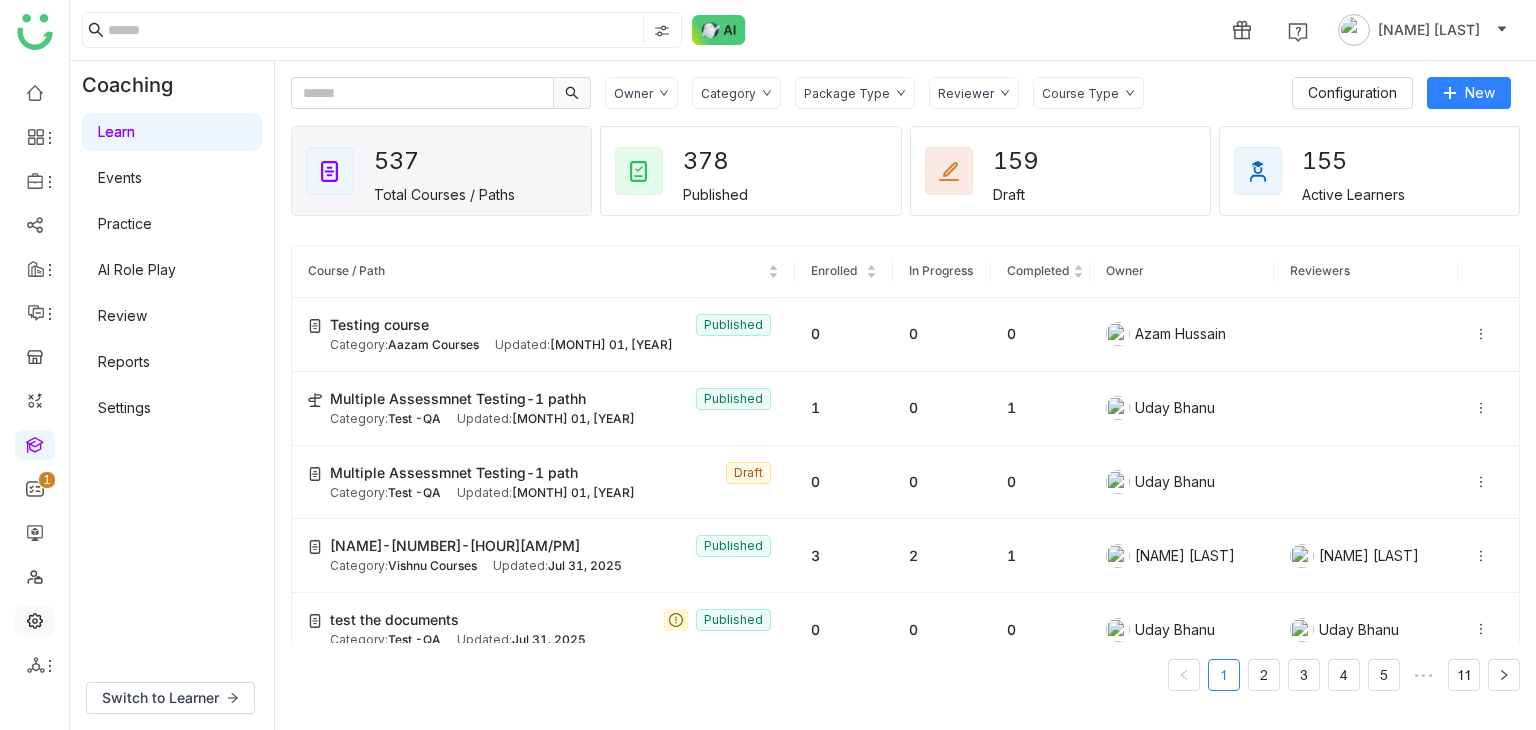 click at bounding box center (35, 619) 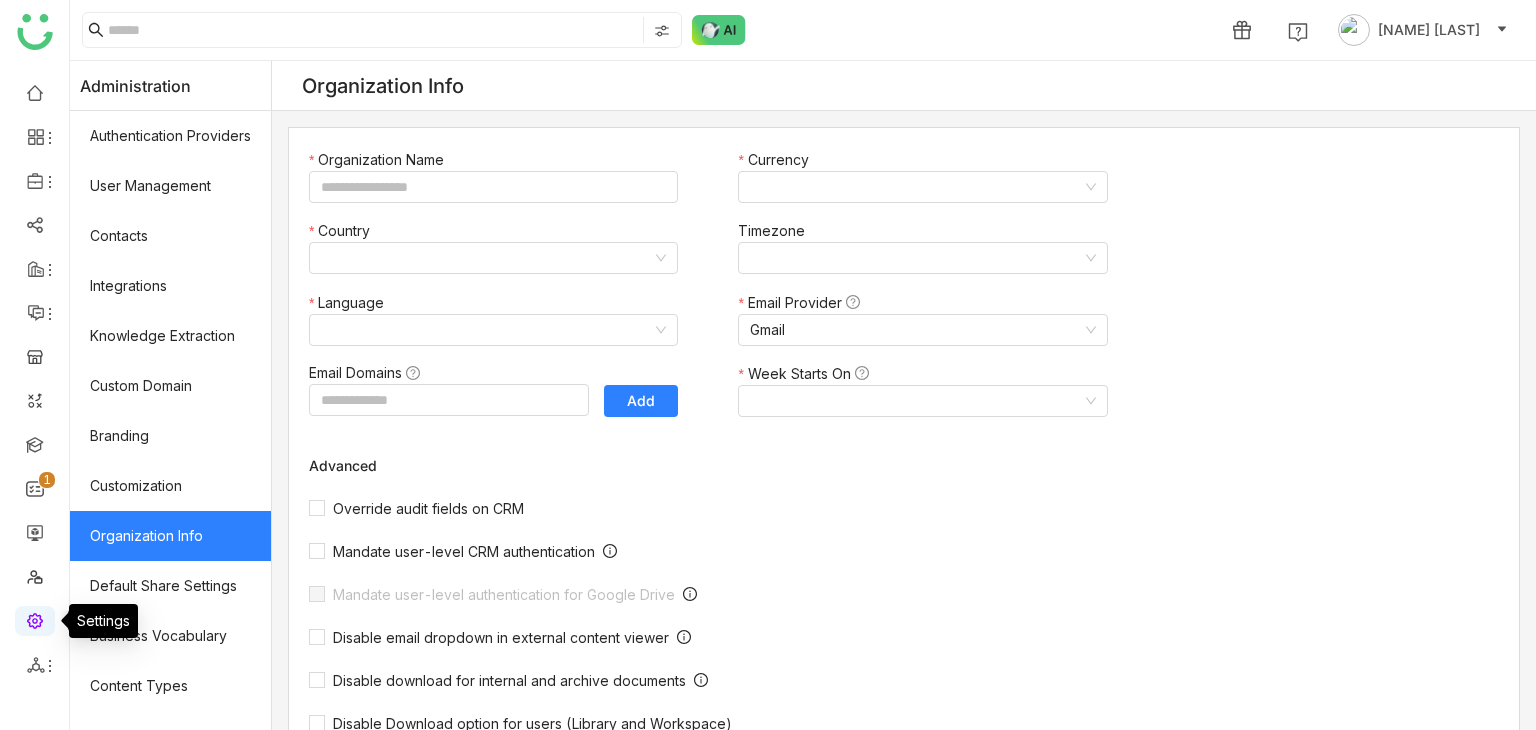 type on "*******" 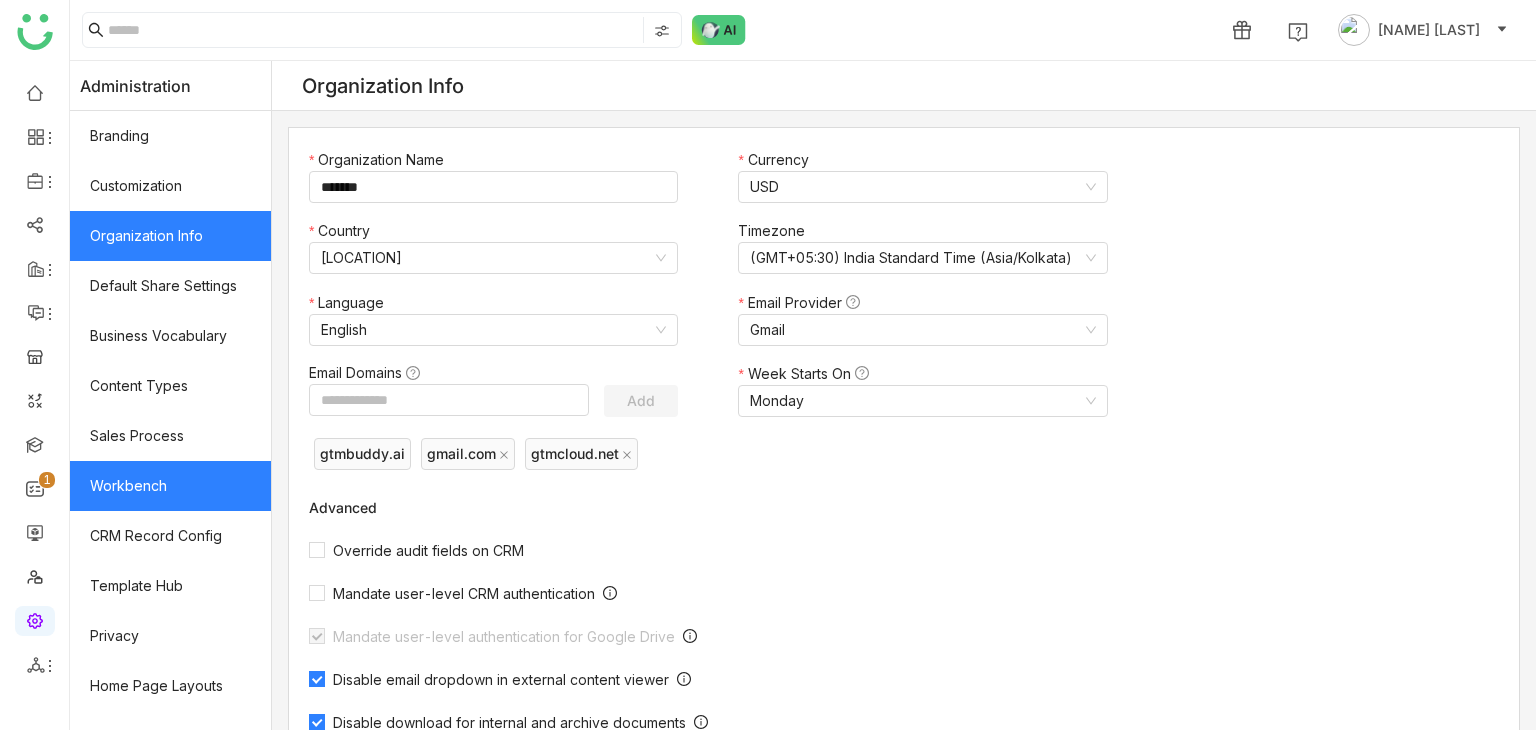scroll, scrollTop: 0, scrollLeft: 0, axis: both 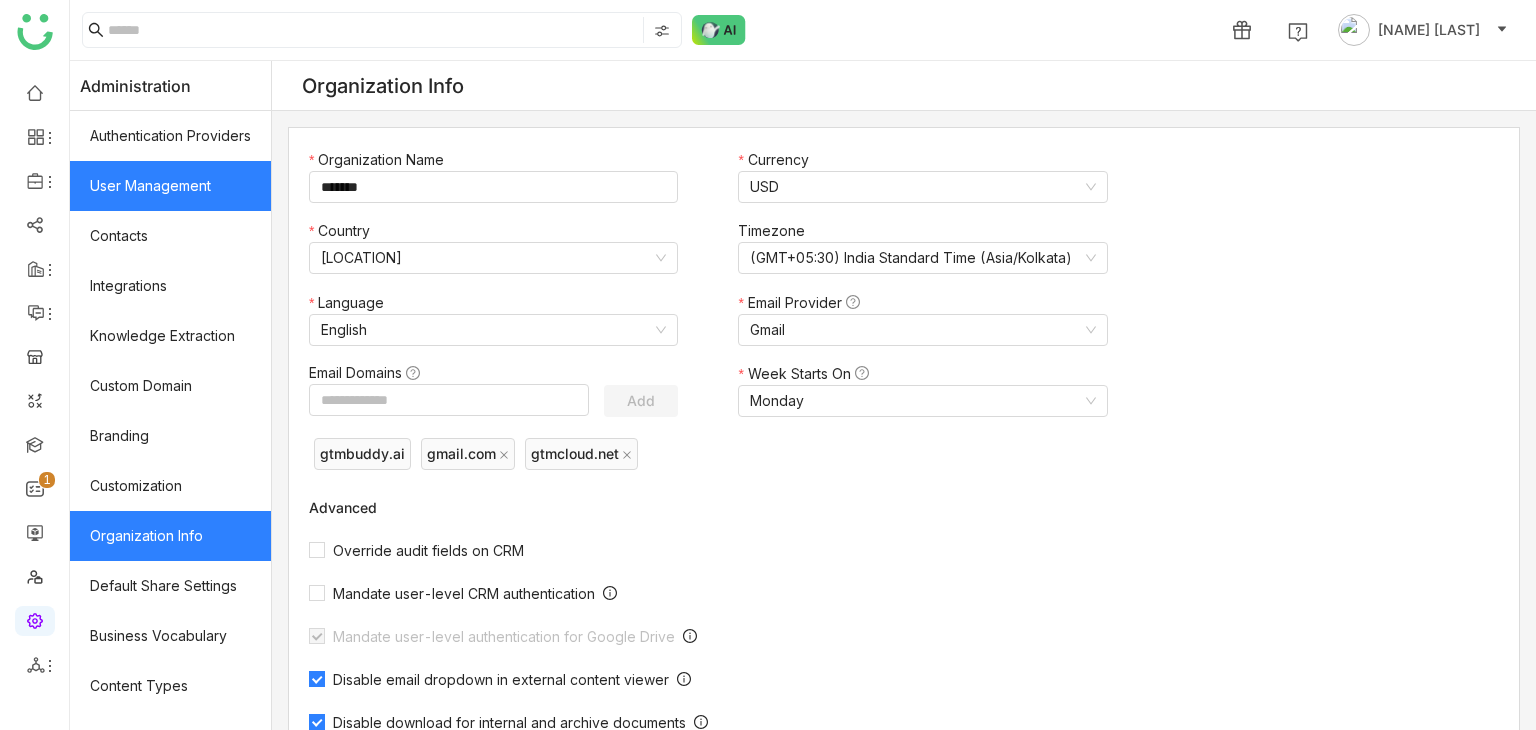 click on "User Management" 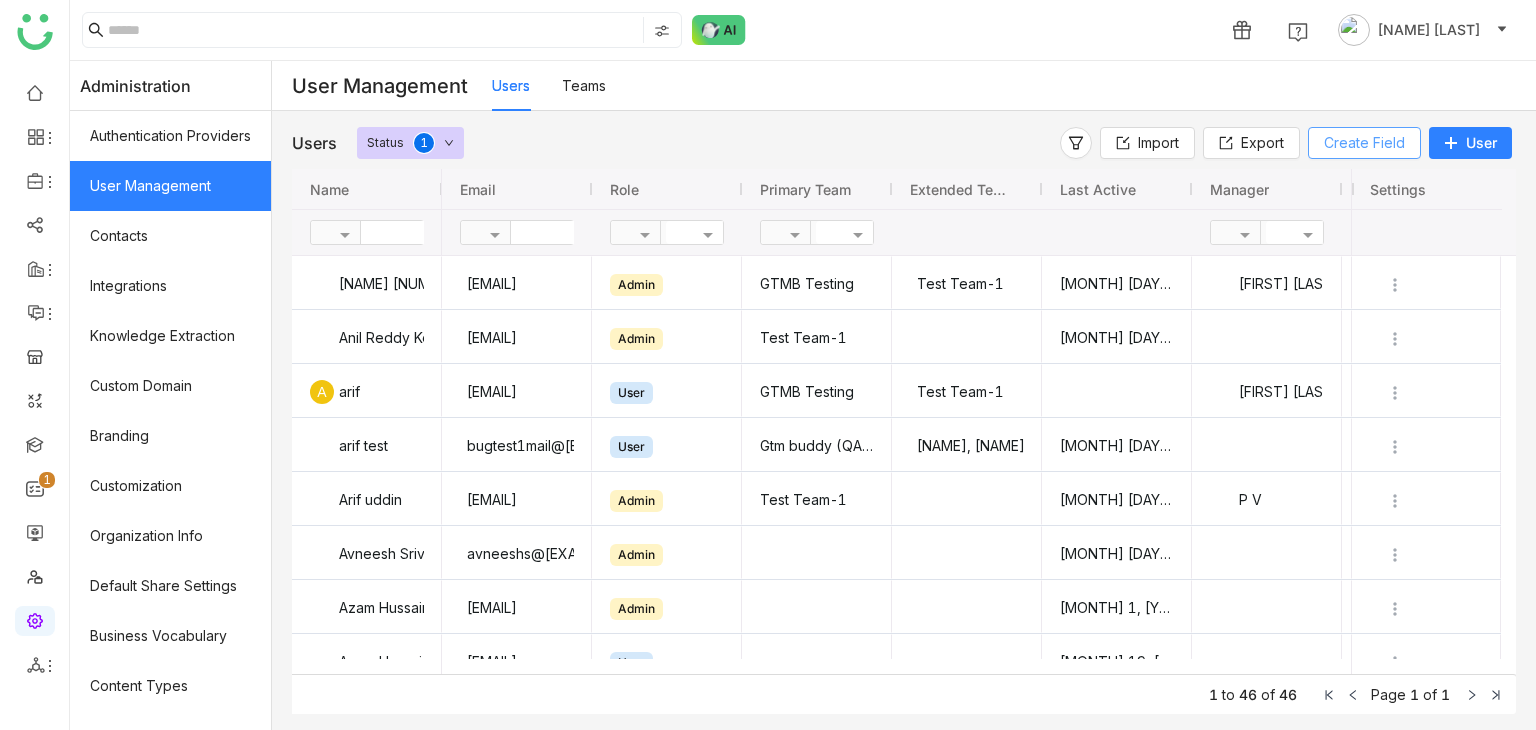 click on "Create Field" 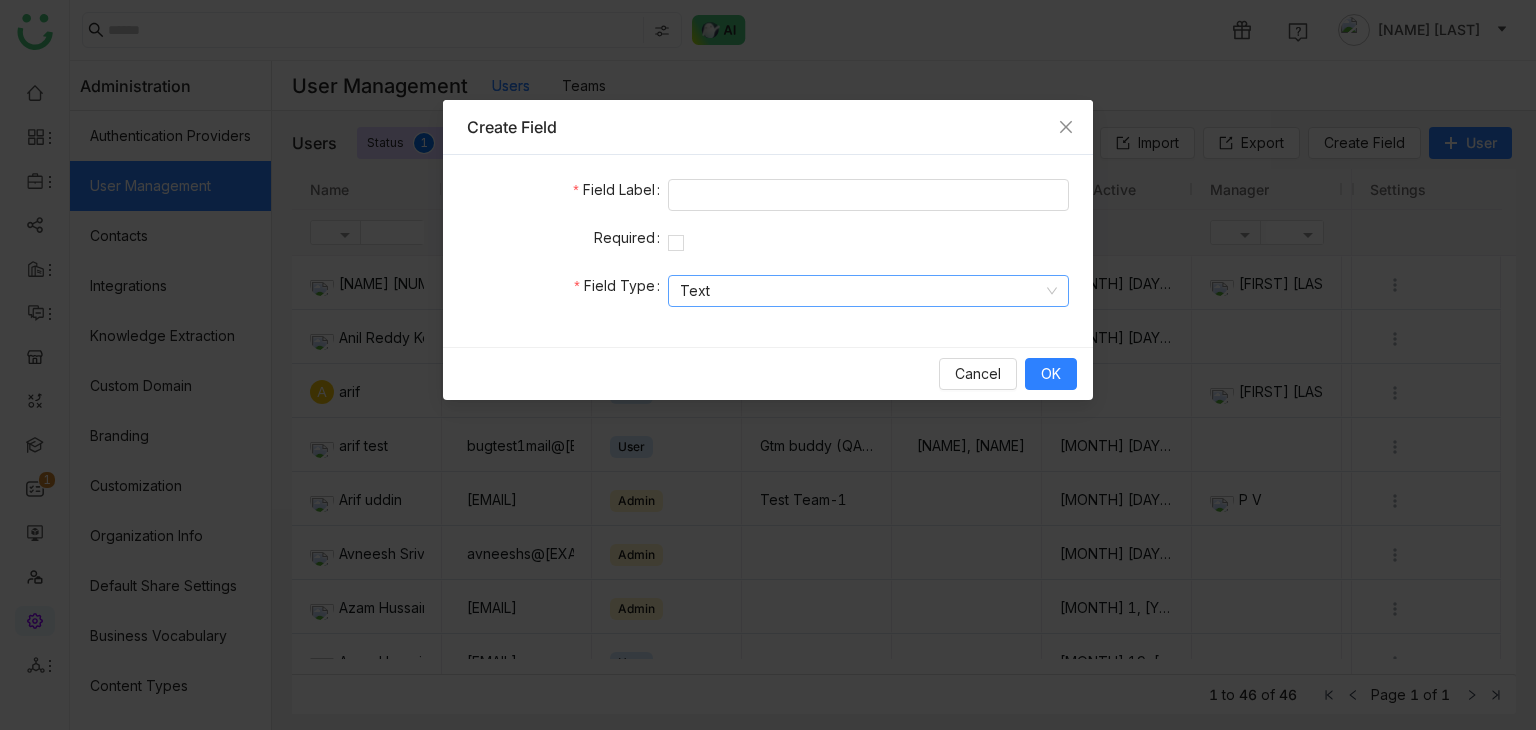 click on "Text" 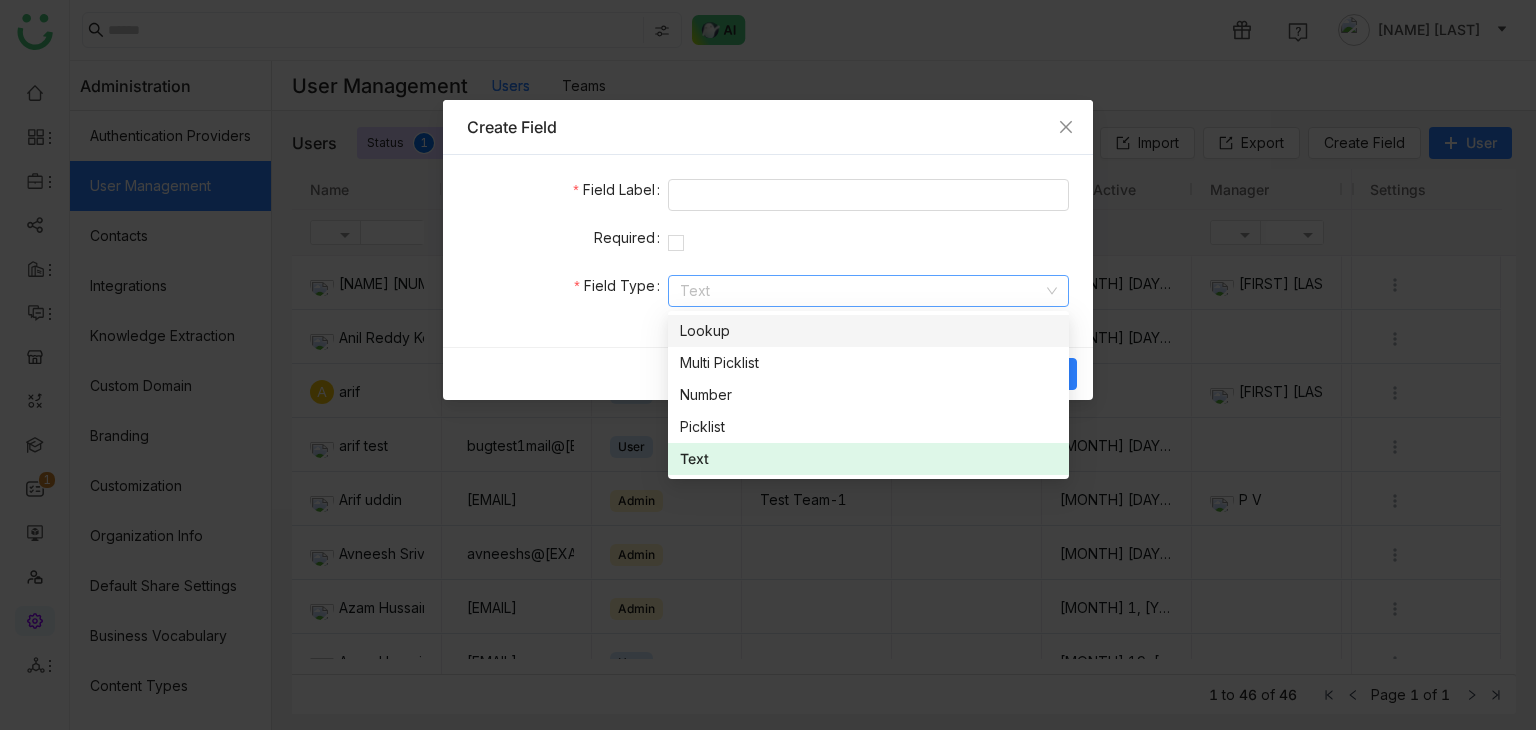 drag, startPoint x: 744, startPoint y: 326, endPoint x: 744, endPoint y: 310, distance: 16 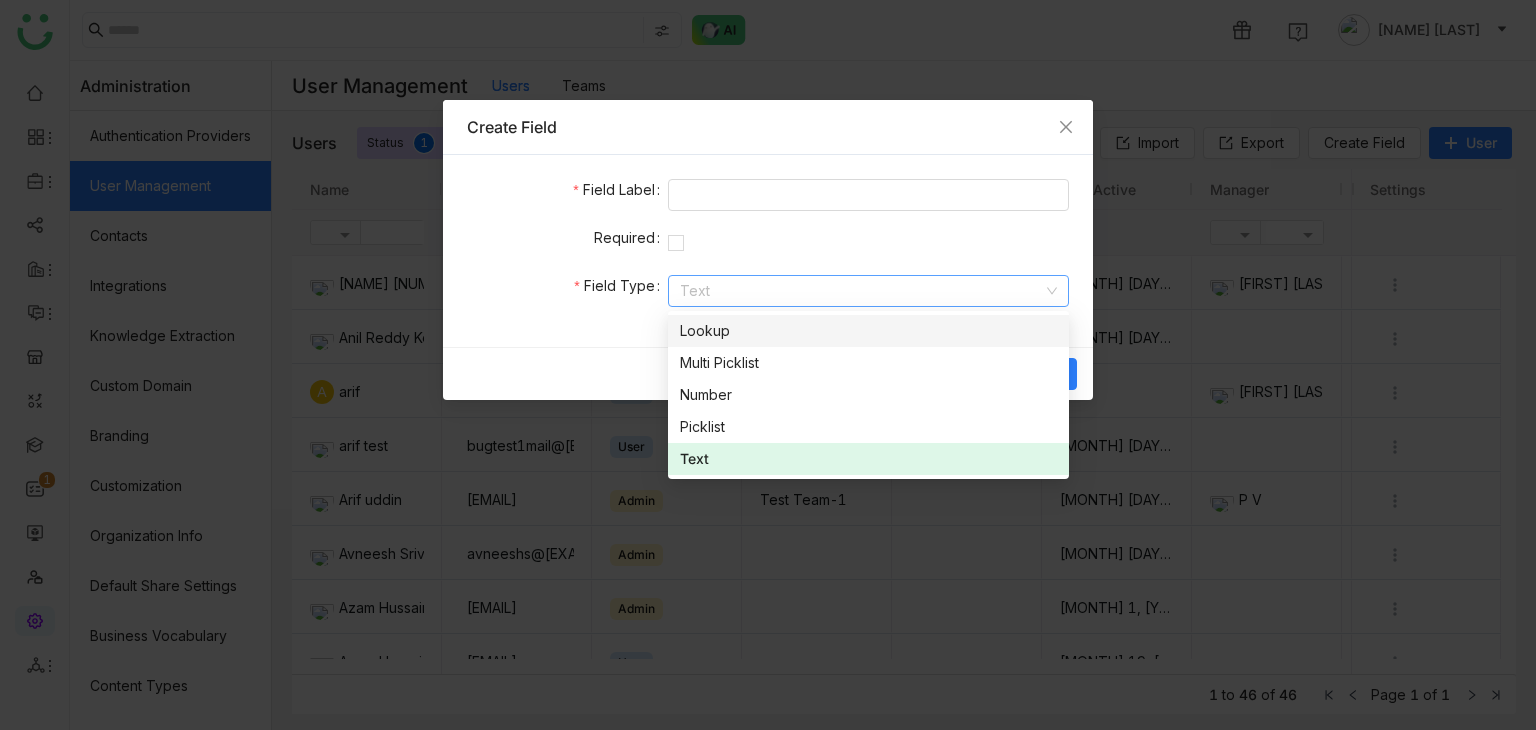 click on "Lookup" at bounding box center (868, 331) 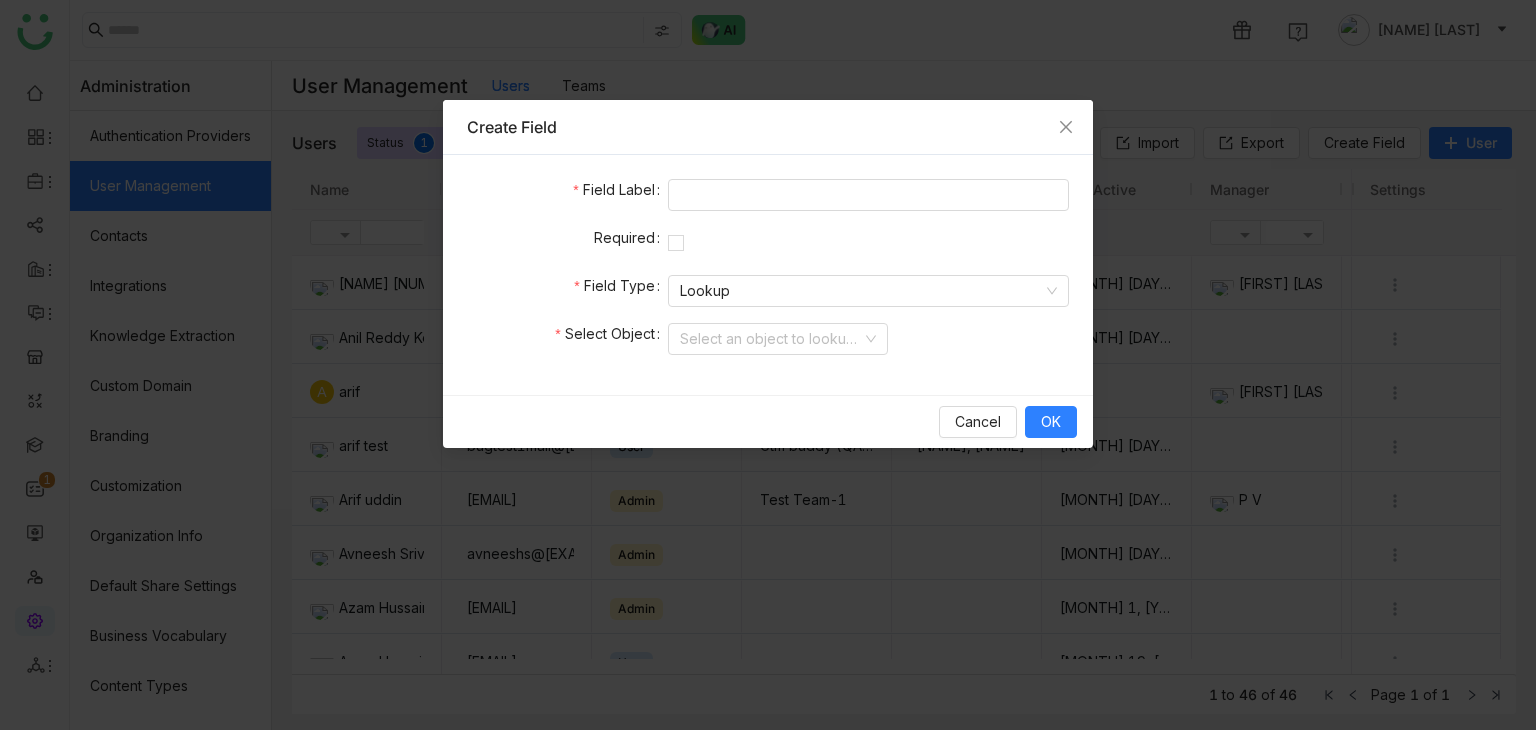 click on "Field Label Required Field Type Lookup Select Object Select an object to lookup to" at bounding box center [768, 275] 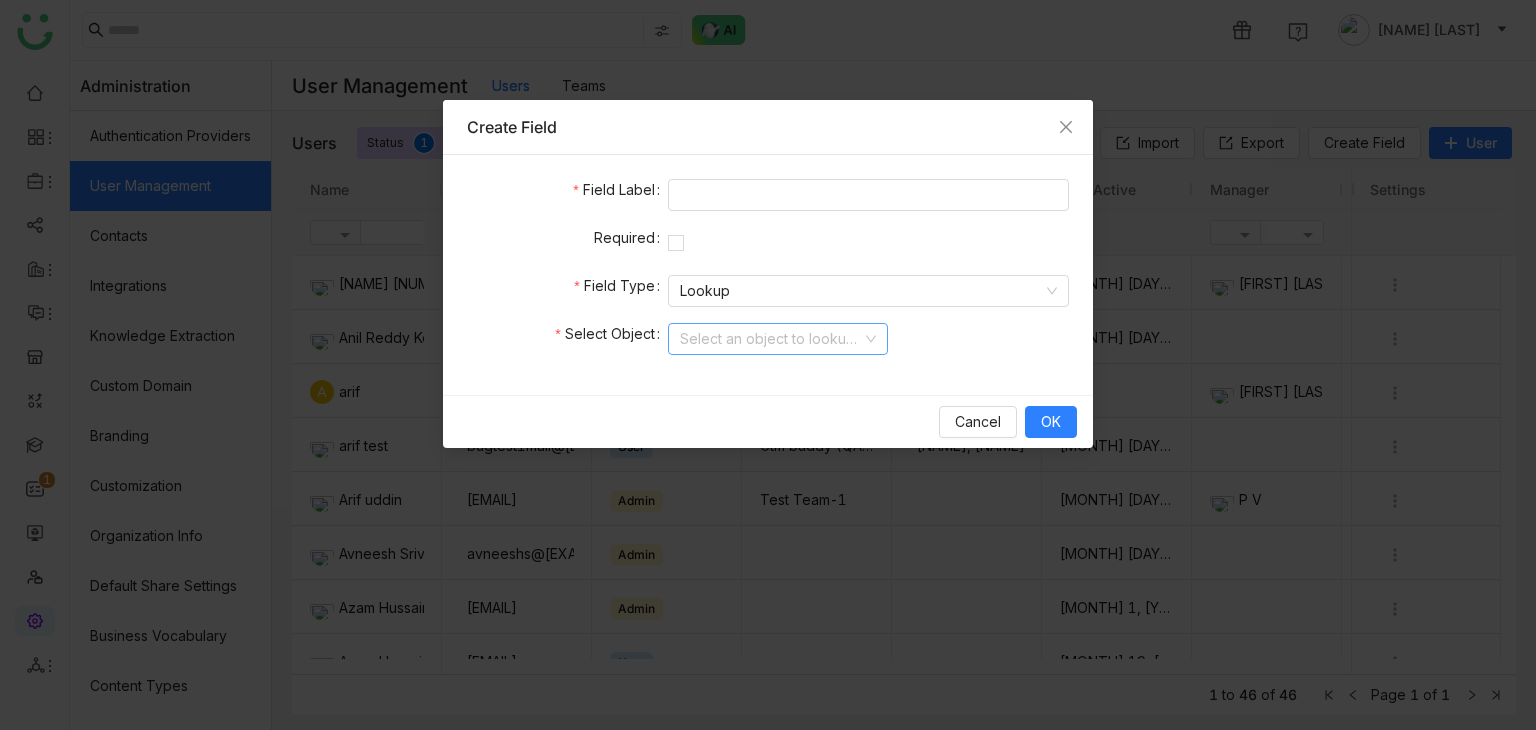 click 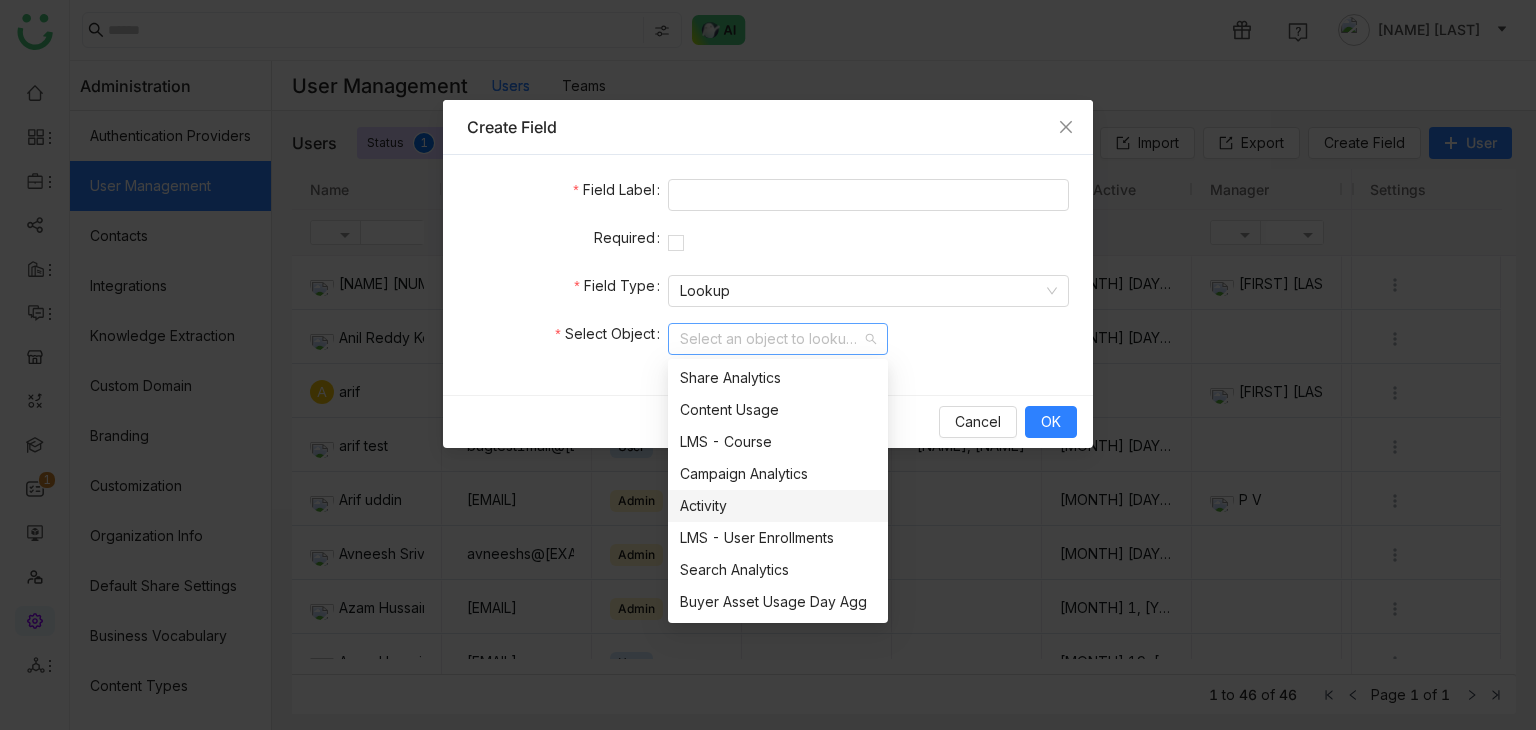 scroll, scrollTop: 800, scrollLeft: 0, axis: vertical 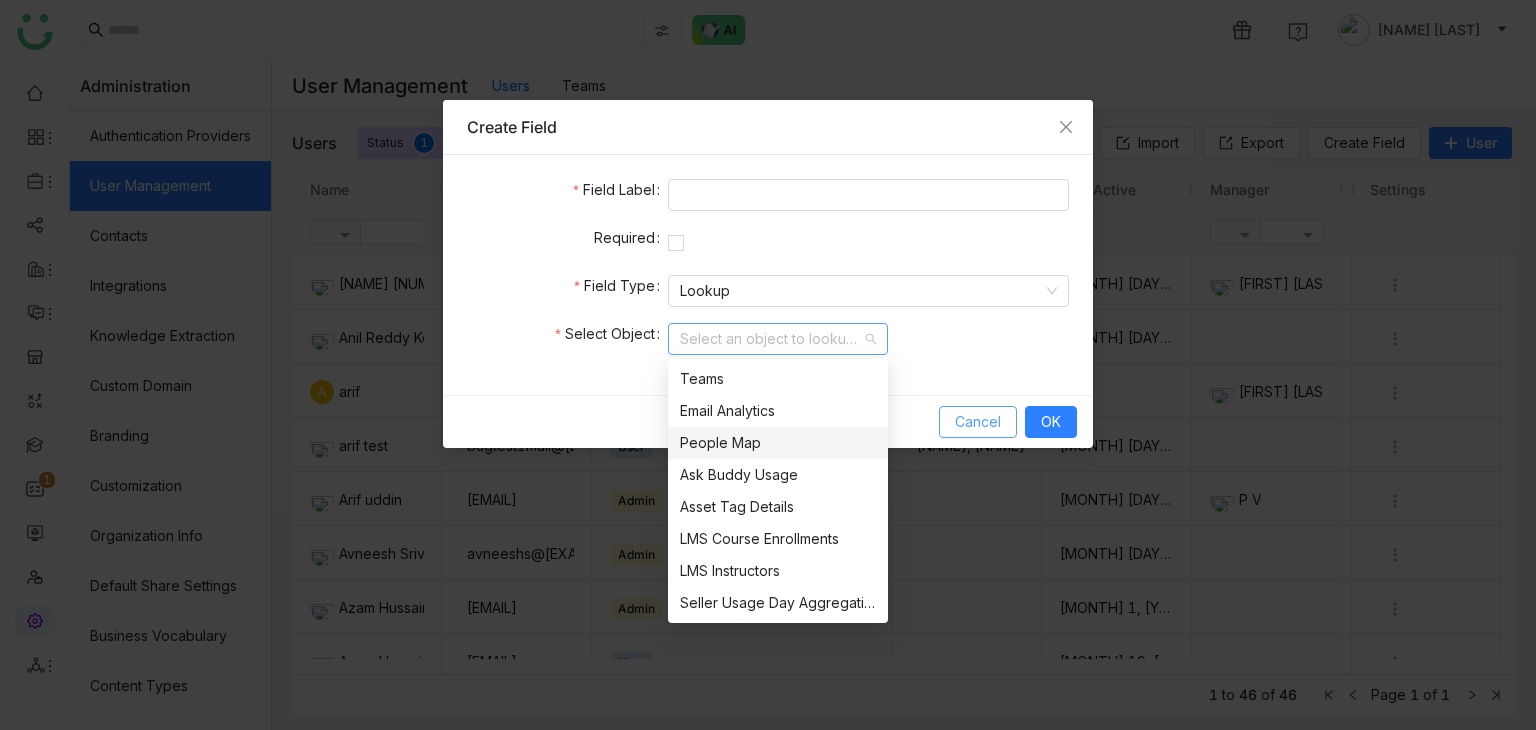 click on "Cancel" at bounding box center [978, 422] 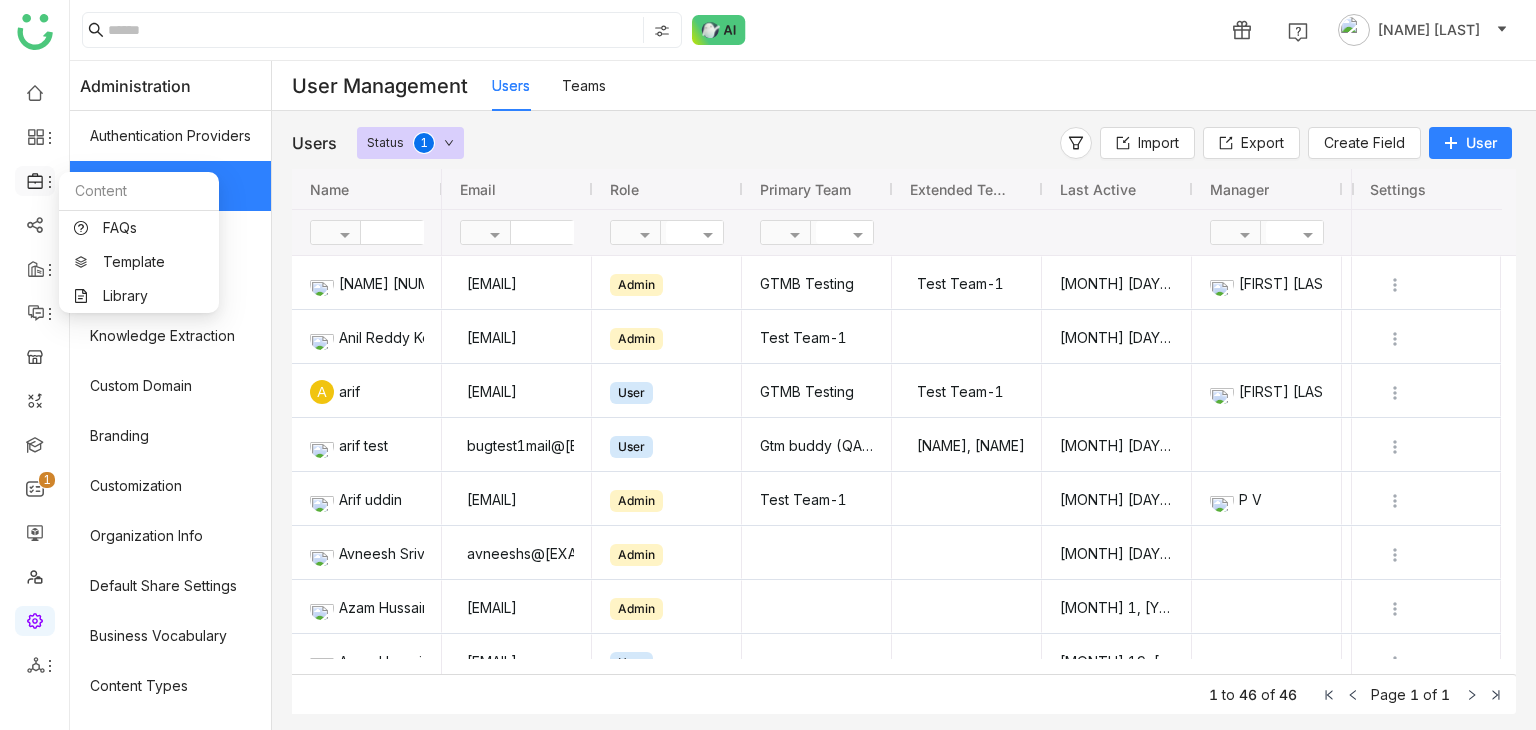 click 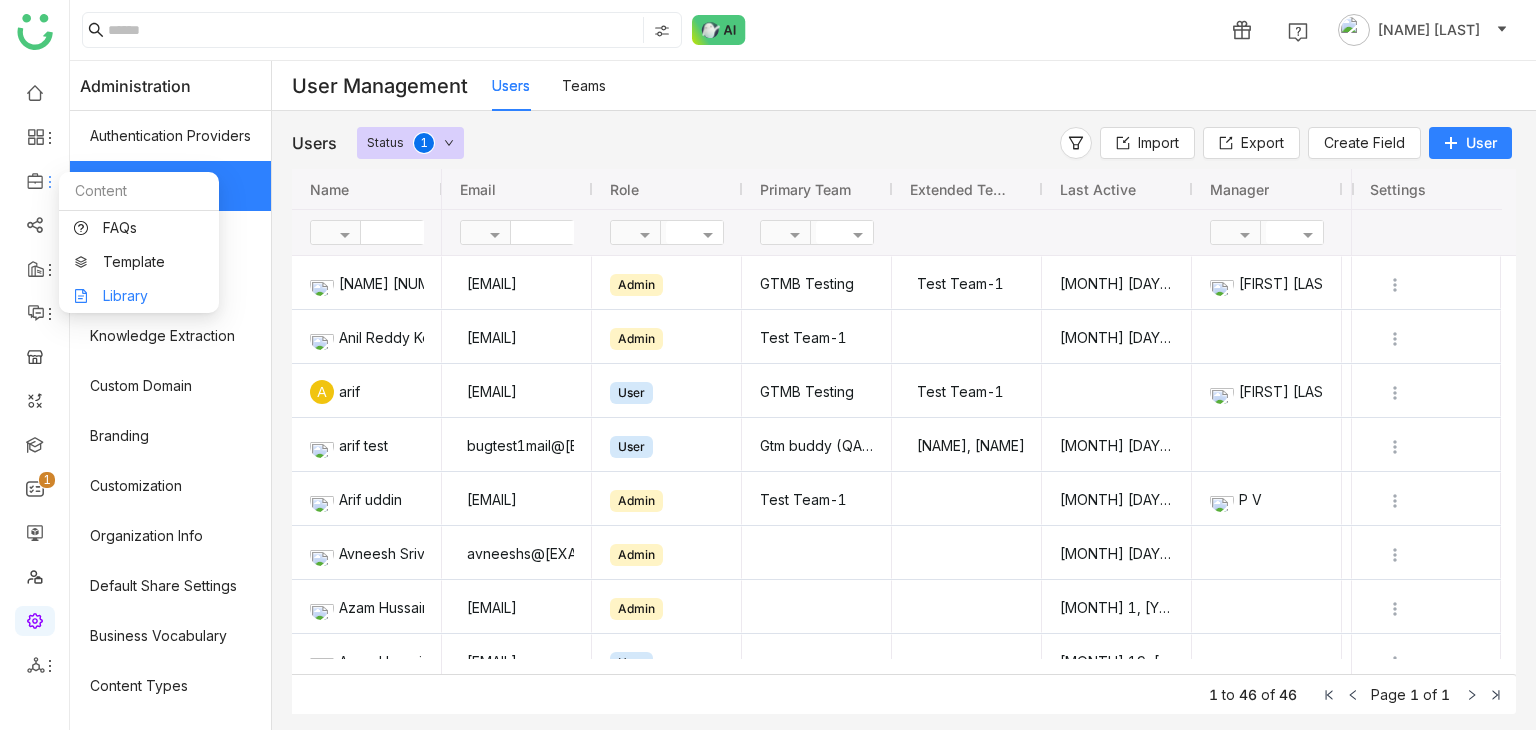 click on "Library" at bounding box center [139, 296] 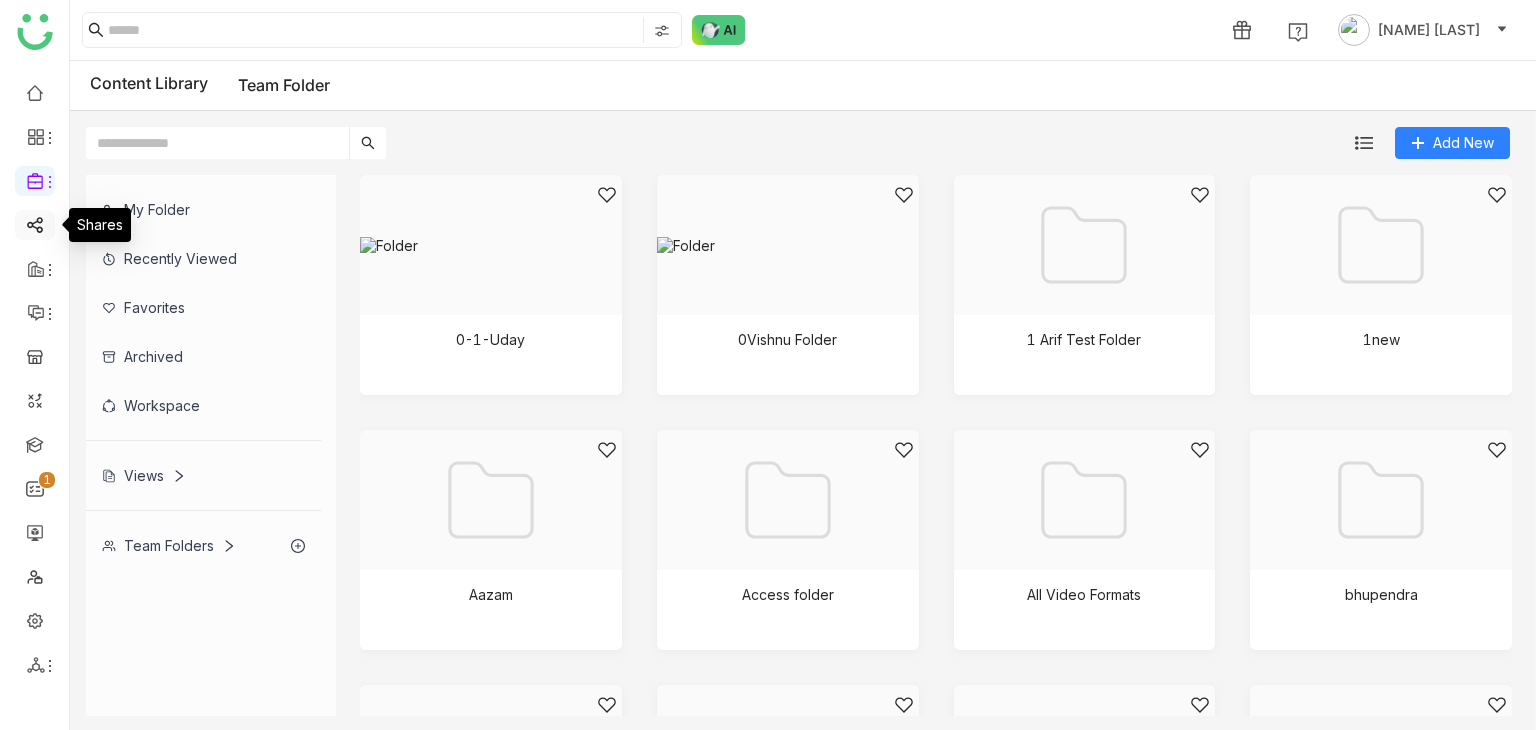 click at bounding box center [35, 223] 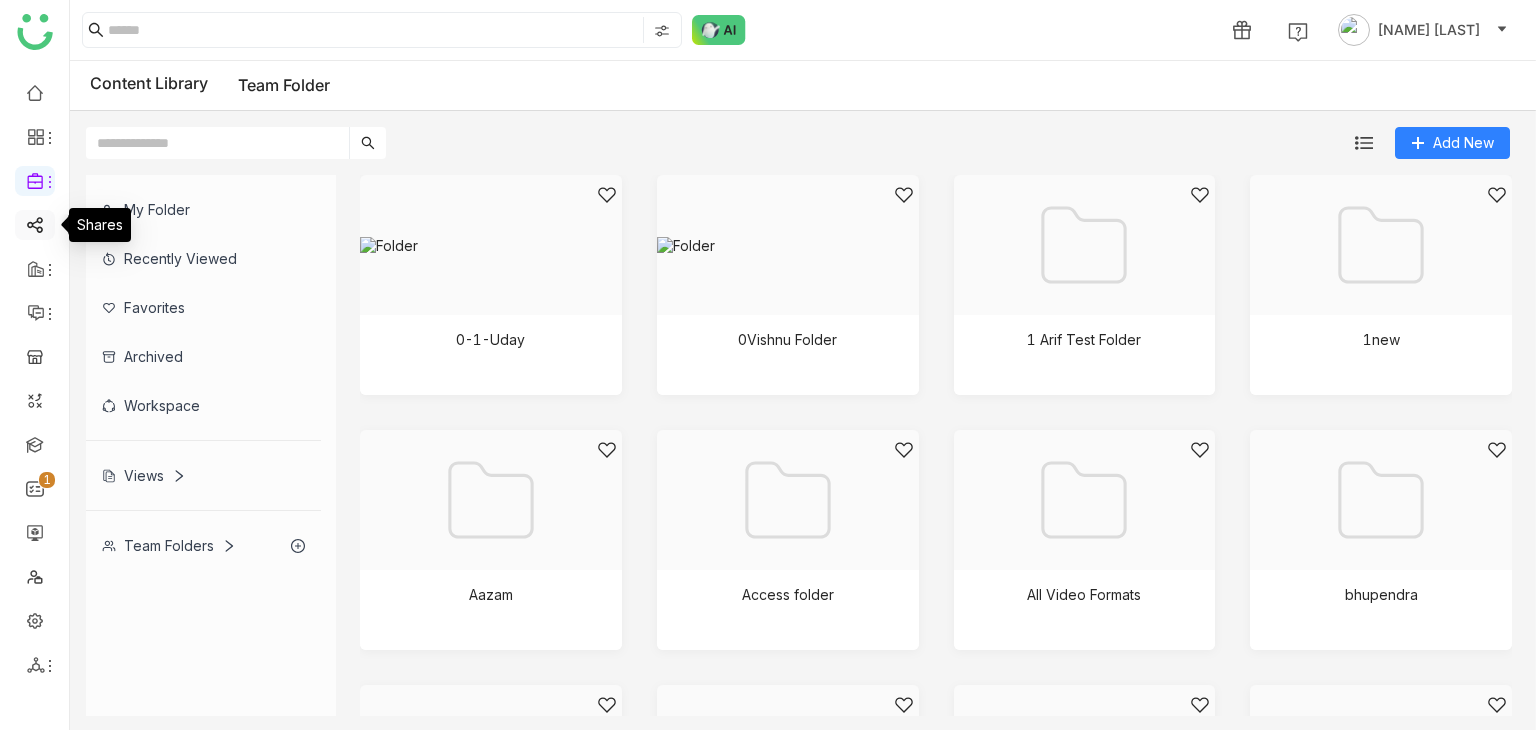 click at bounding box center [35, 223] 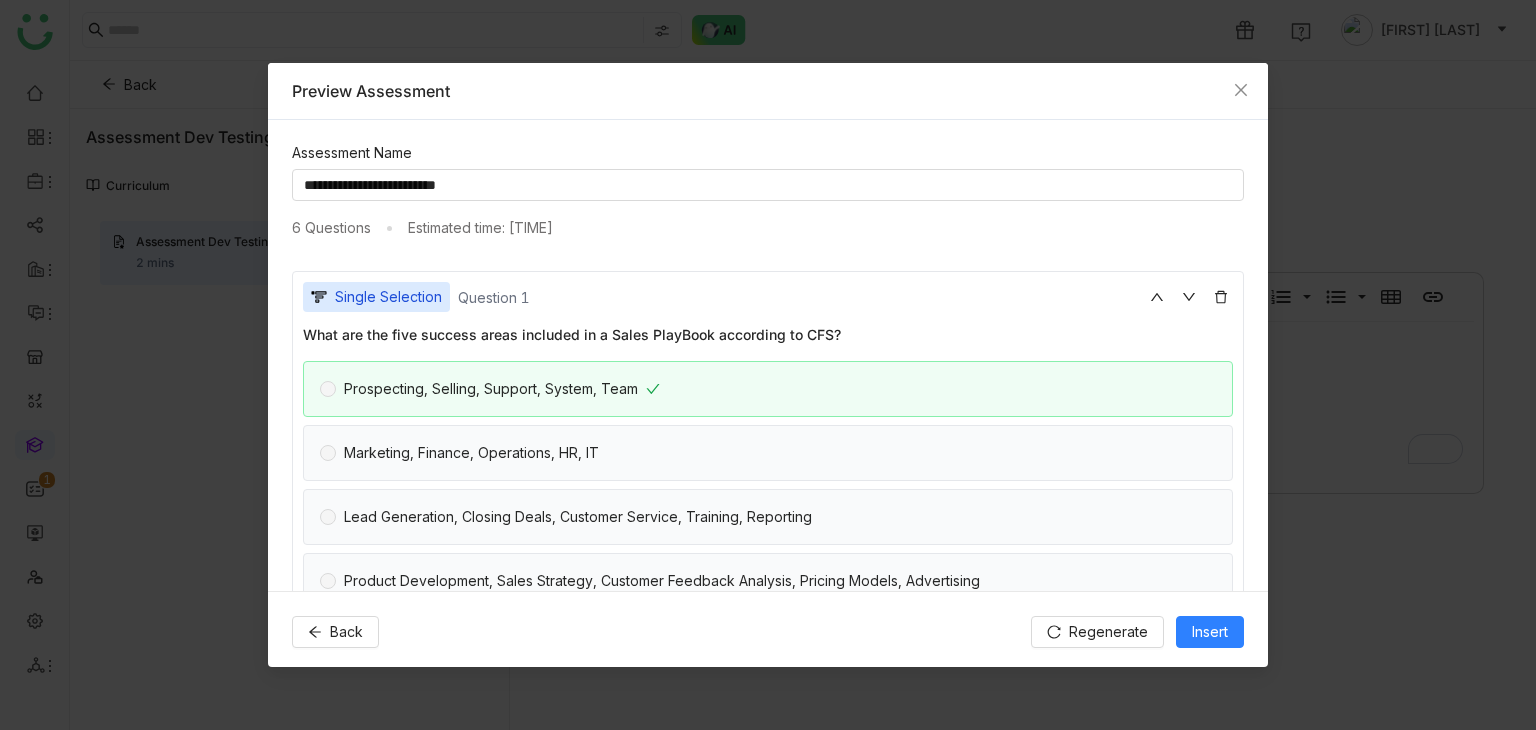 click on "**********" at bounding box center (768, 365) 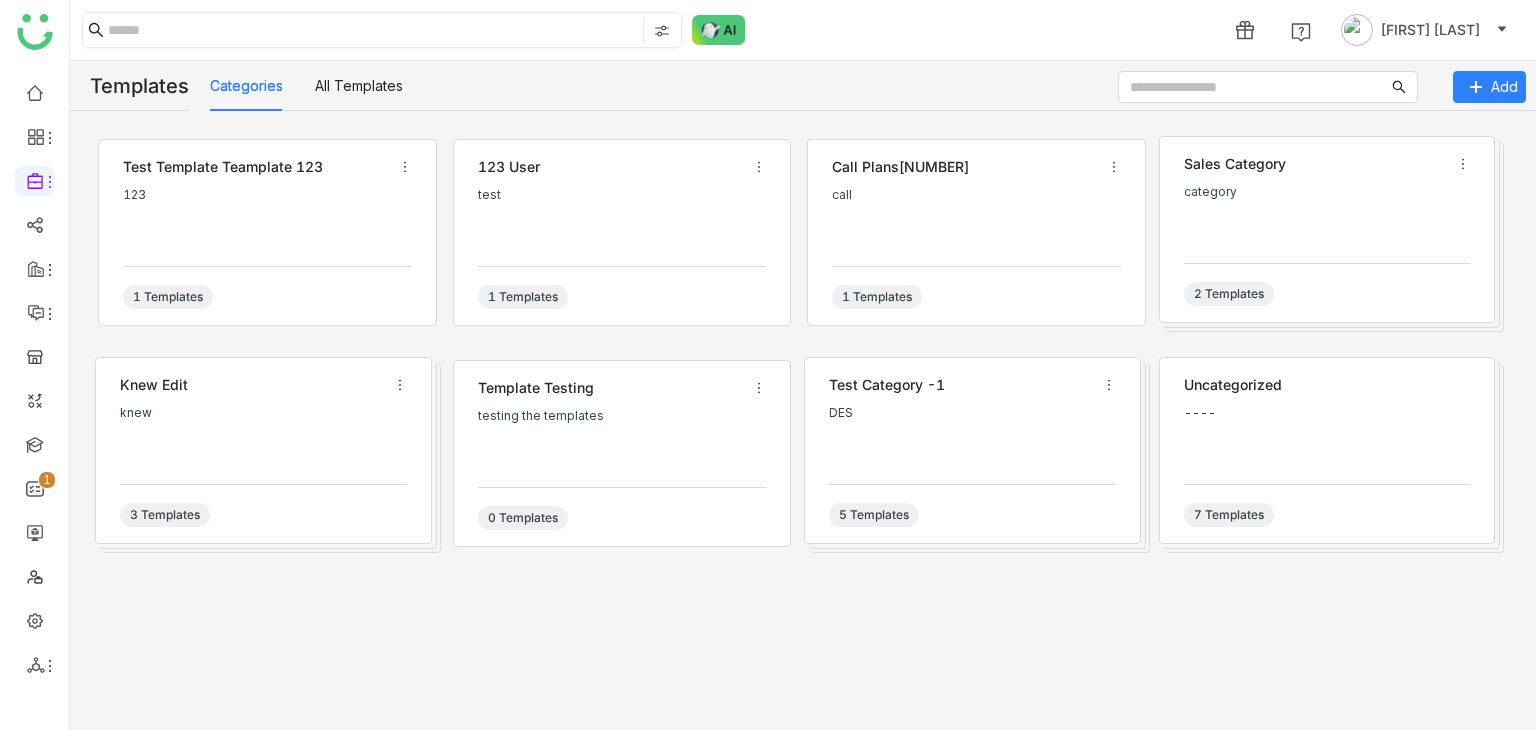 scroll, scrollTop: 0, scrollLeft: 0, axis: both 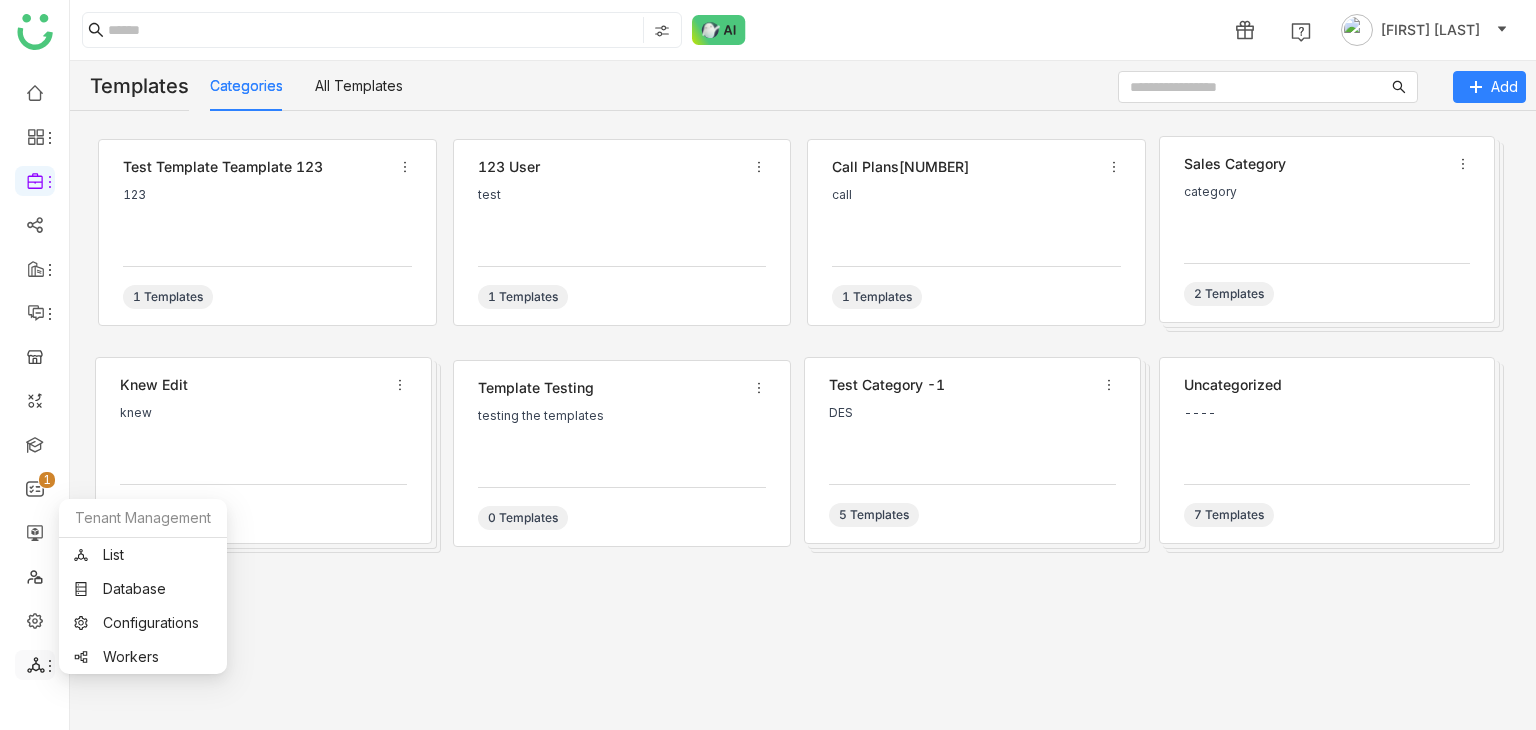 click 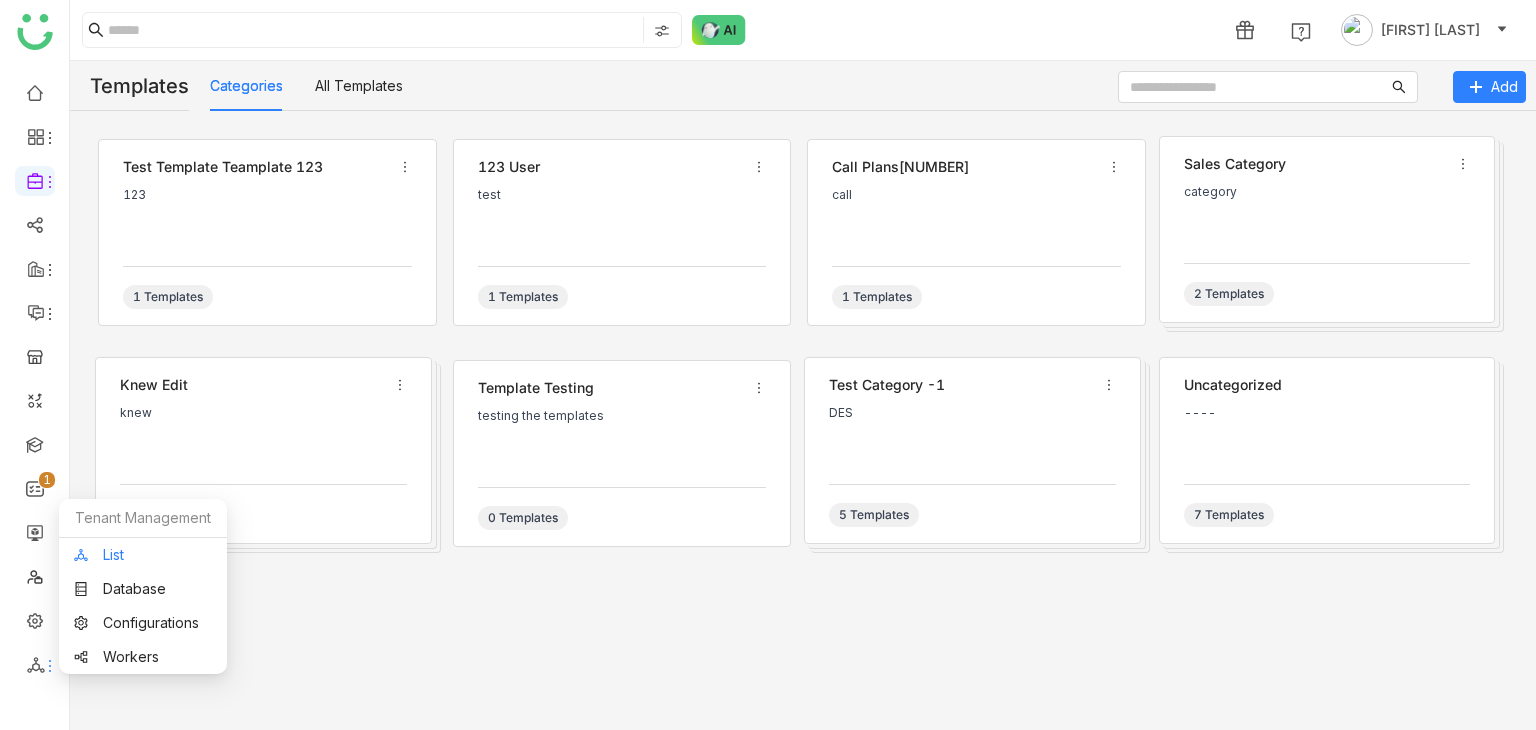 click on "List" at bounding box center (143, 555) 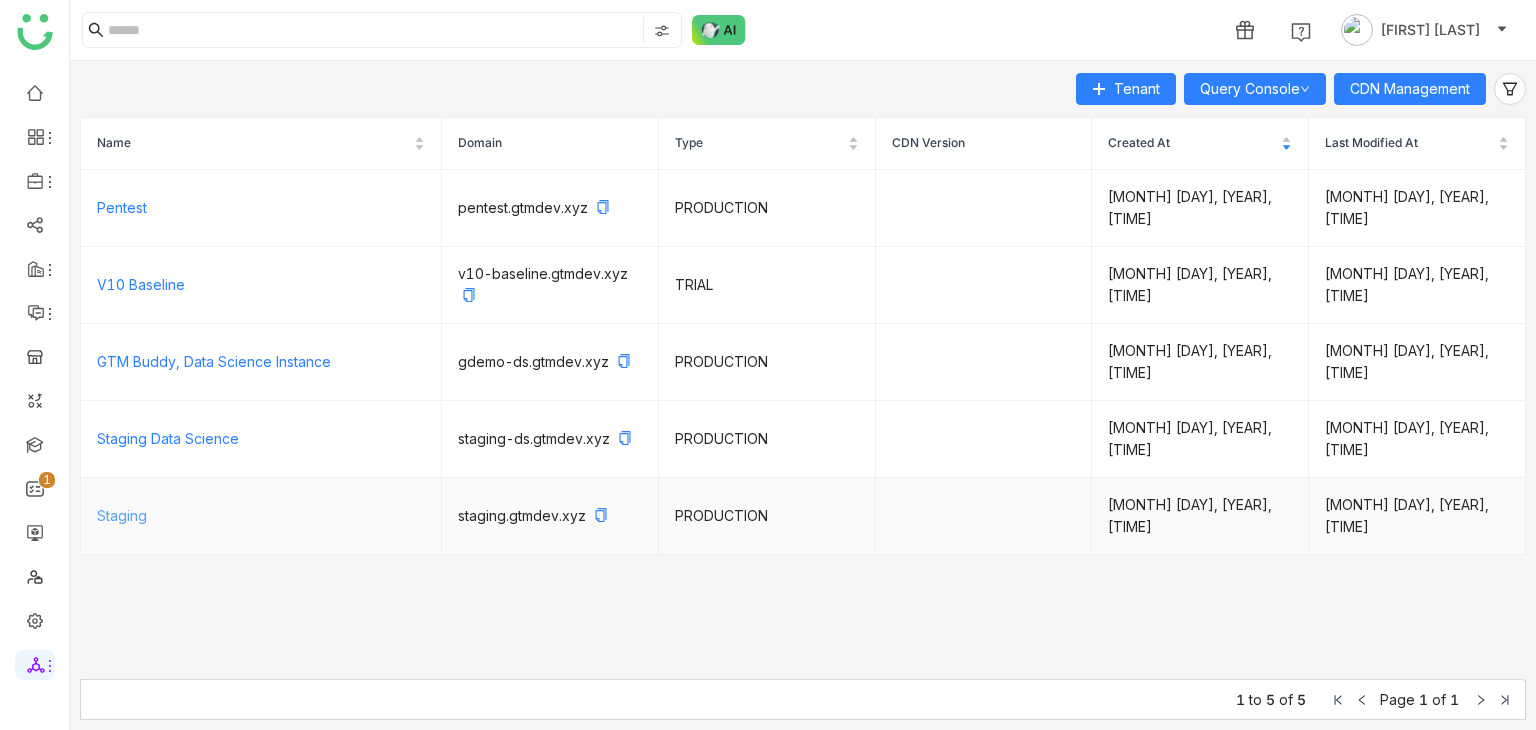 click on "Staging" 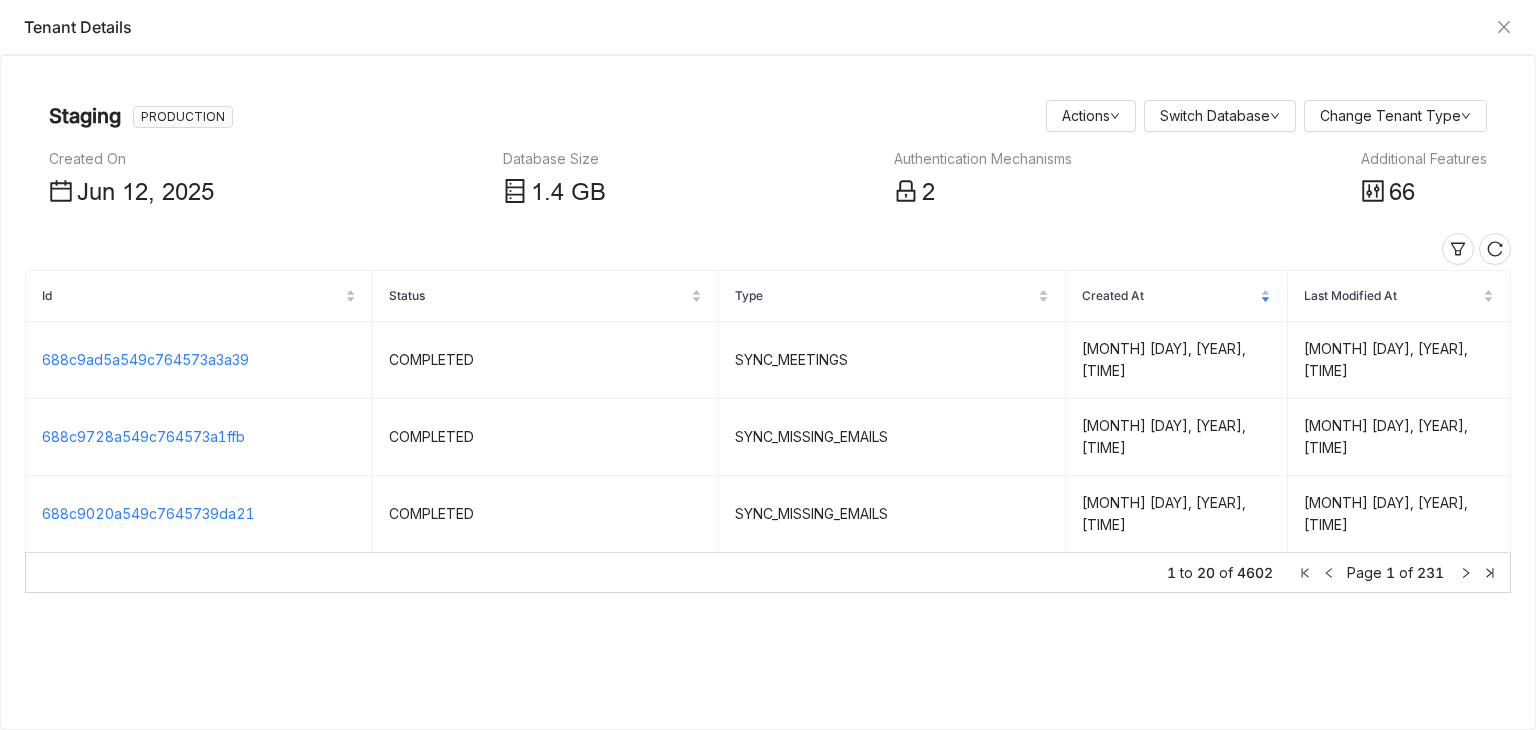 click on "Additional Features" at bounding box center [1424, 159] 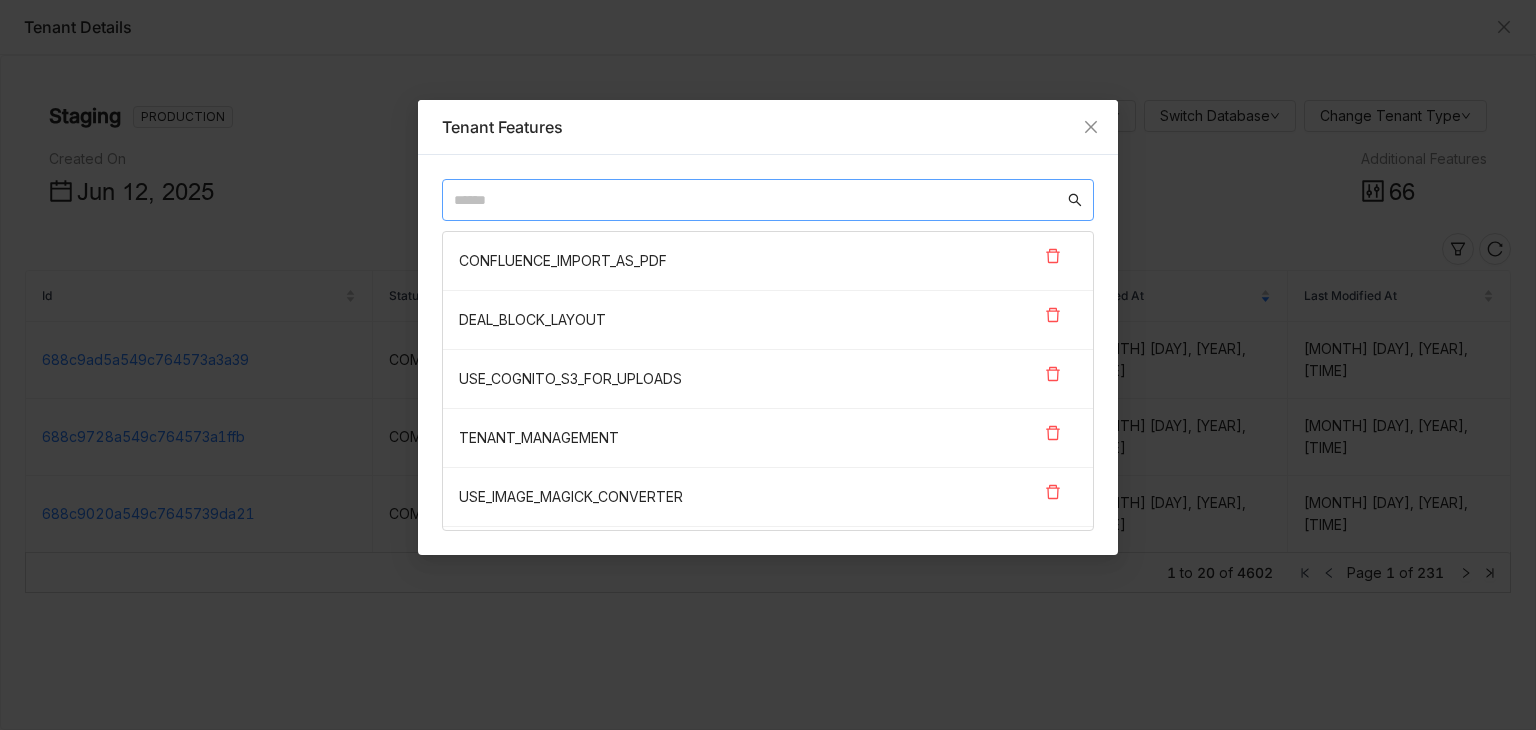 click at bounding box center [759, 200] 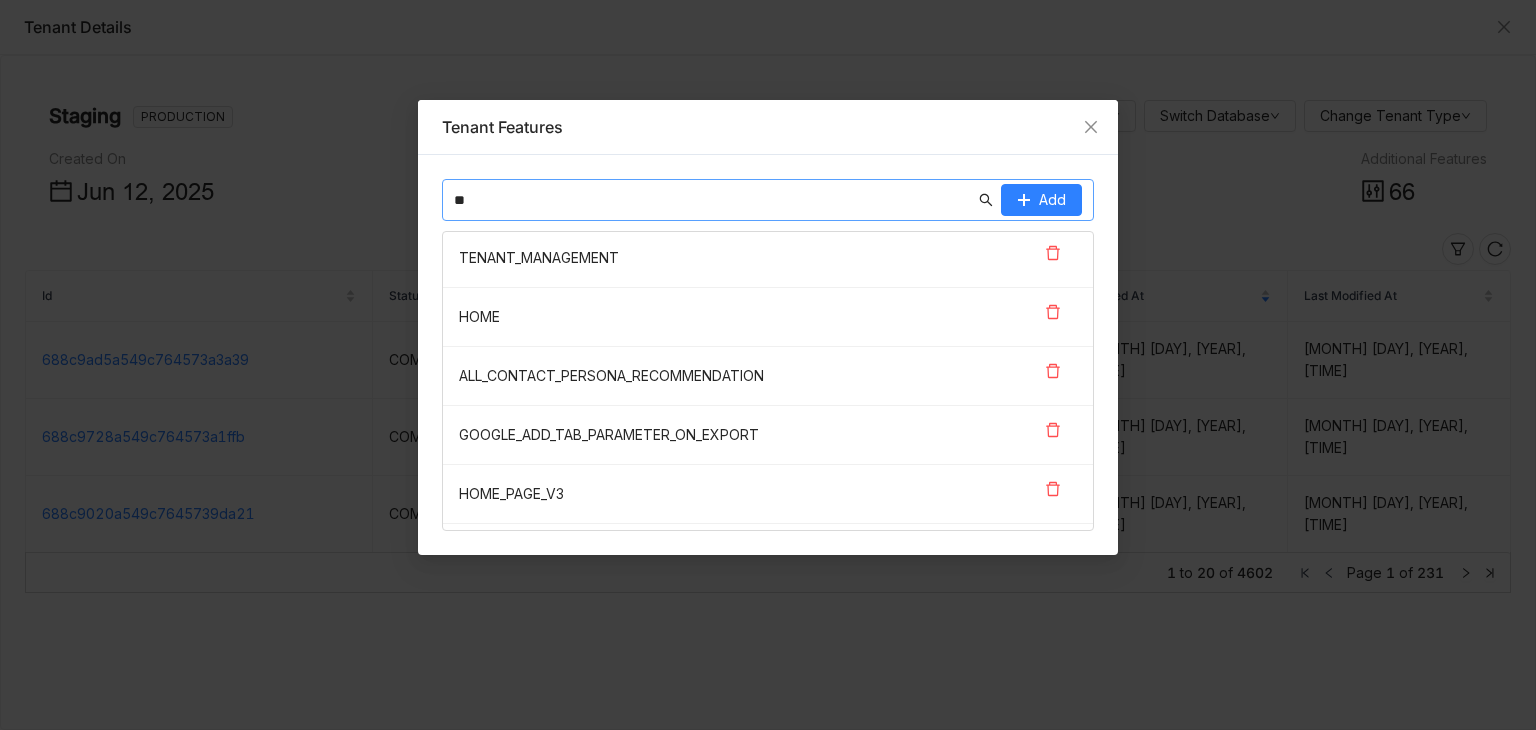 scroll, scrollTop: 0, scrollLeft: 0, axis: both 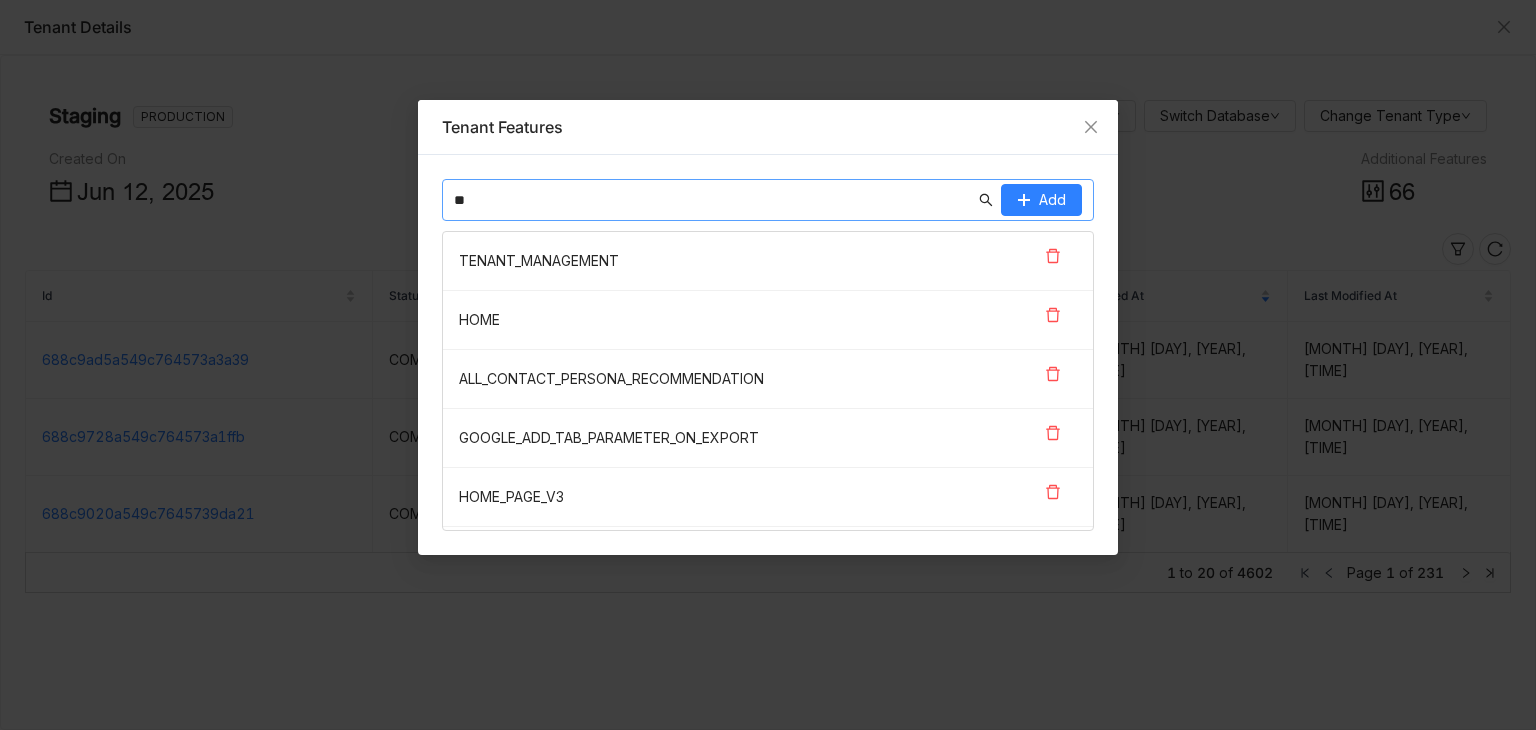 click on "**" at bounding box center [714, 200] 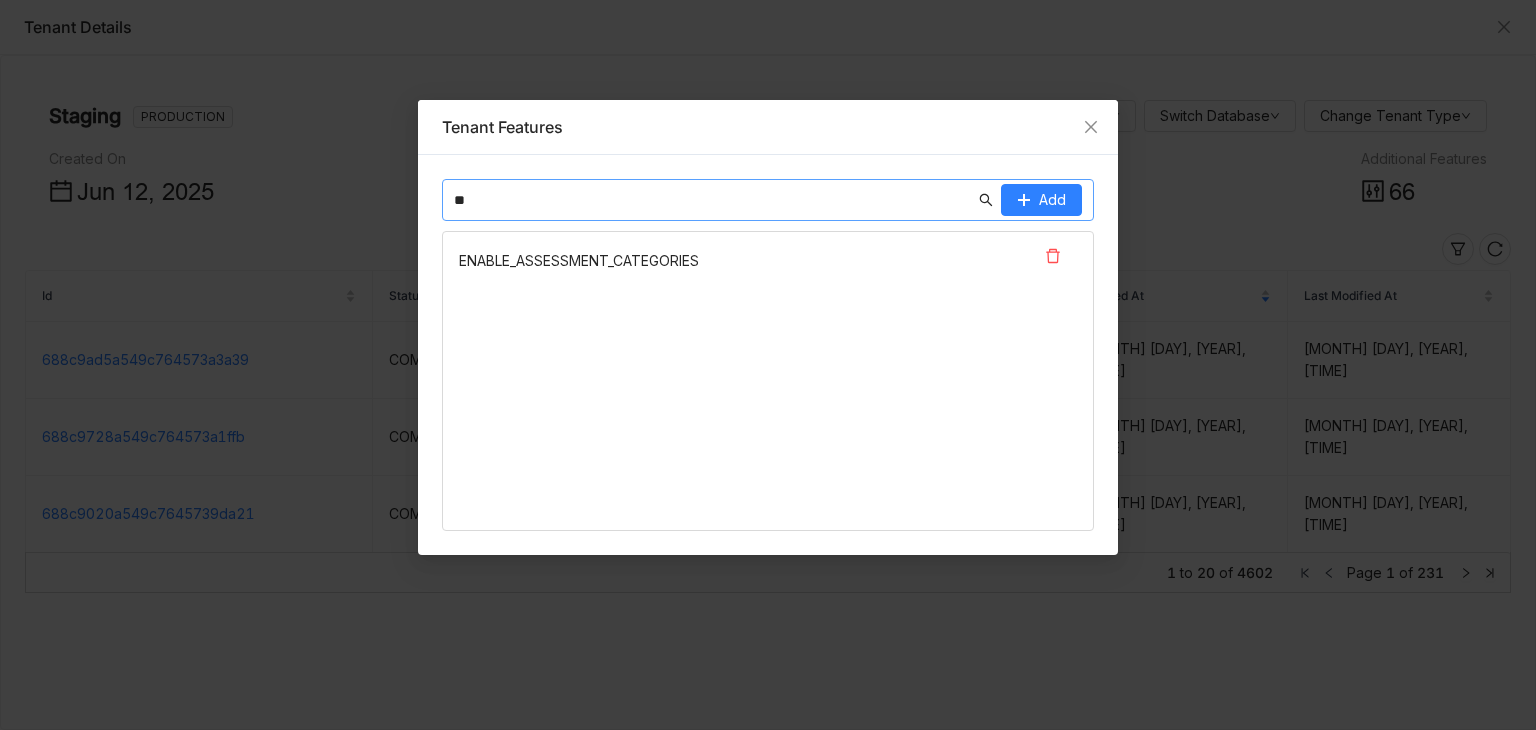 type on "*" 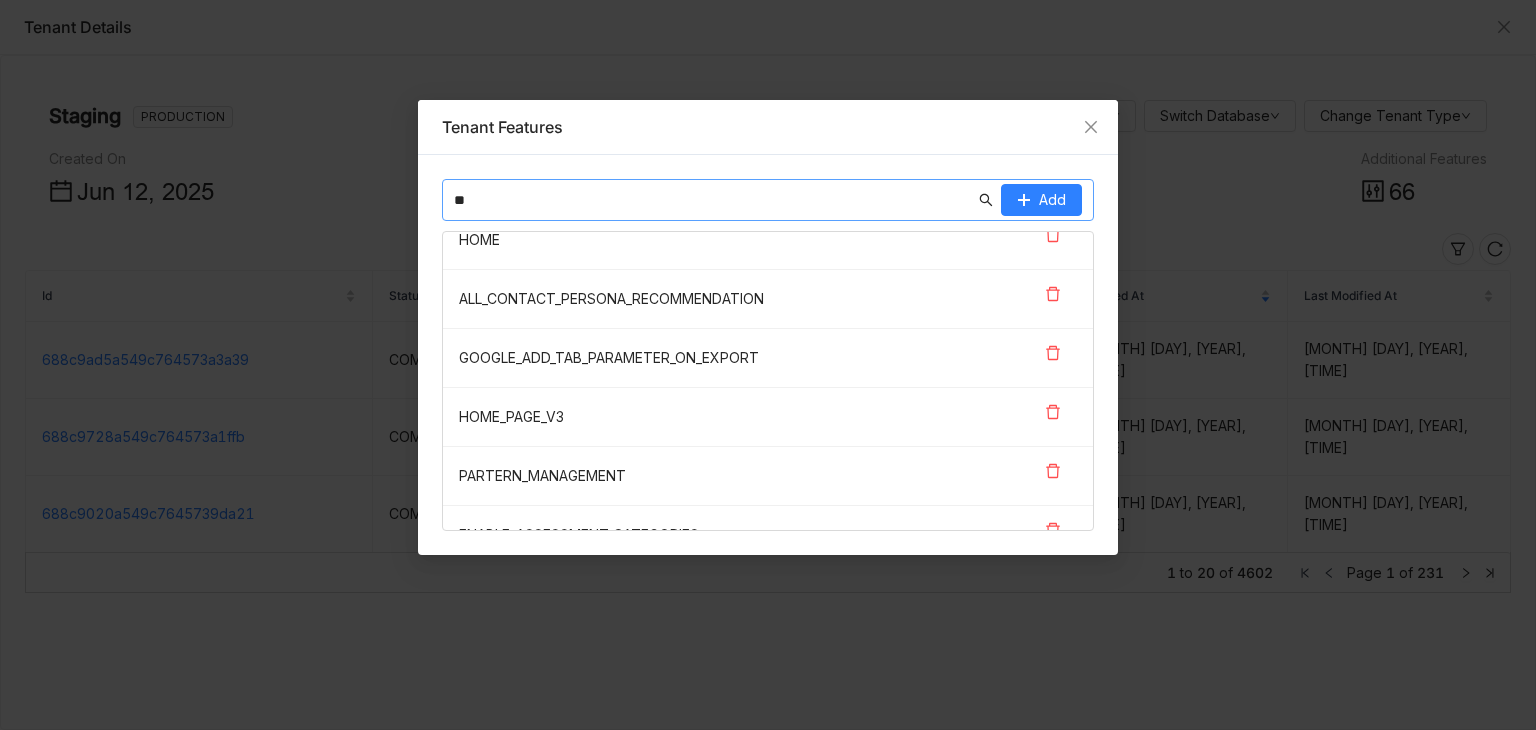 scroll, scrollTop: 171, scrollLeft: 0, axis: vertical 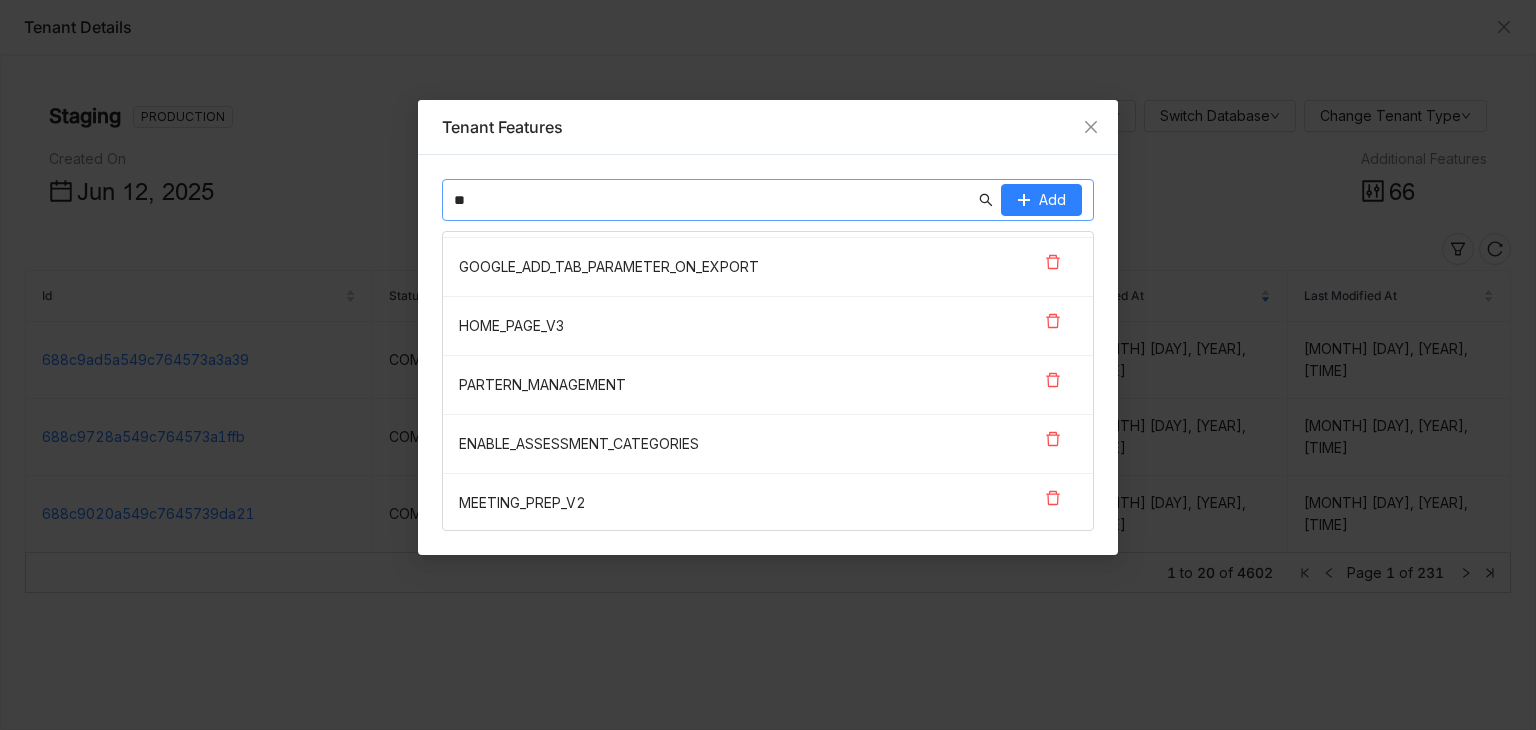 type on "**" 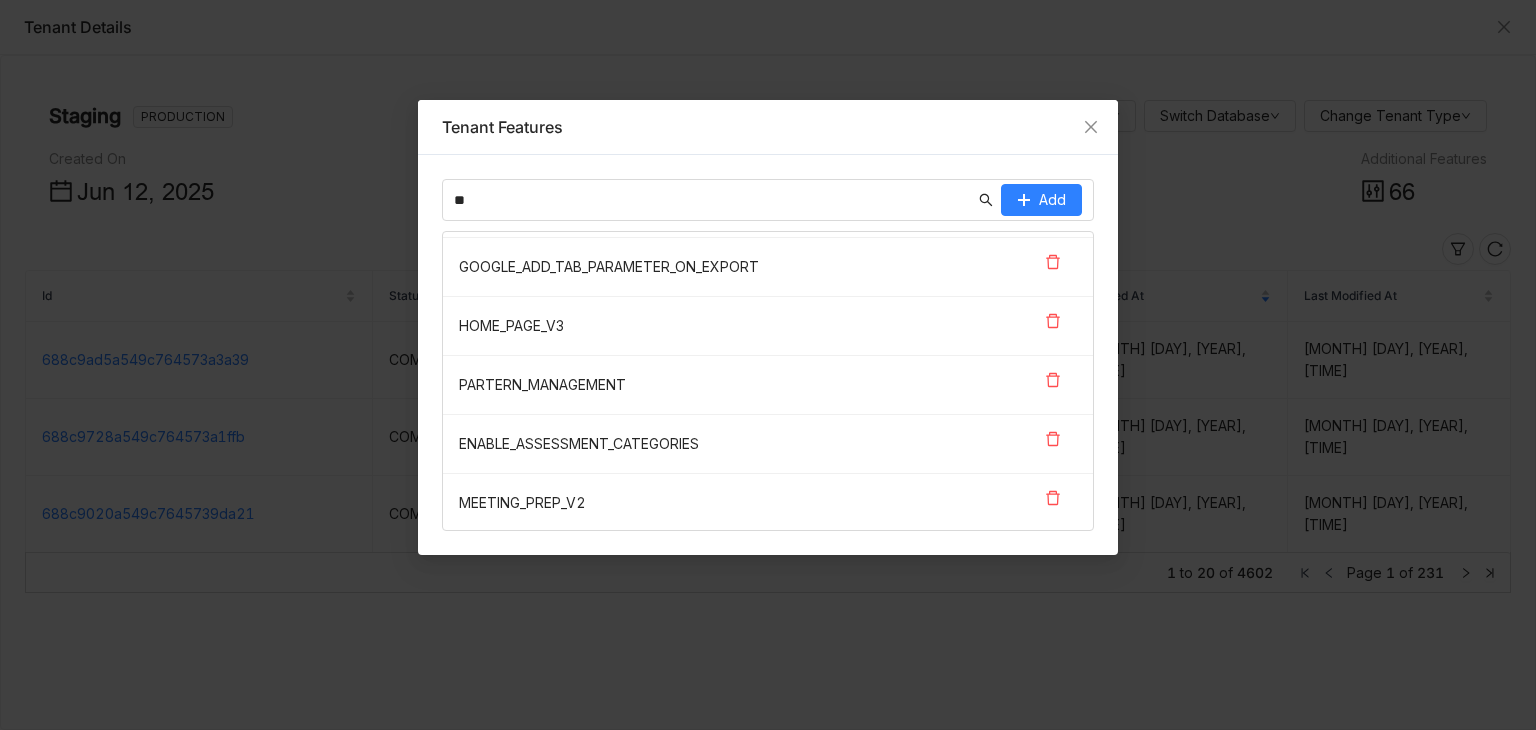 drag, startPoint x: 604, startPoint y: 501, endPoint x: 456, endPoint y: 500, distance: 148.00337 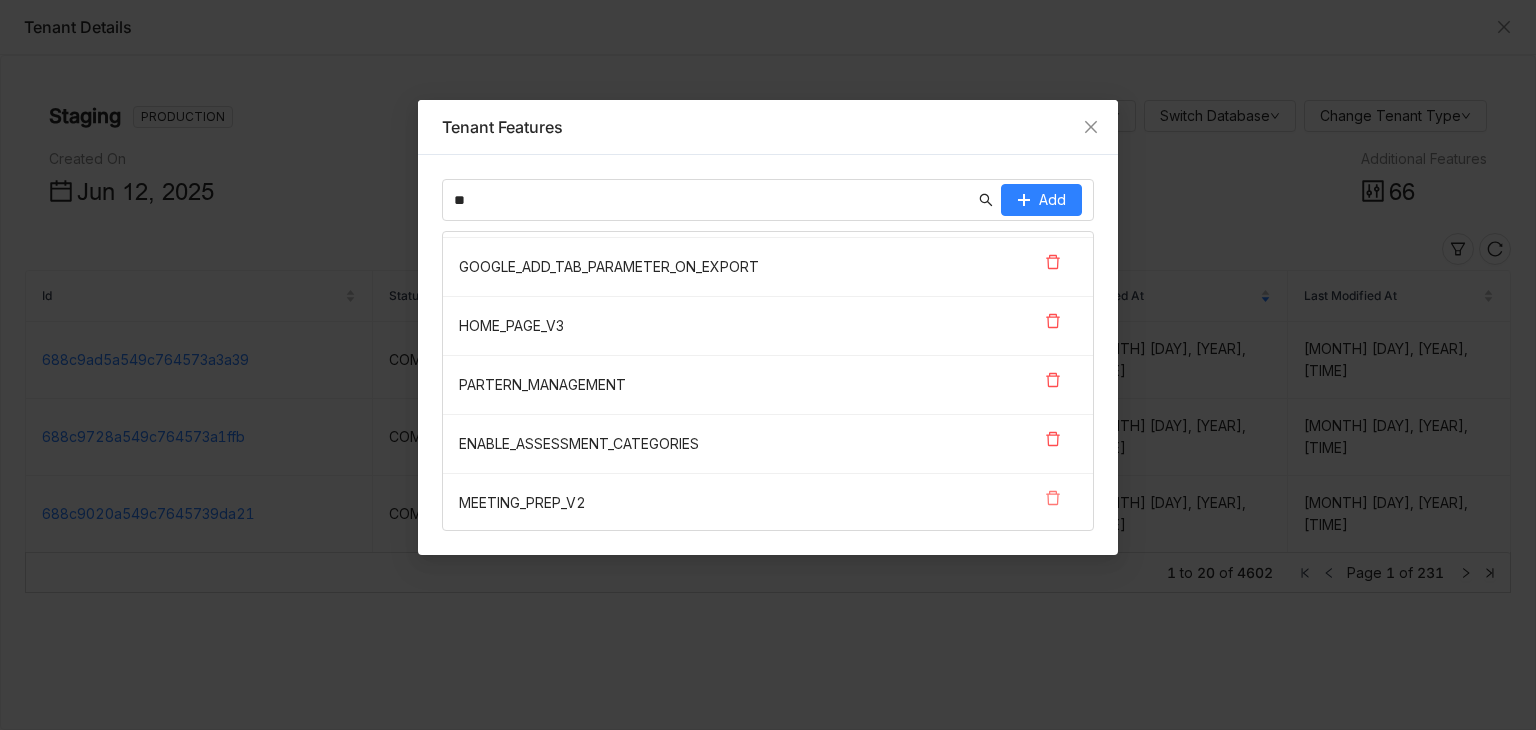 click 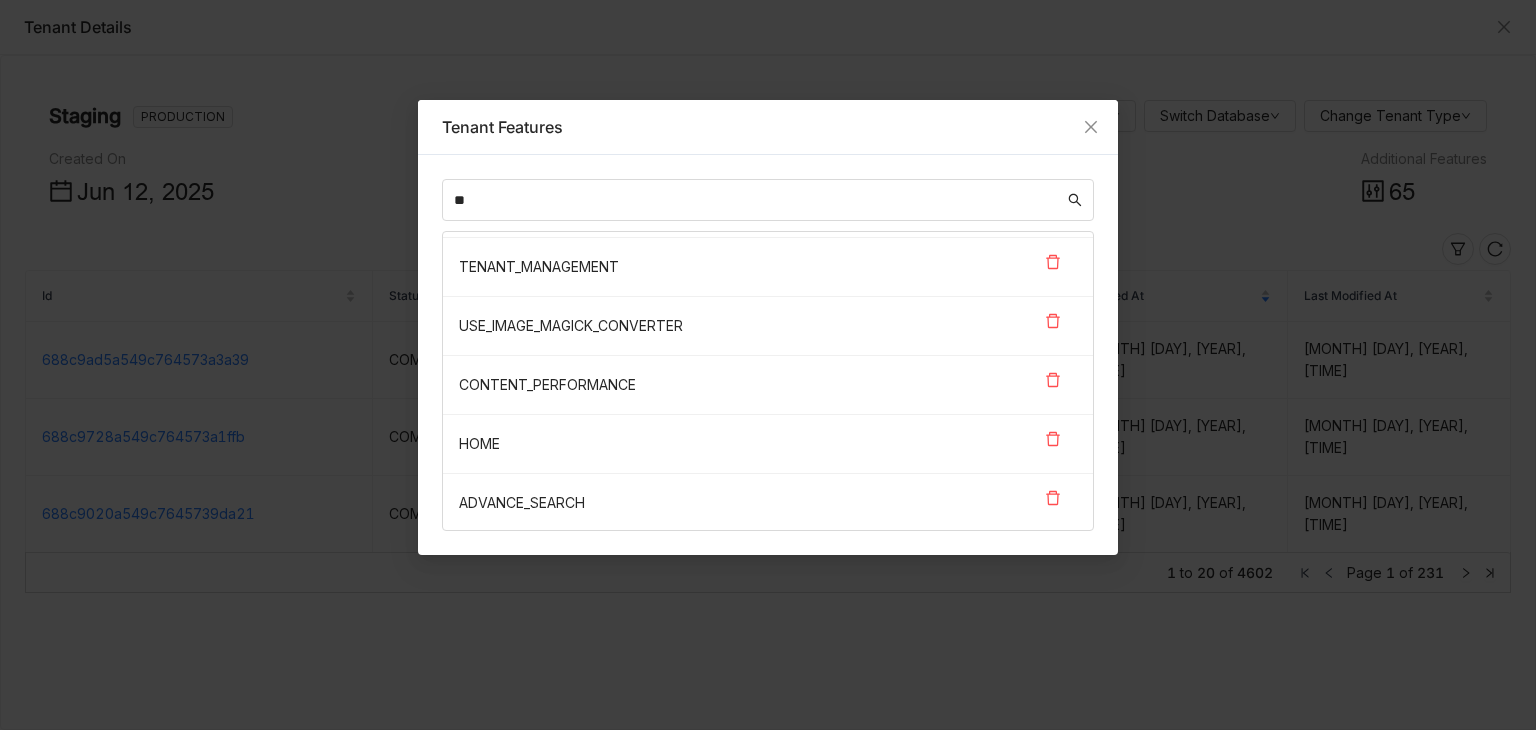 type 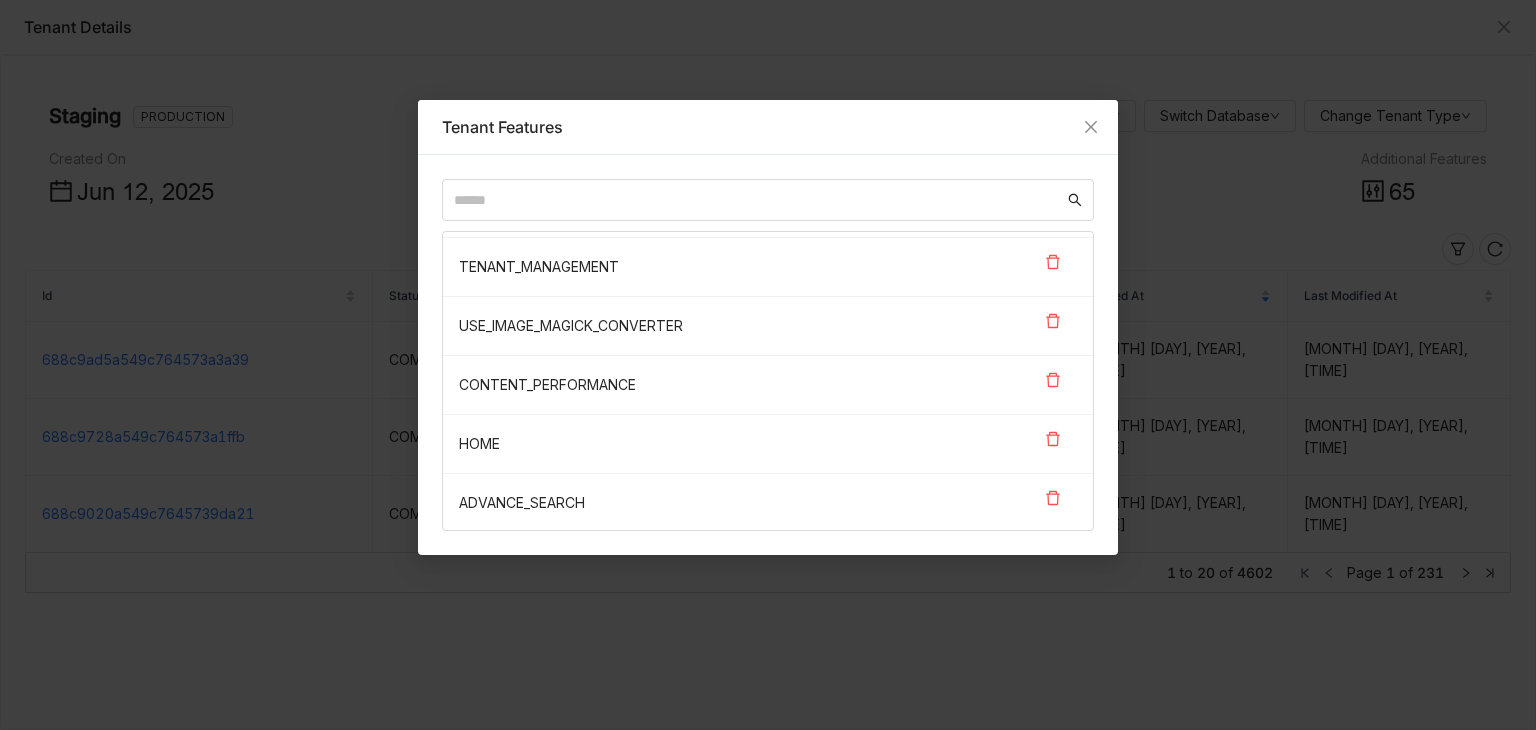 scroll, scrollTop: 759, scrollLeft: 0, axis: vertical 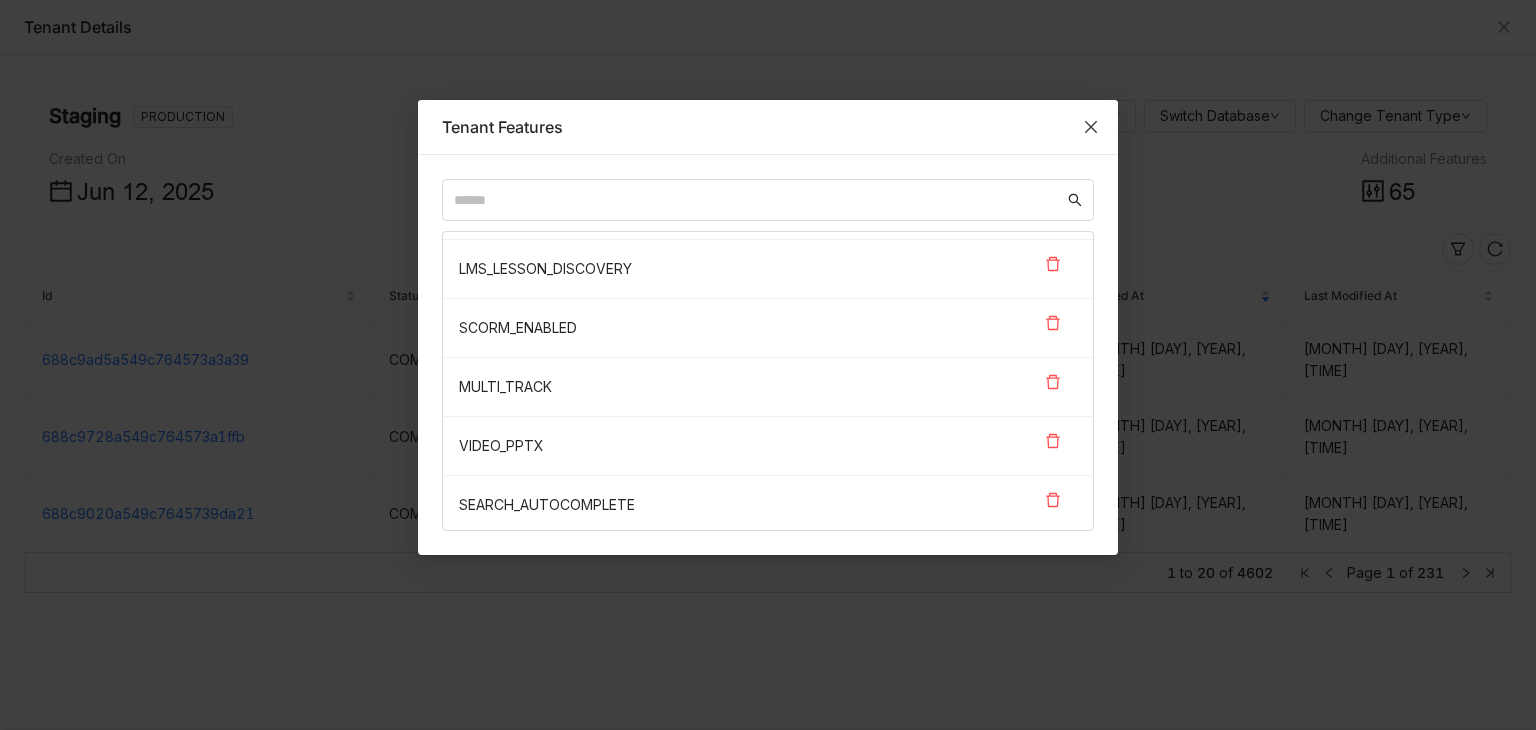 click at bounding box center [1091, 127] 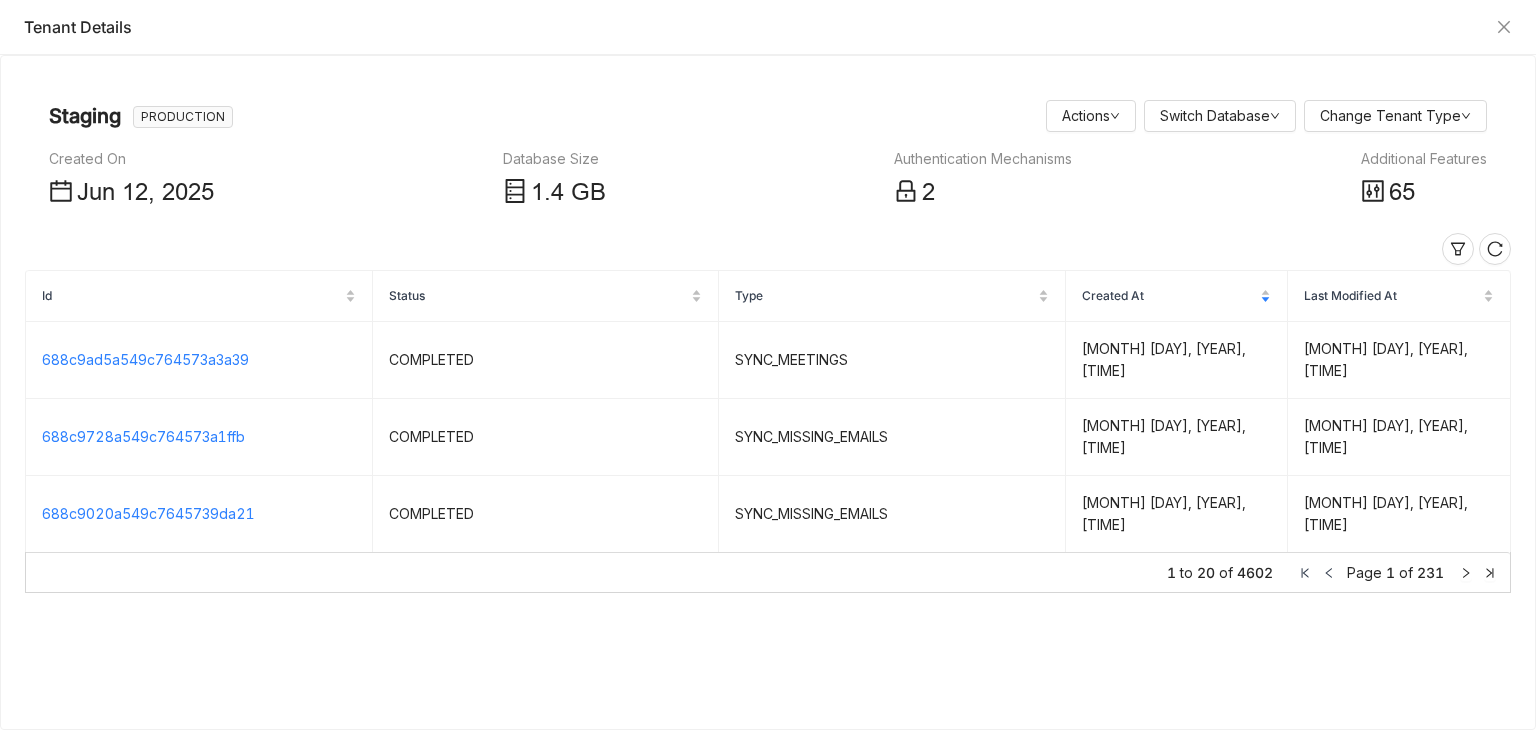 type 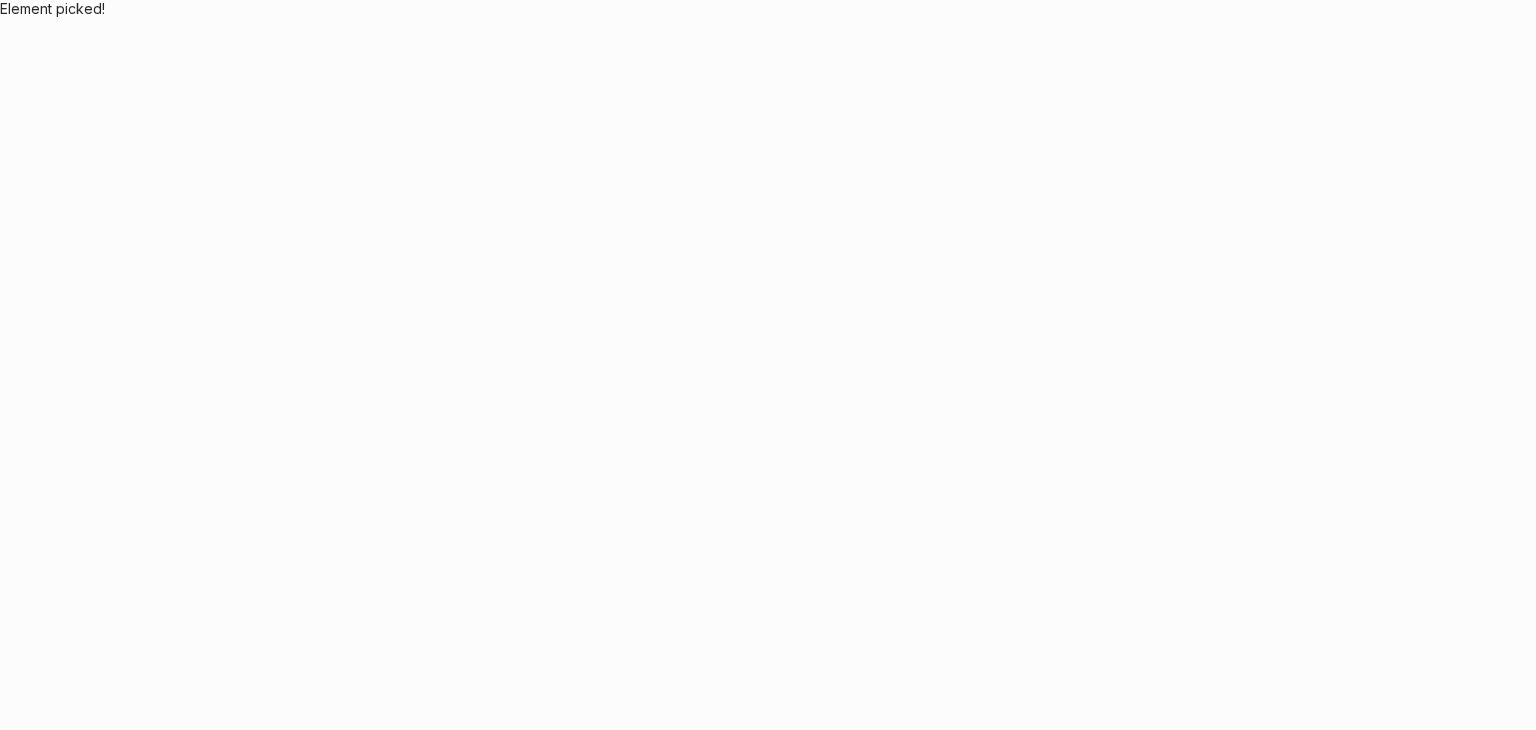 scroll, scrollTop: 0, scrollLeft: 0, axis: both 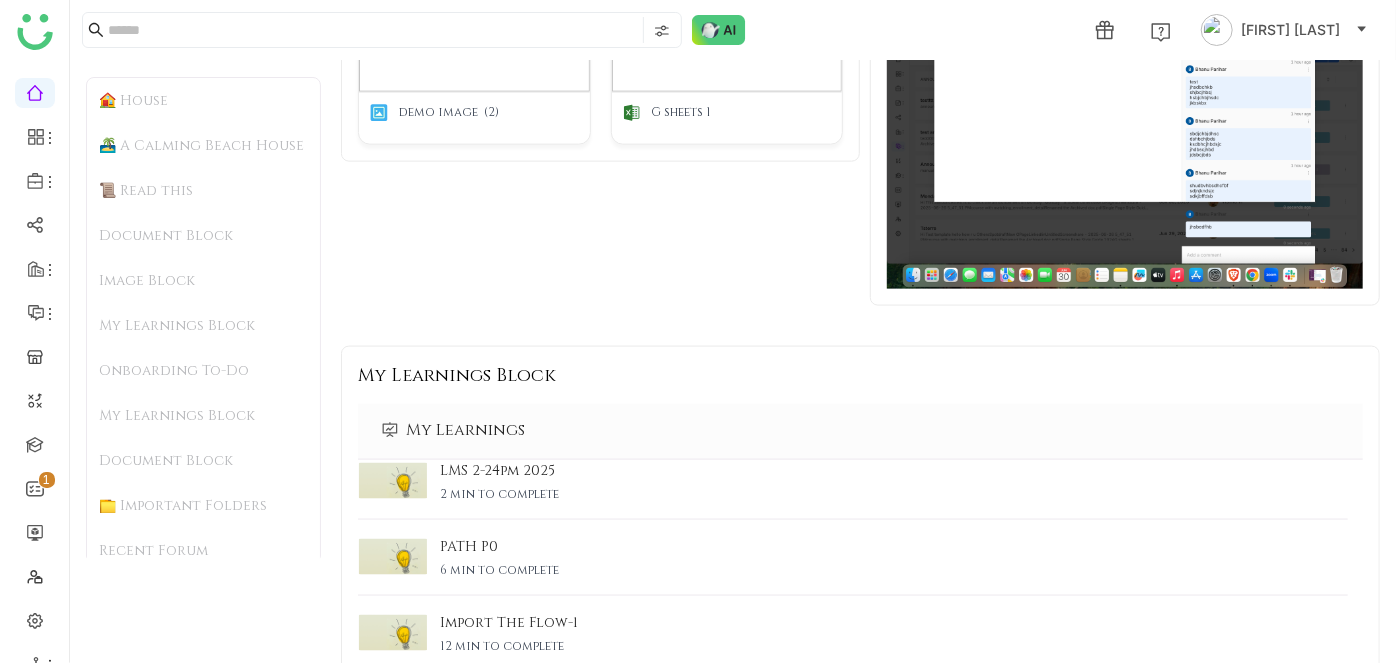 drag, startPoint x: 920, startPoint y: -80, endPoint x: 608, endPoint y: -80, distance: 312 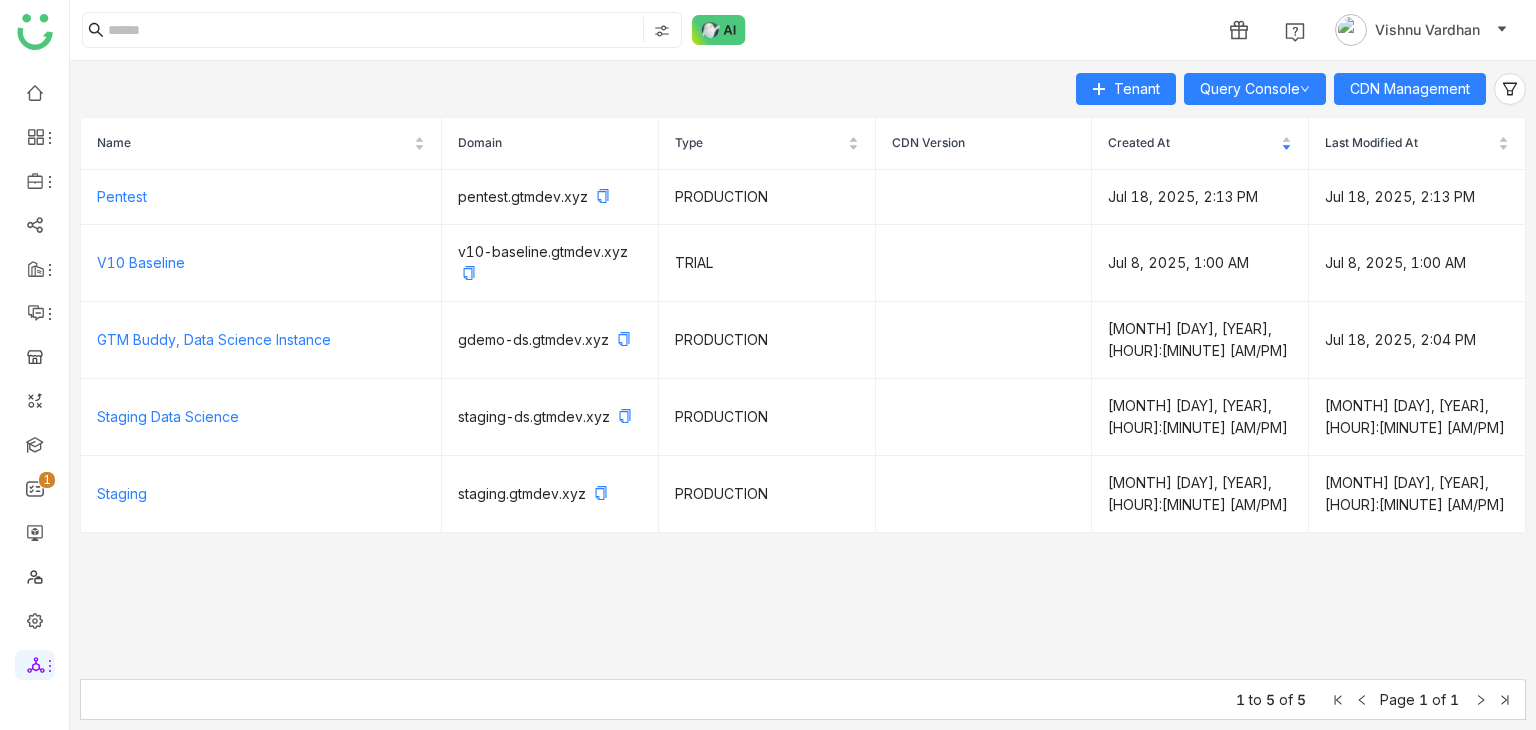 scroll, scrollTop: 0, scrollLeft: 0, axis: both 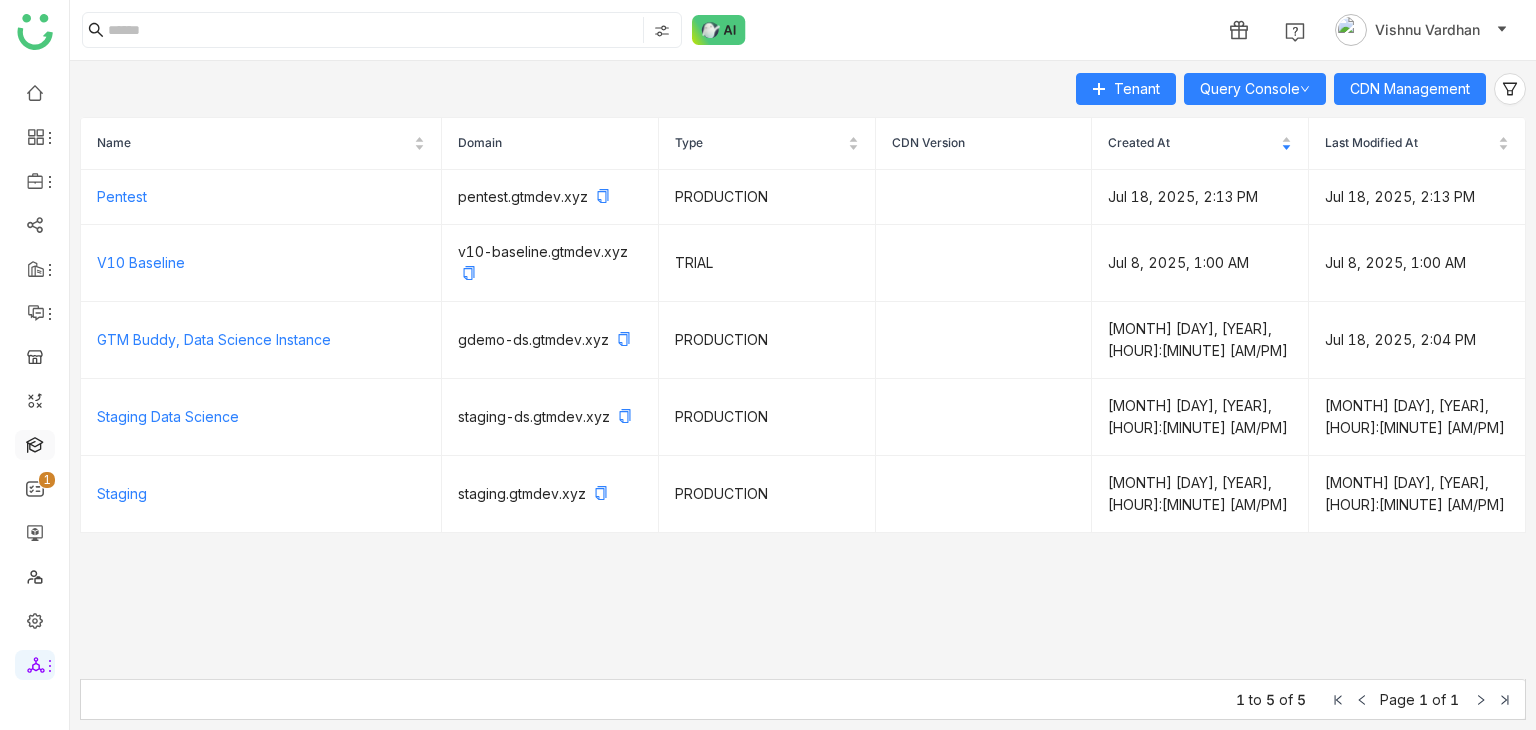 click at bounding box center [35, 443] 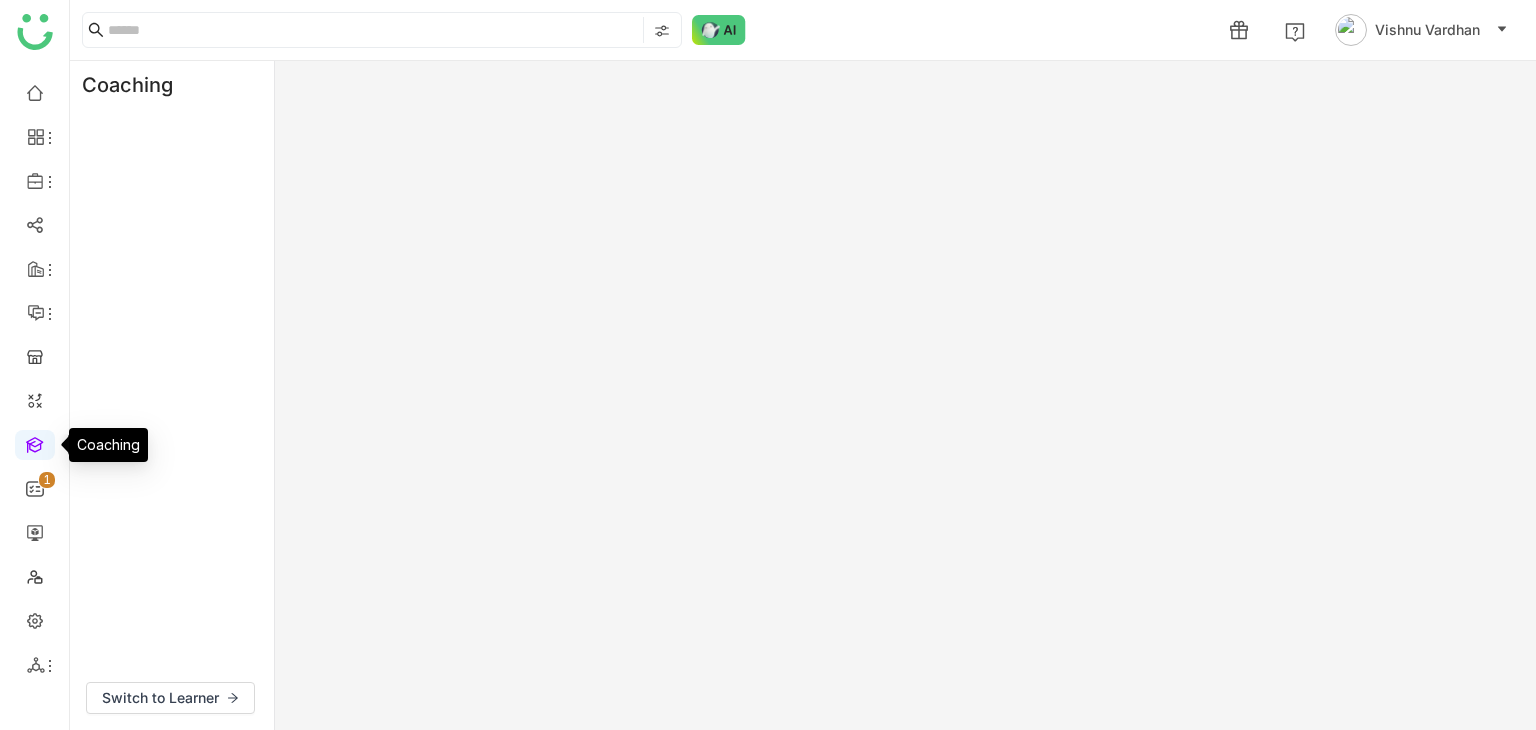click at bounding box center [35, 443] 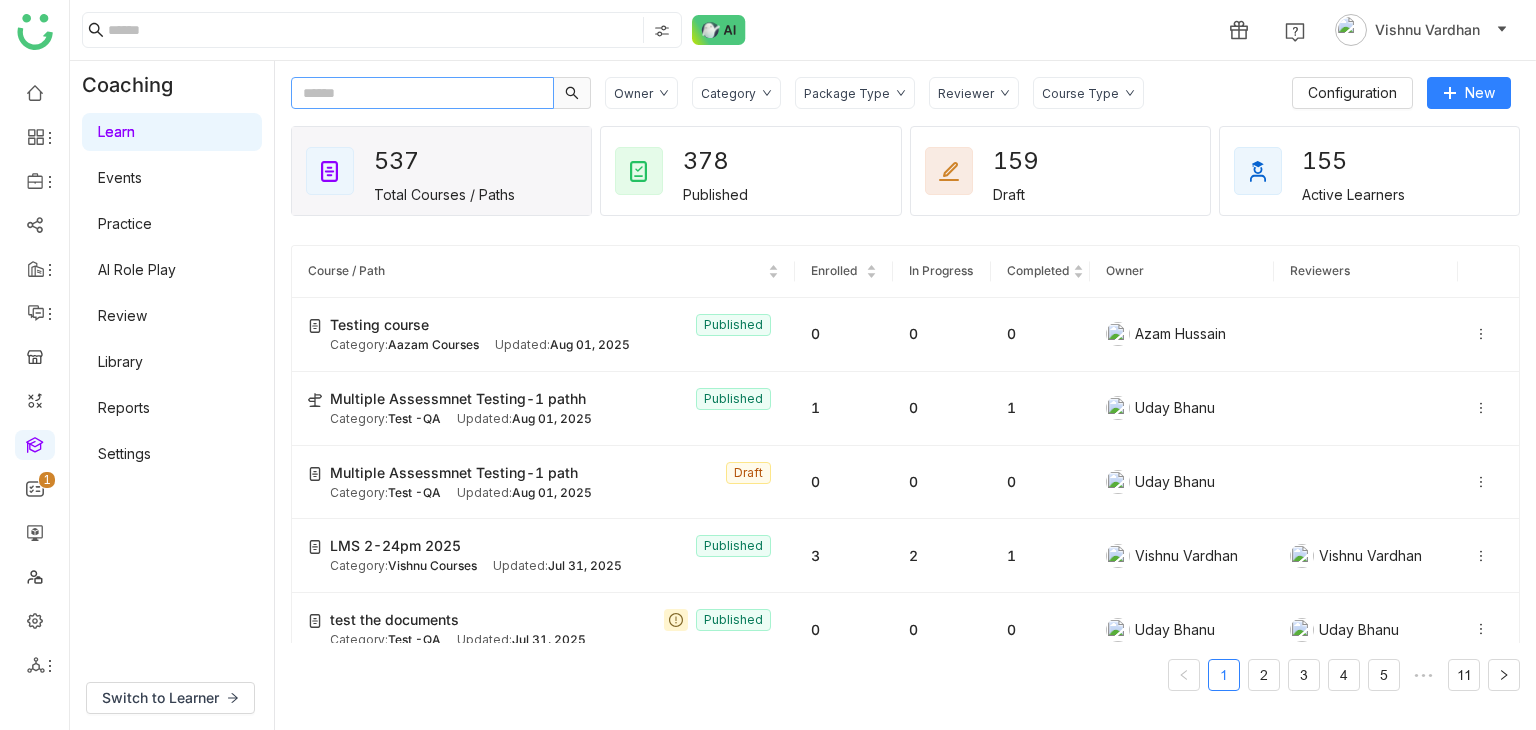 click 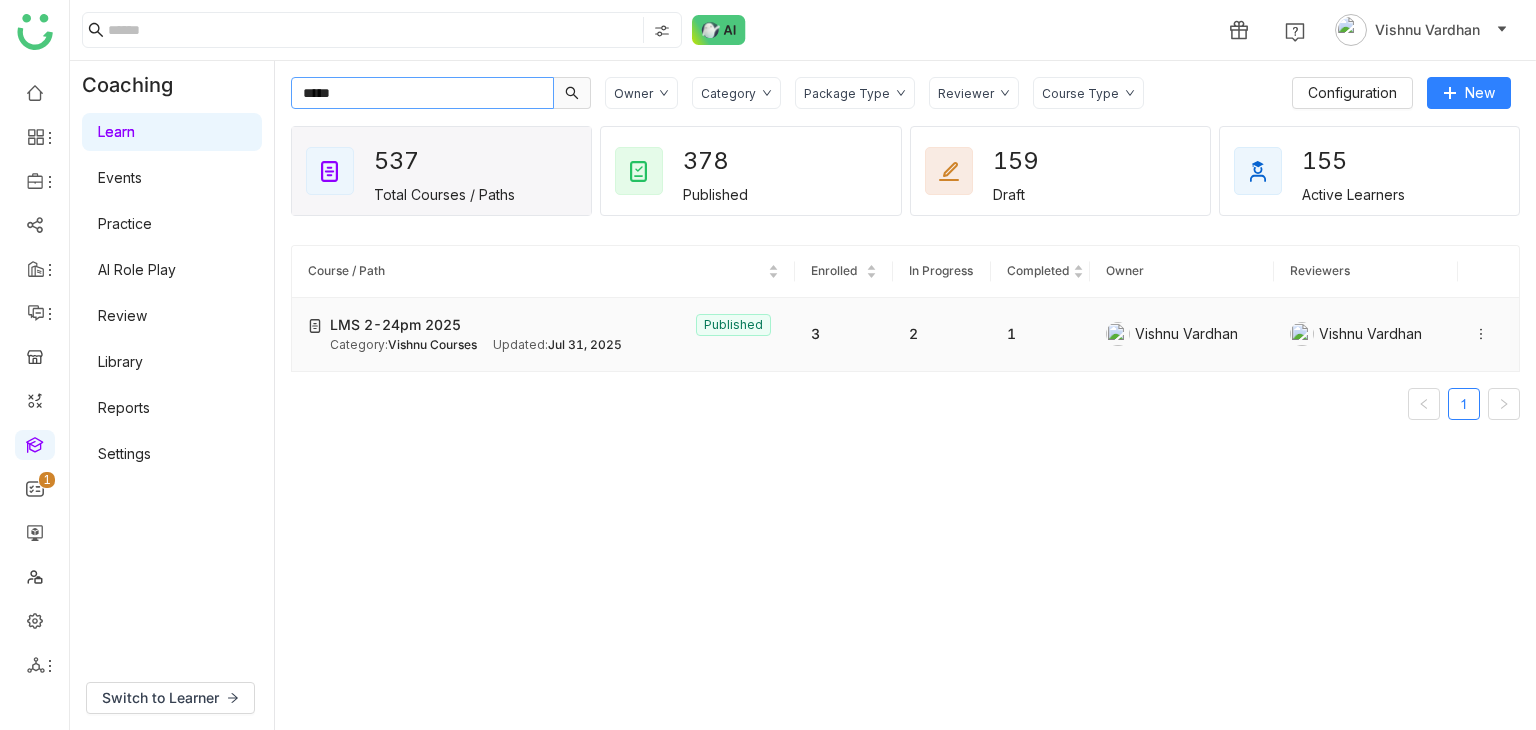 type on "*****" 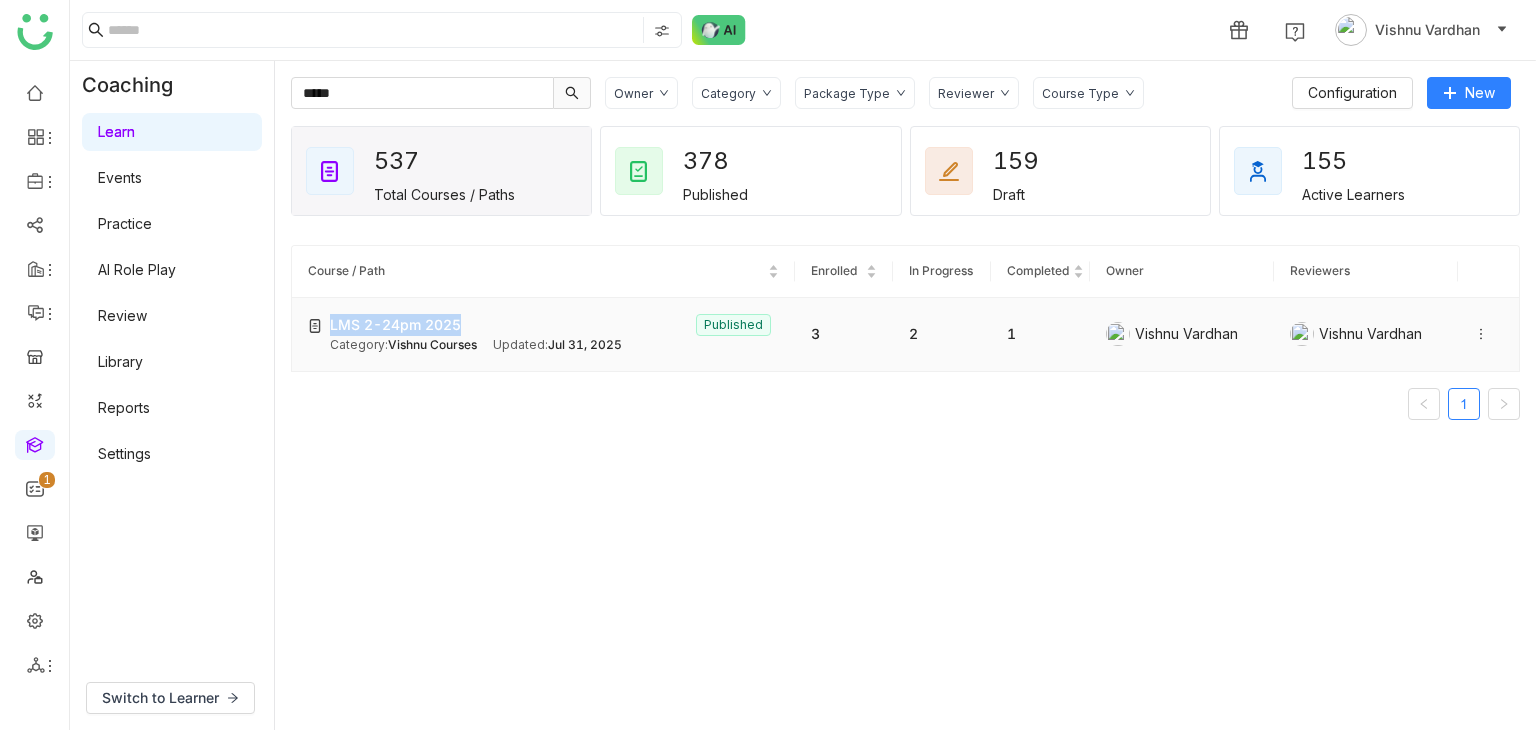 copy on "LMS 2-24pm 2025" 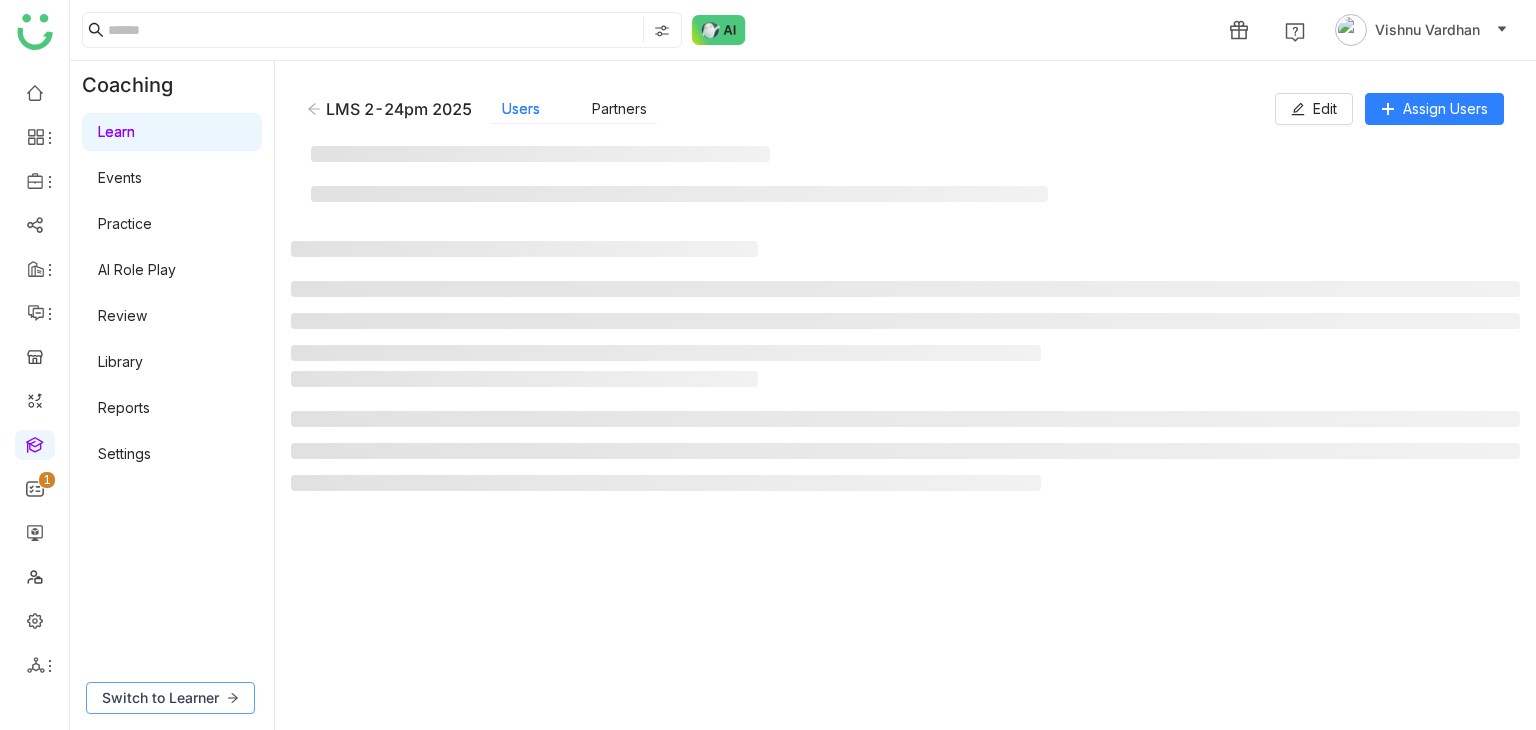 click on "Switch to Learner" 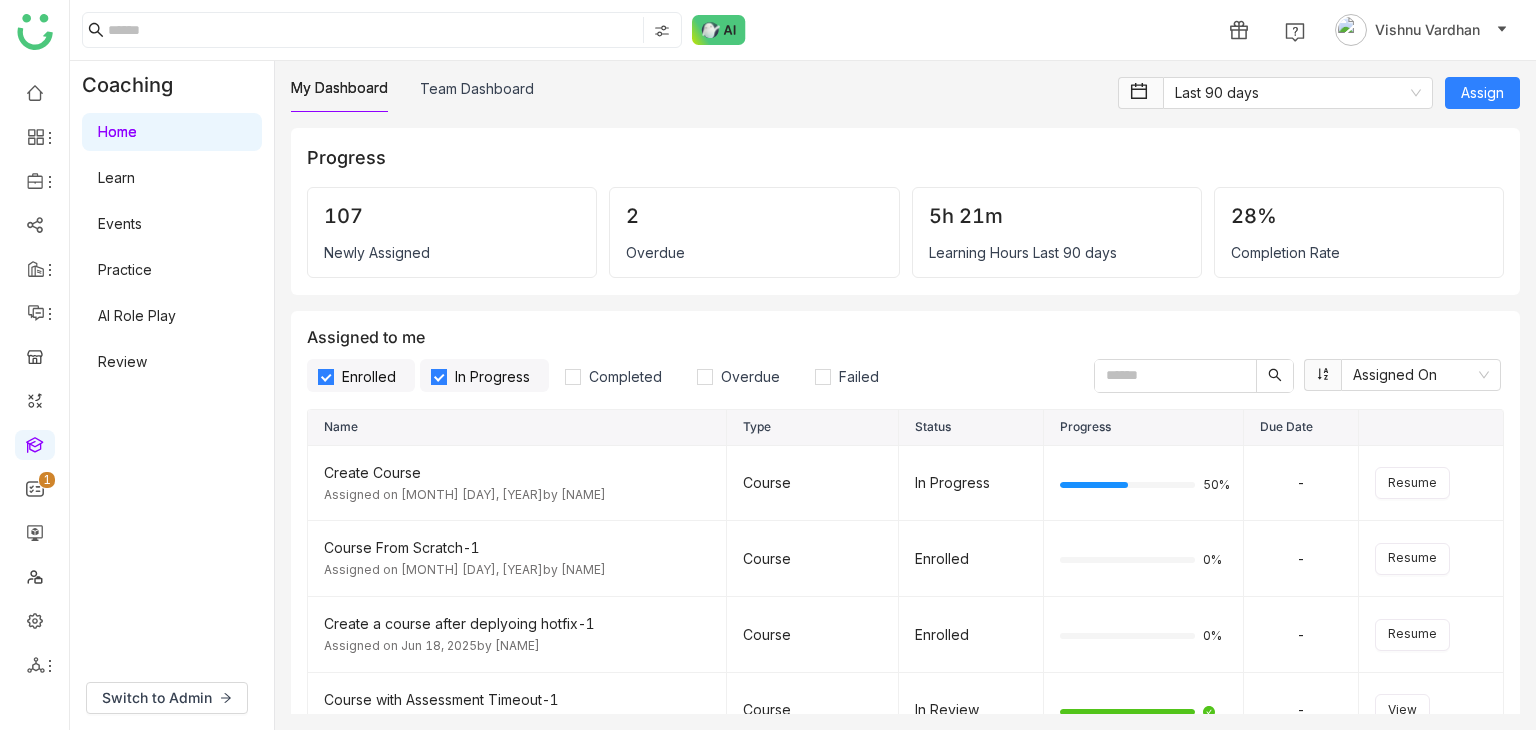 click on "Learn" at bounding box center (116, 177) 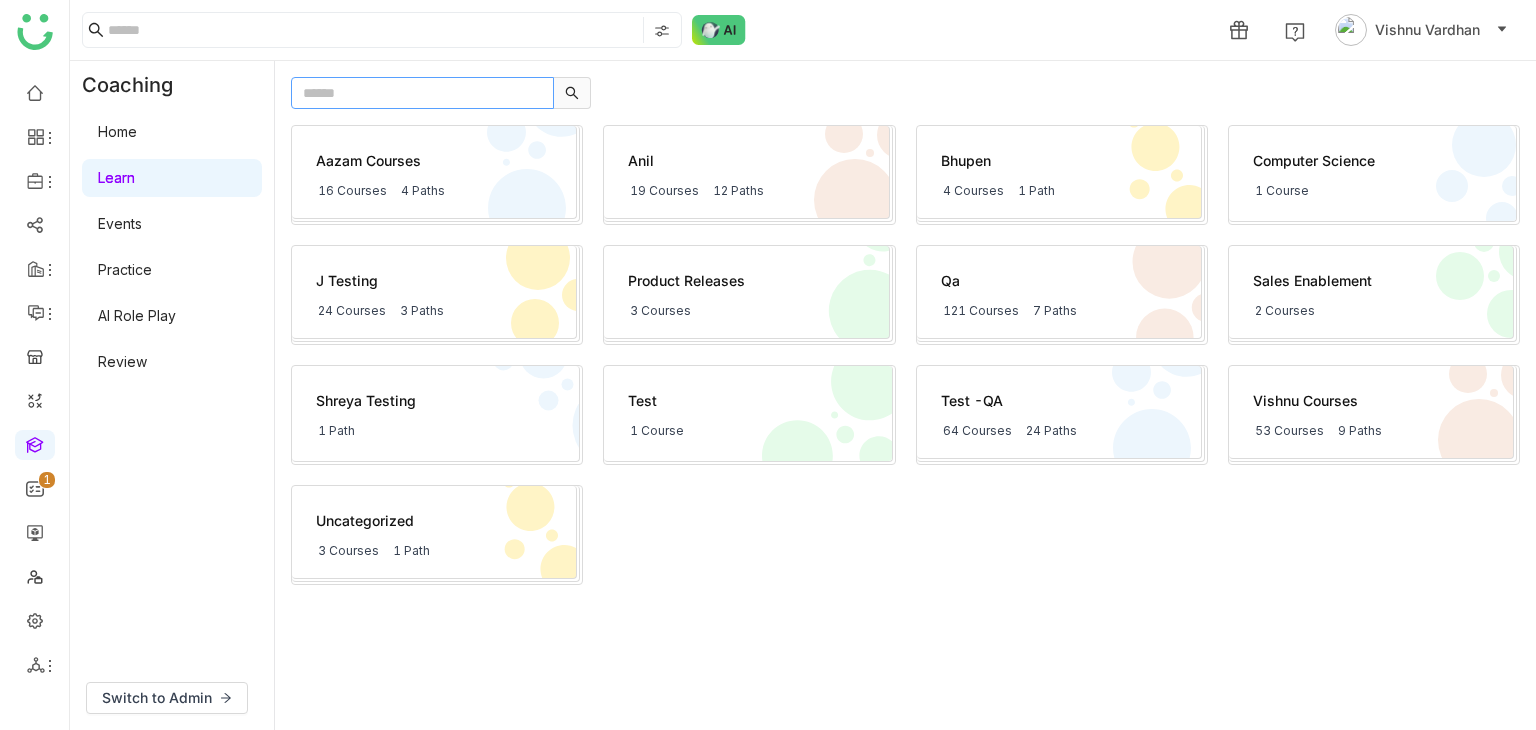 click 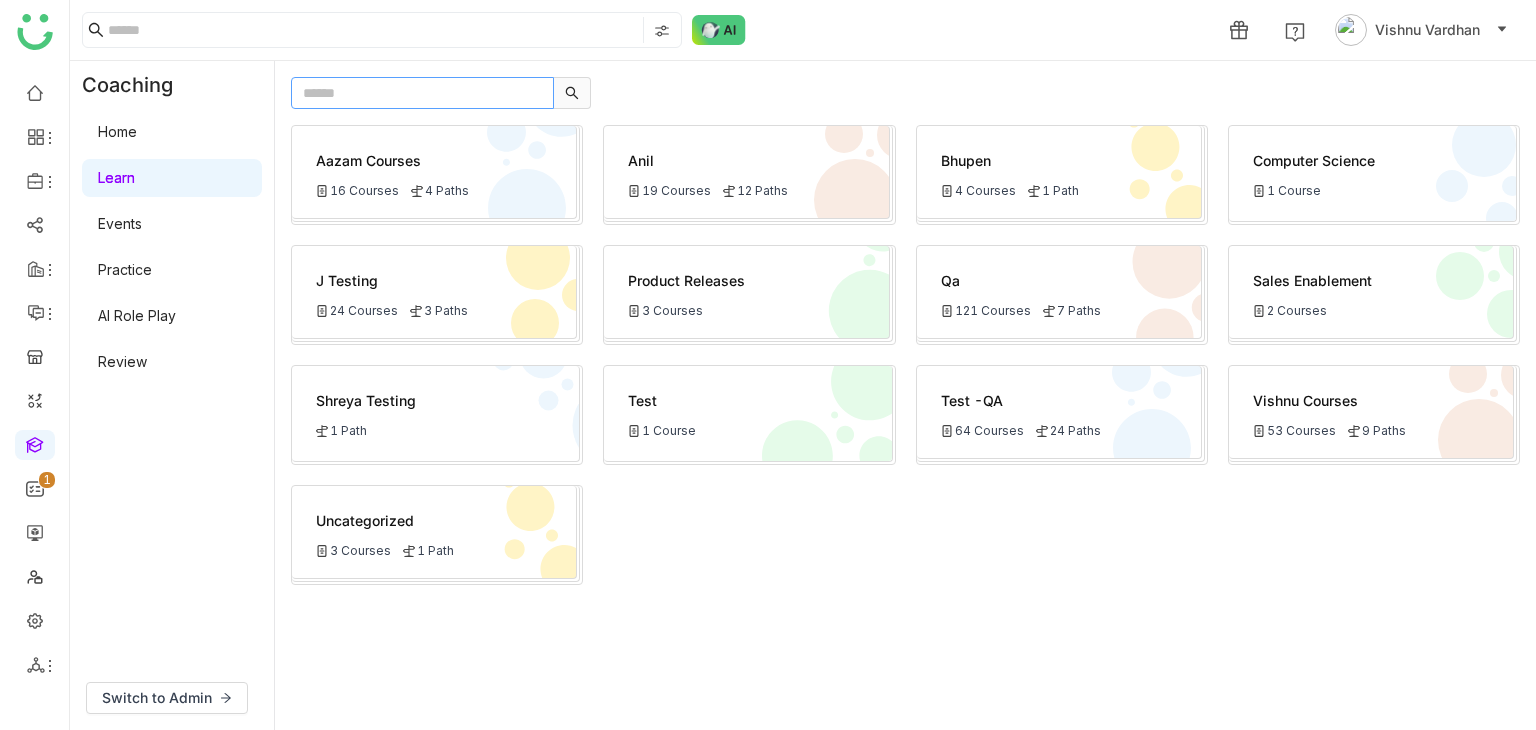 paste on "**********" 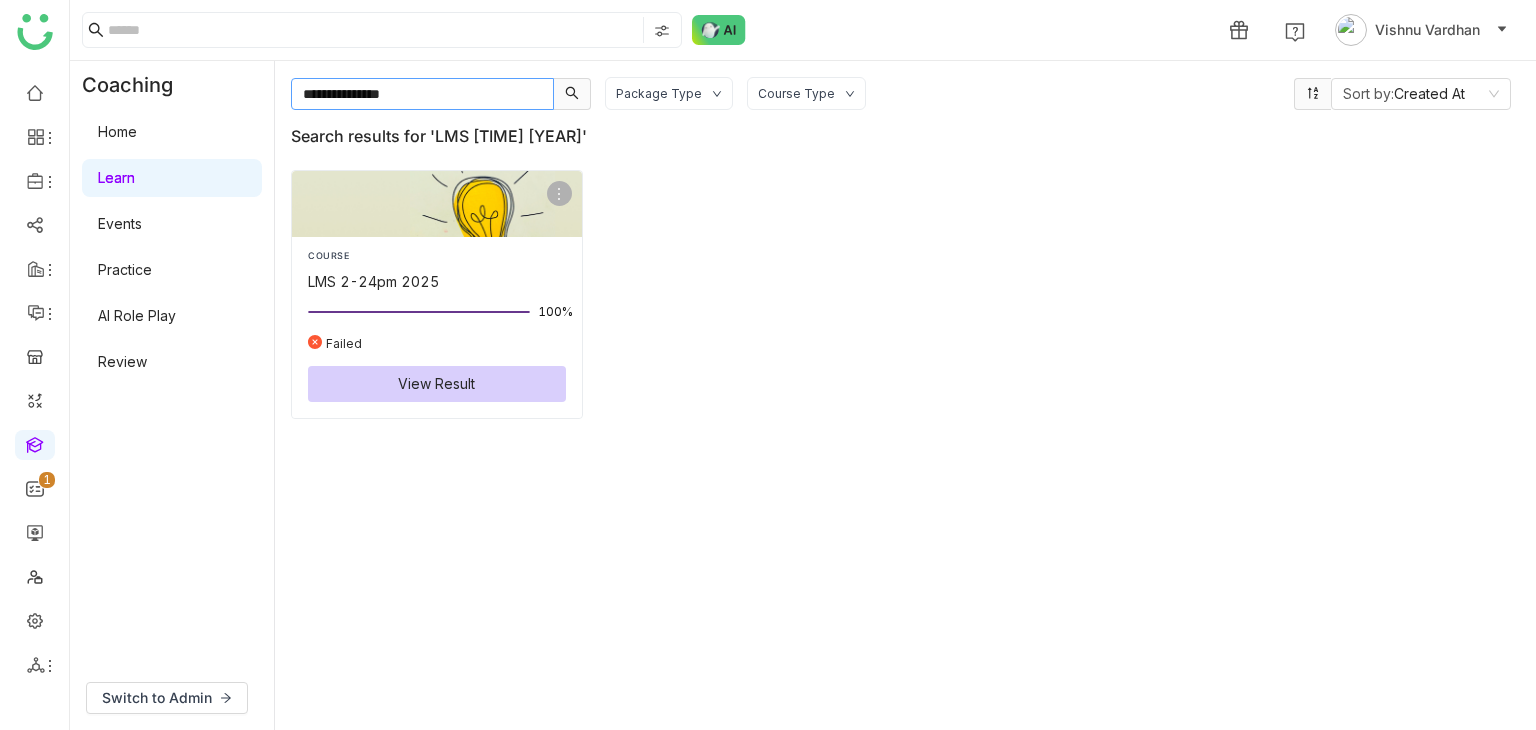 type on "**********" 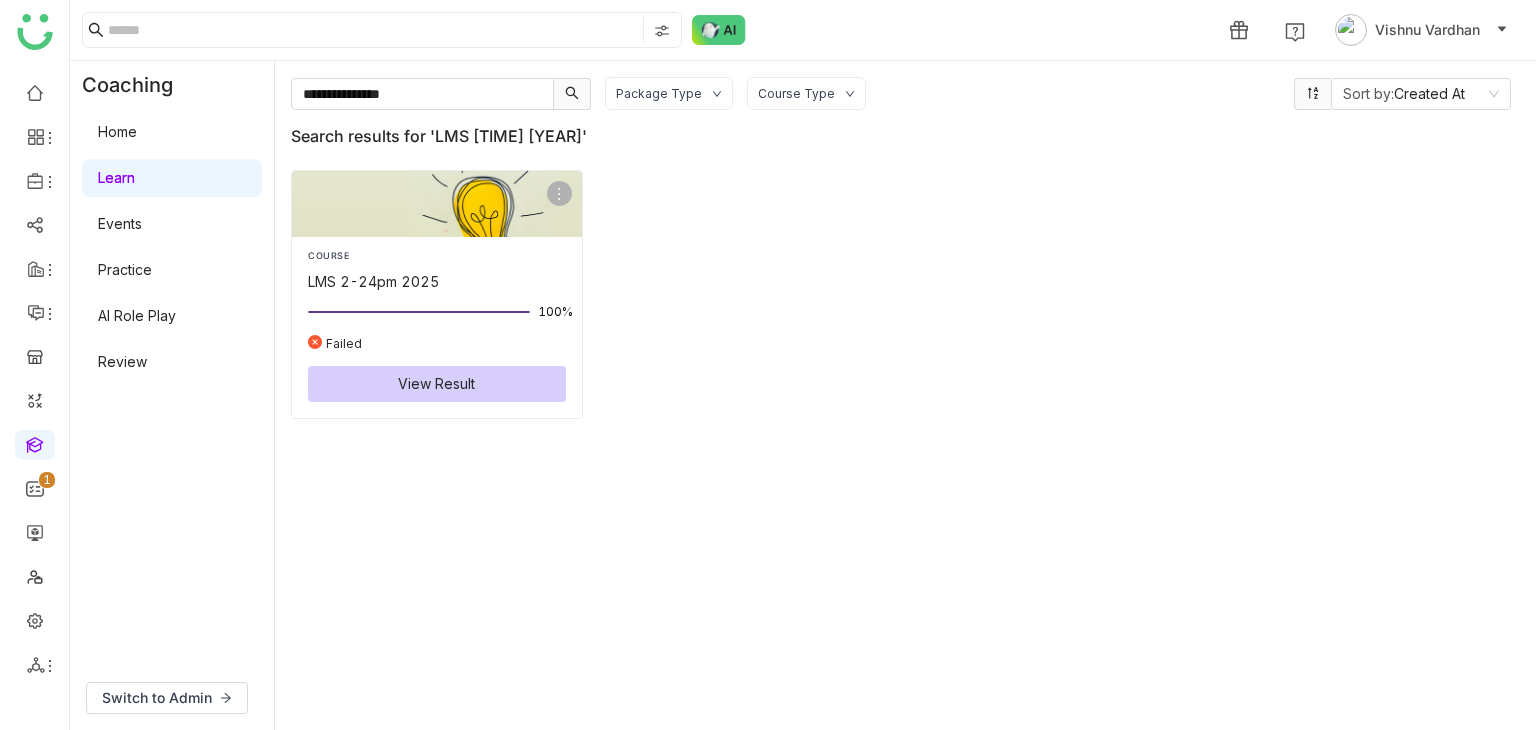 click 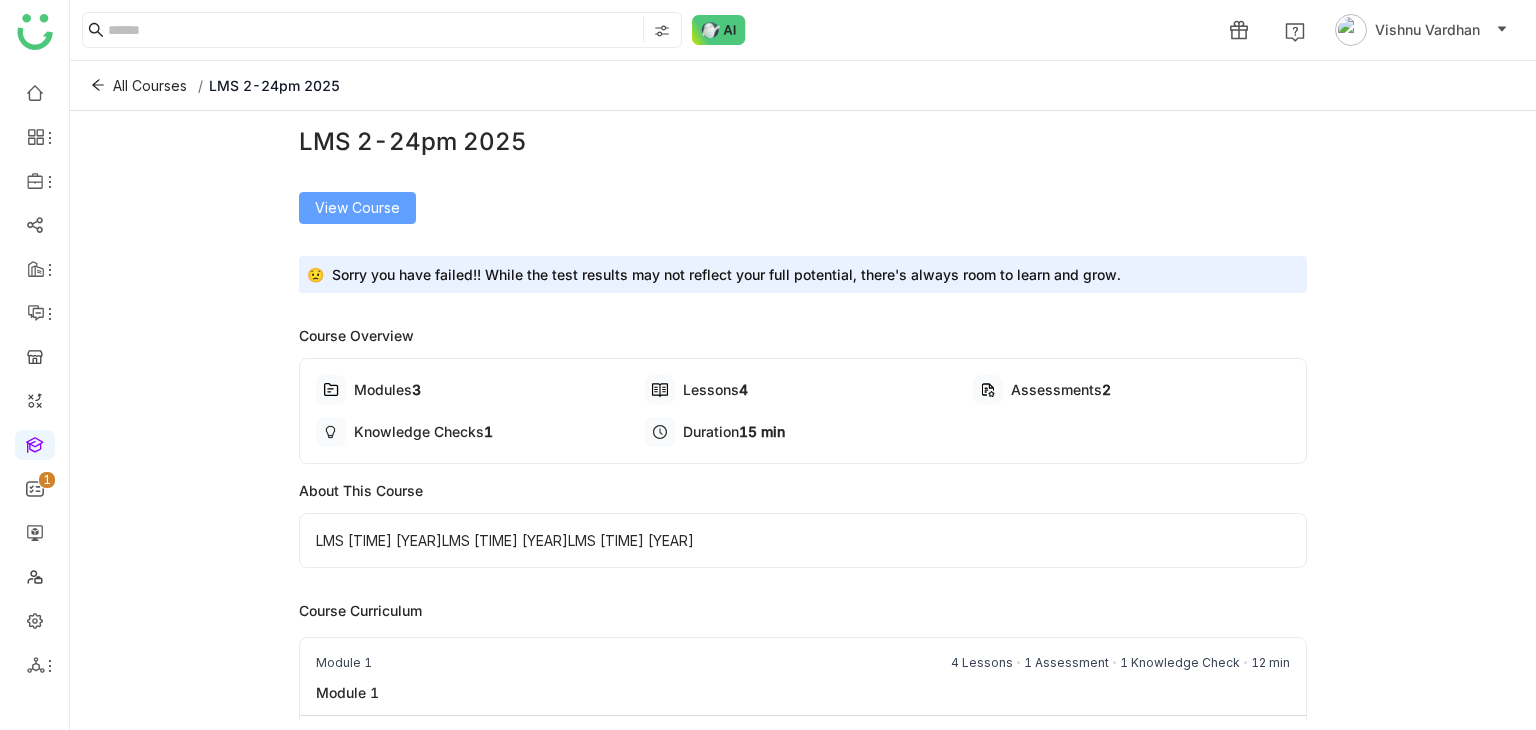 click on "View Course" 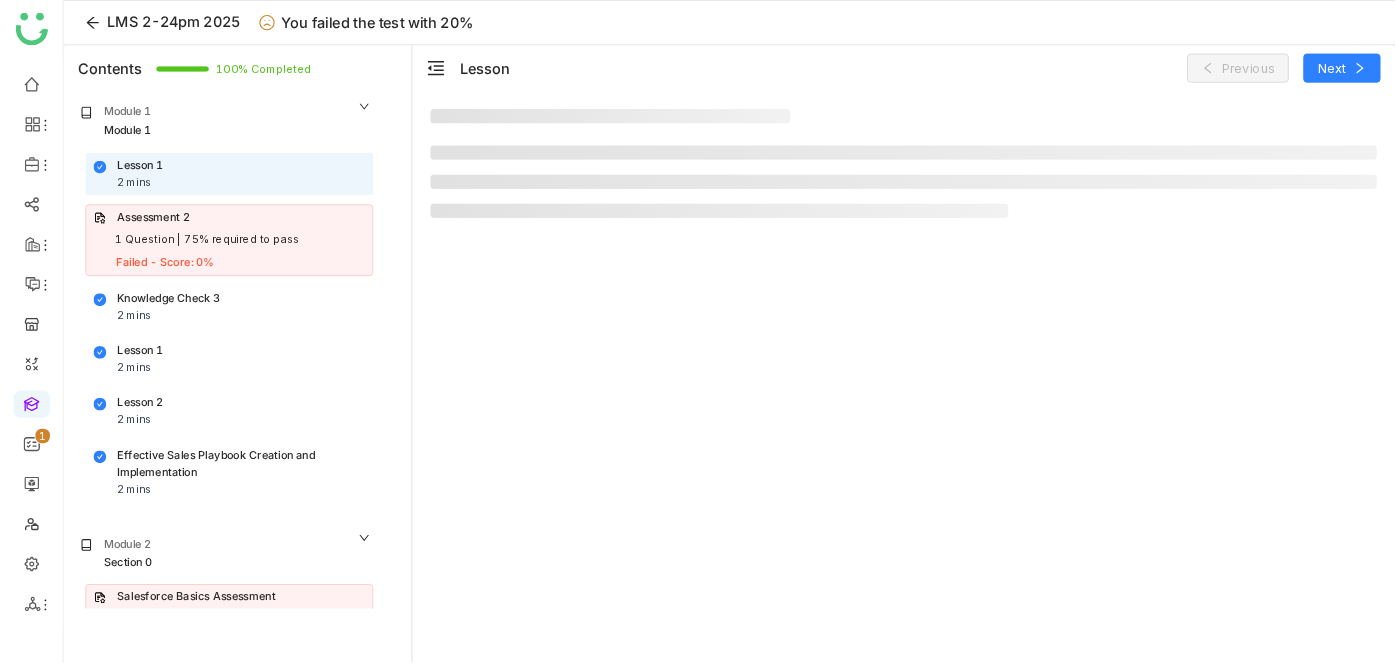 scroll, scrollTop: 68, scrollLeft: 0, axis: vertical 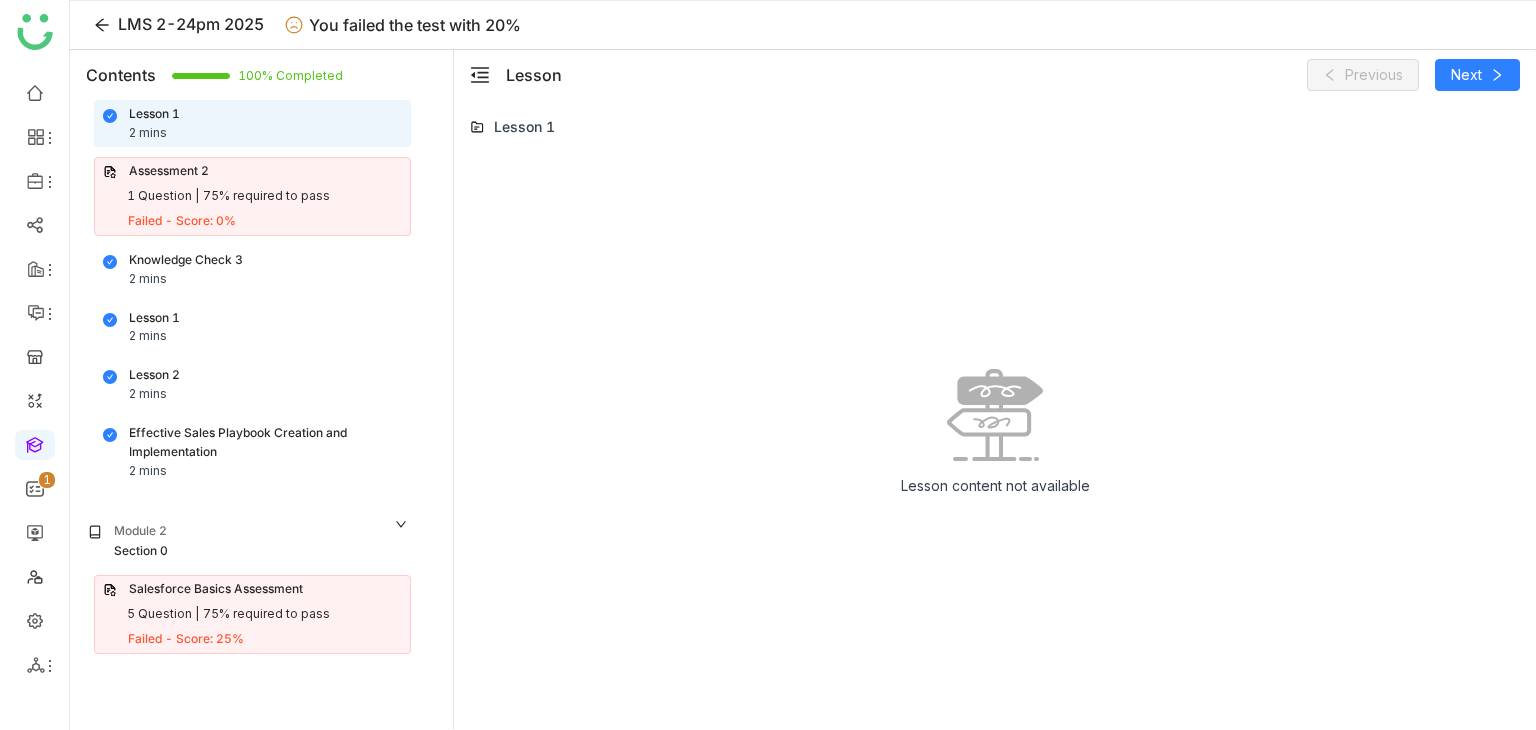 click on "75% required to pass" at bounding box center [266, 196] 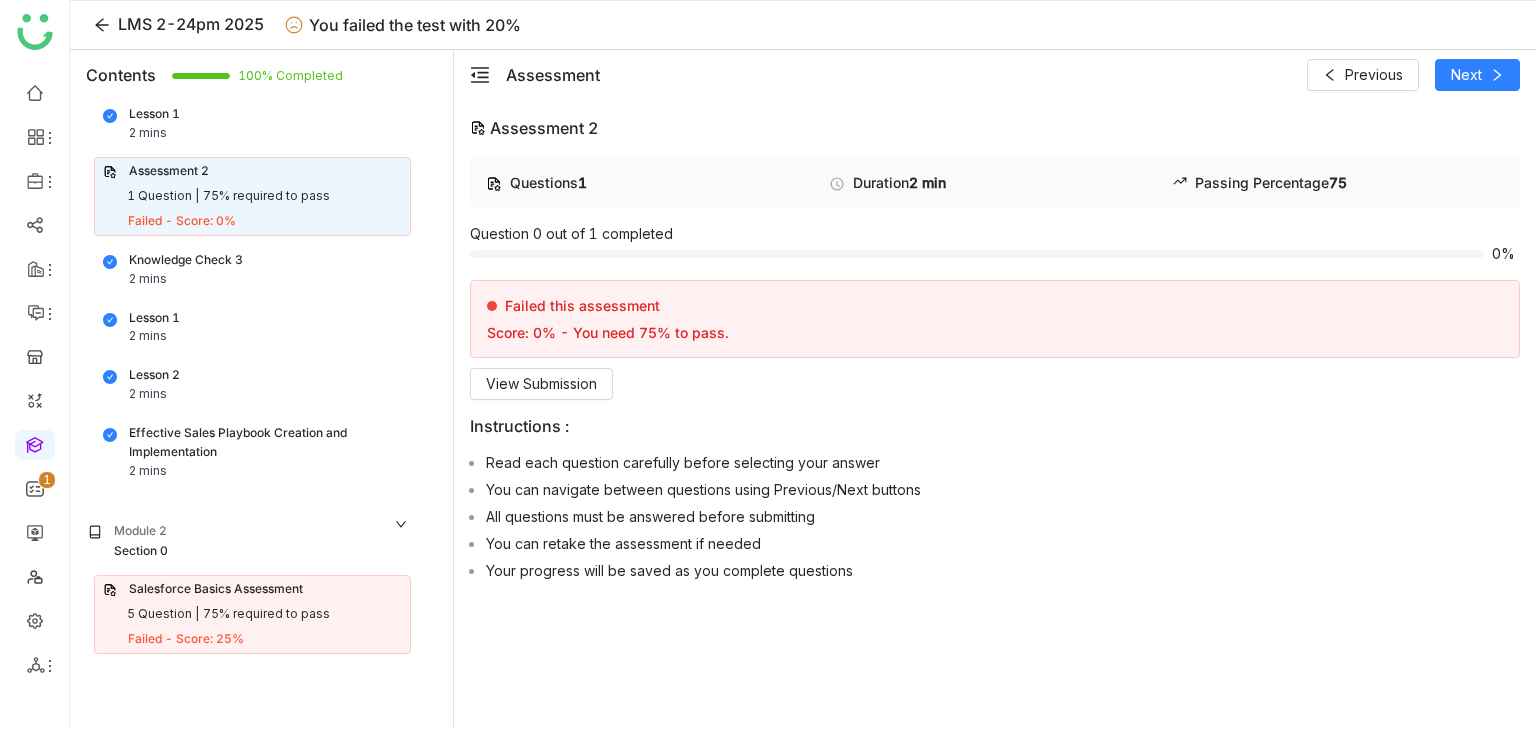 click on "75% required to pass" at bounding box center [266, 614] 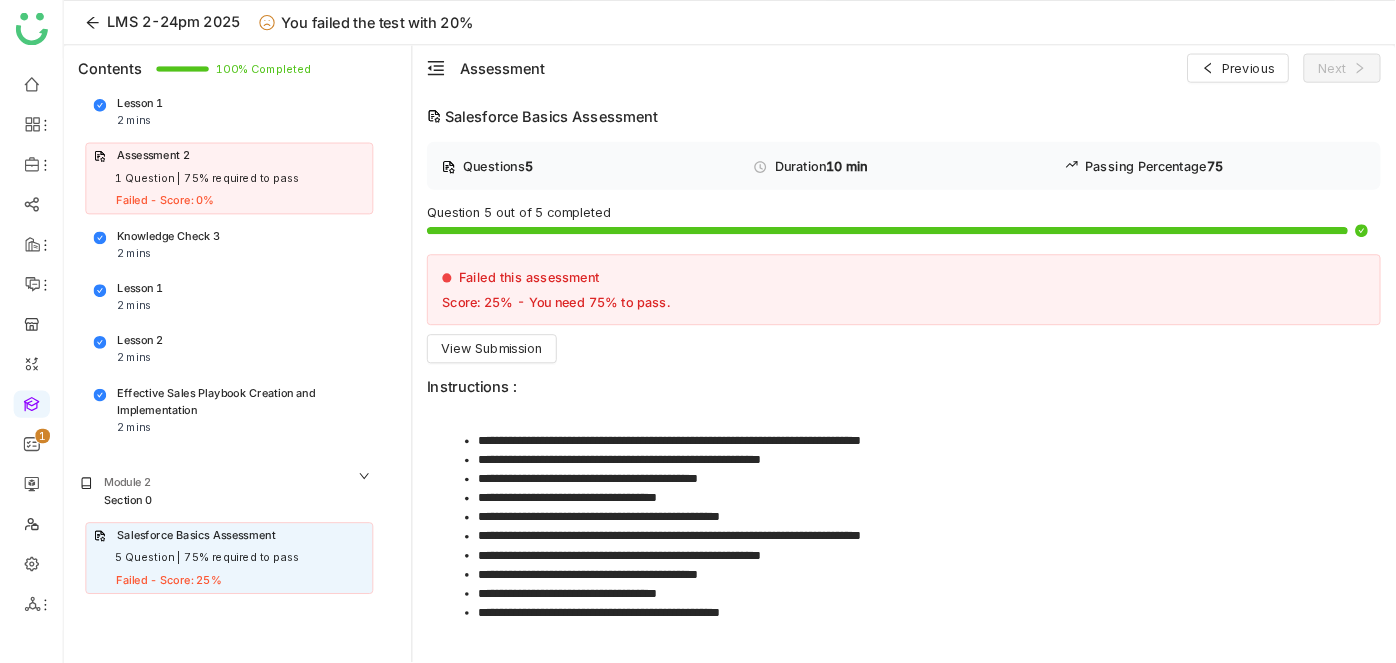 scroll, scrollTop: 69, scrollLeft: 0, axis: vertical 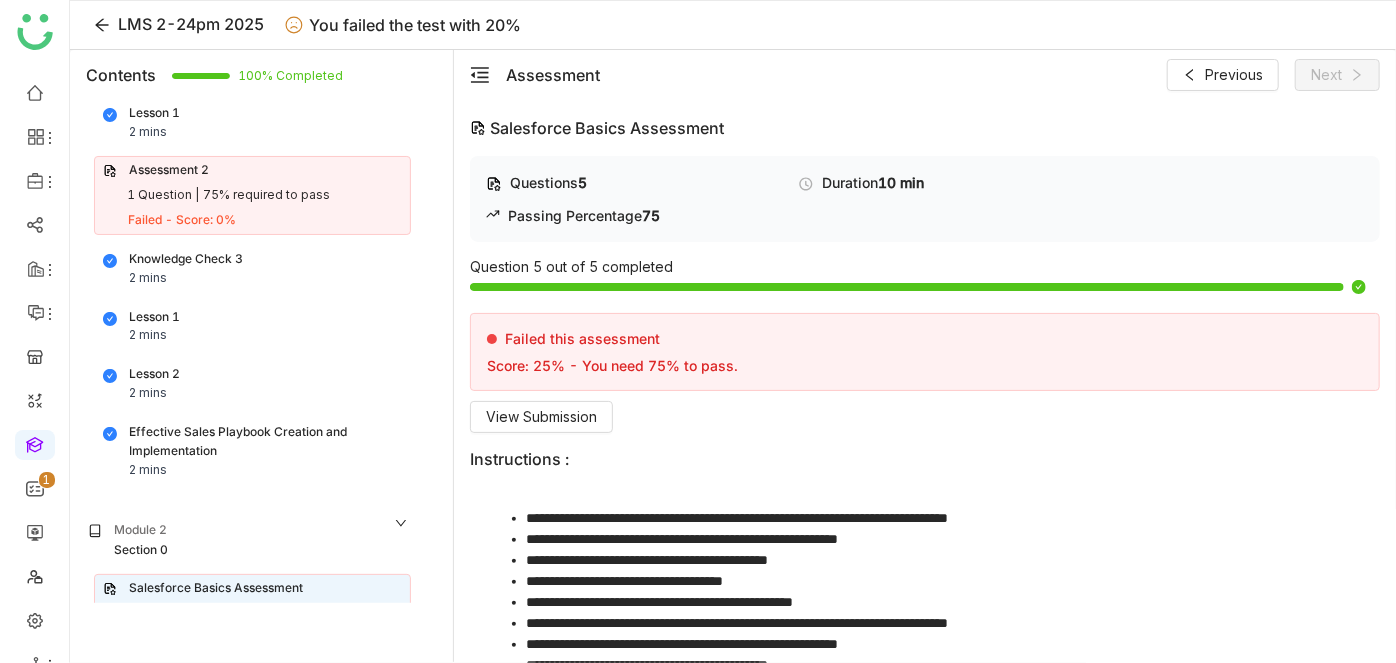 drag, startPoint x: 1525, startPoint y: 0, endPoint x: 930, endPoint y: 472, distance: 759.47943 